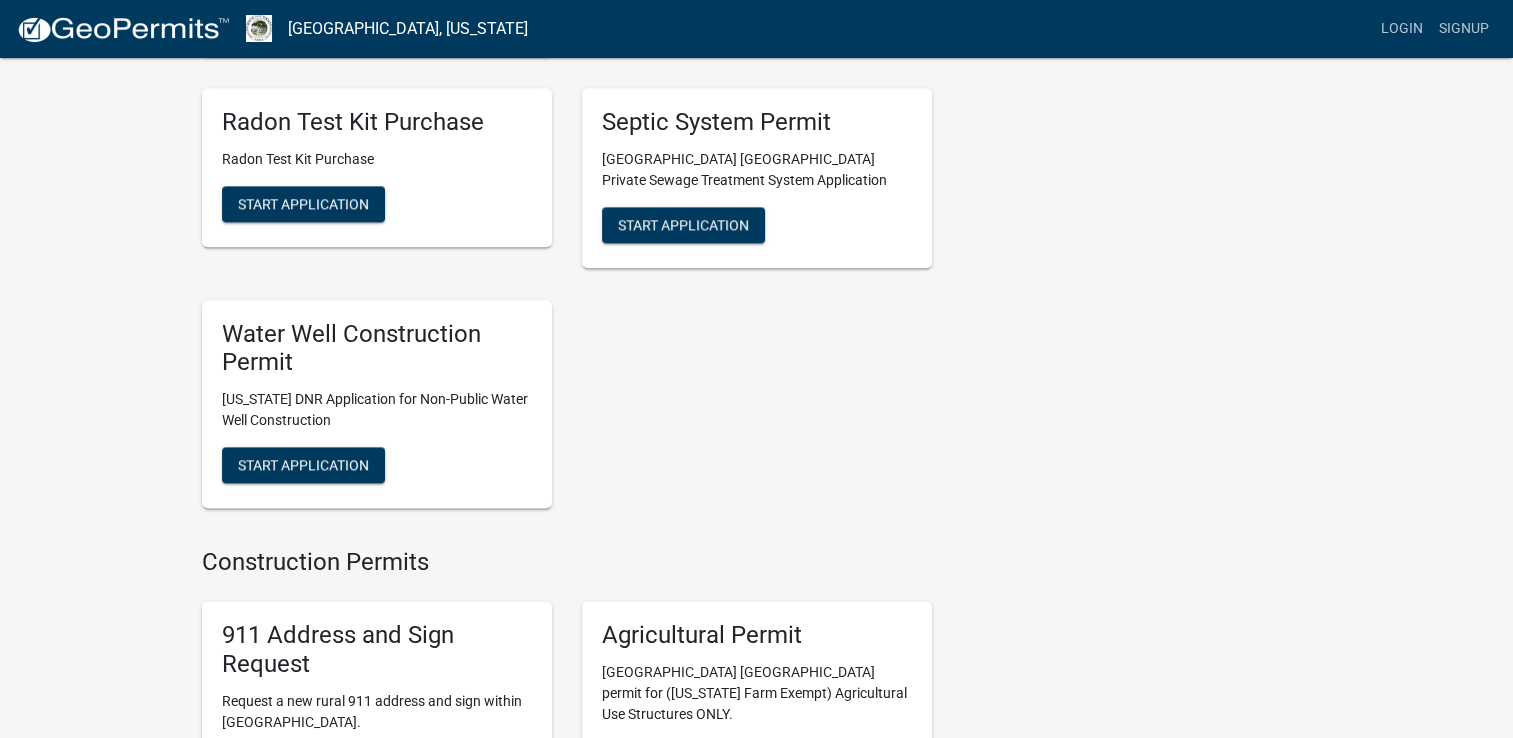 scroll, scrollTop: 2563, scrollLeft: 0, axis: vertical 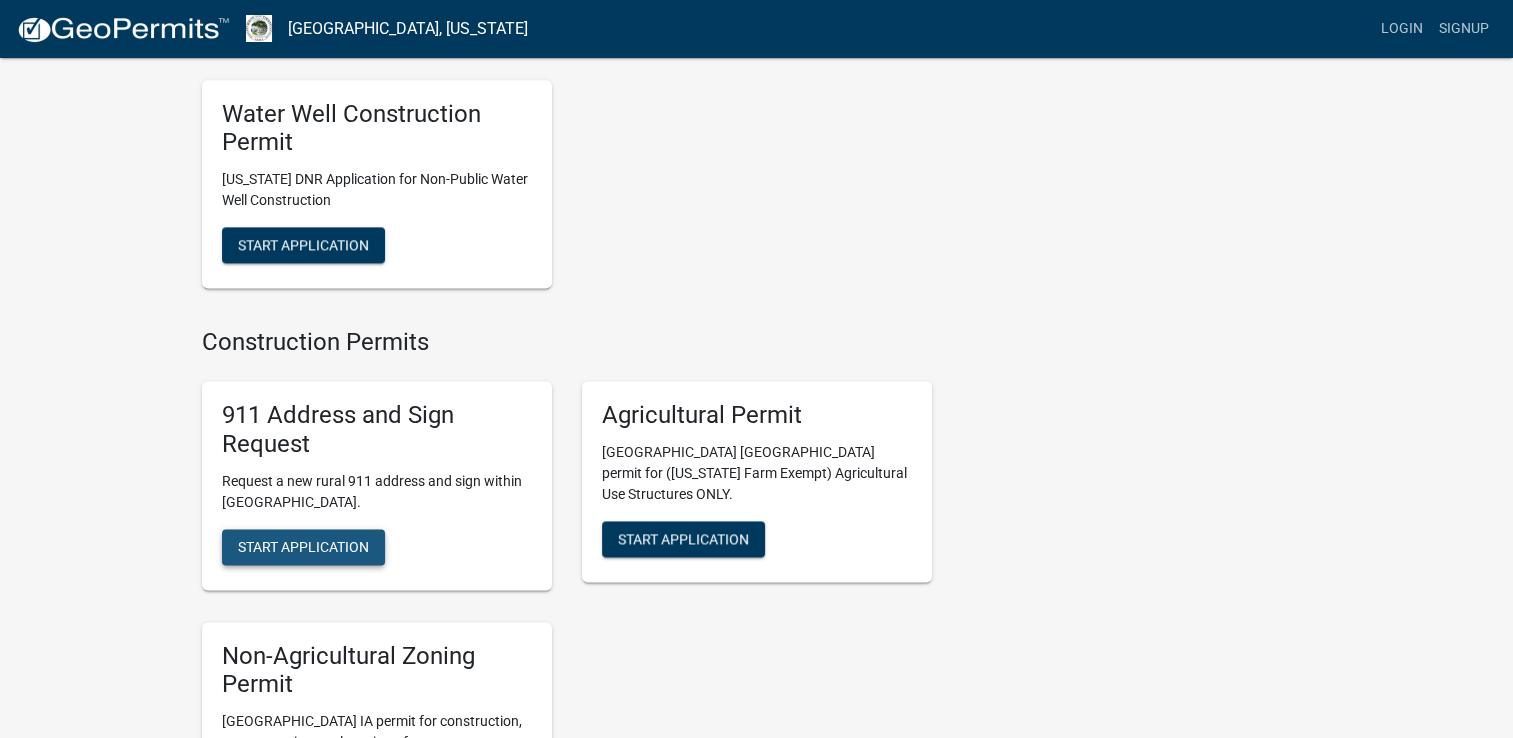 click on "Start Application" at bounding box center (303, 546) 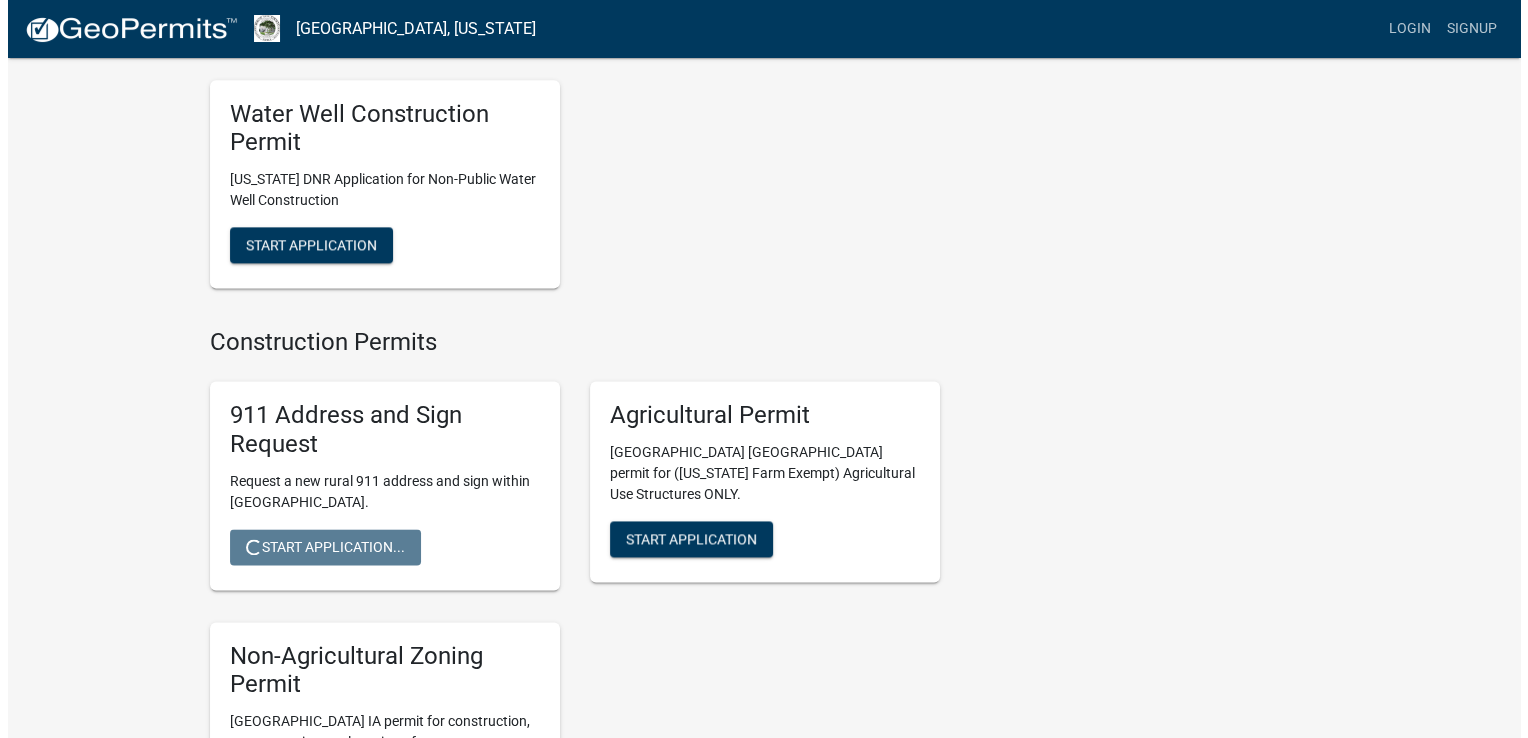 scroll, scrollTop: 0, scrollLeft: 0, axis: both 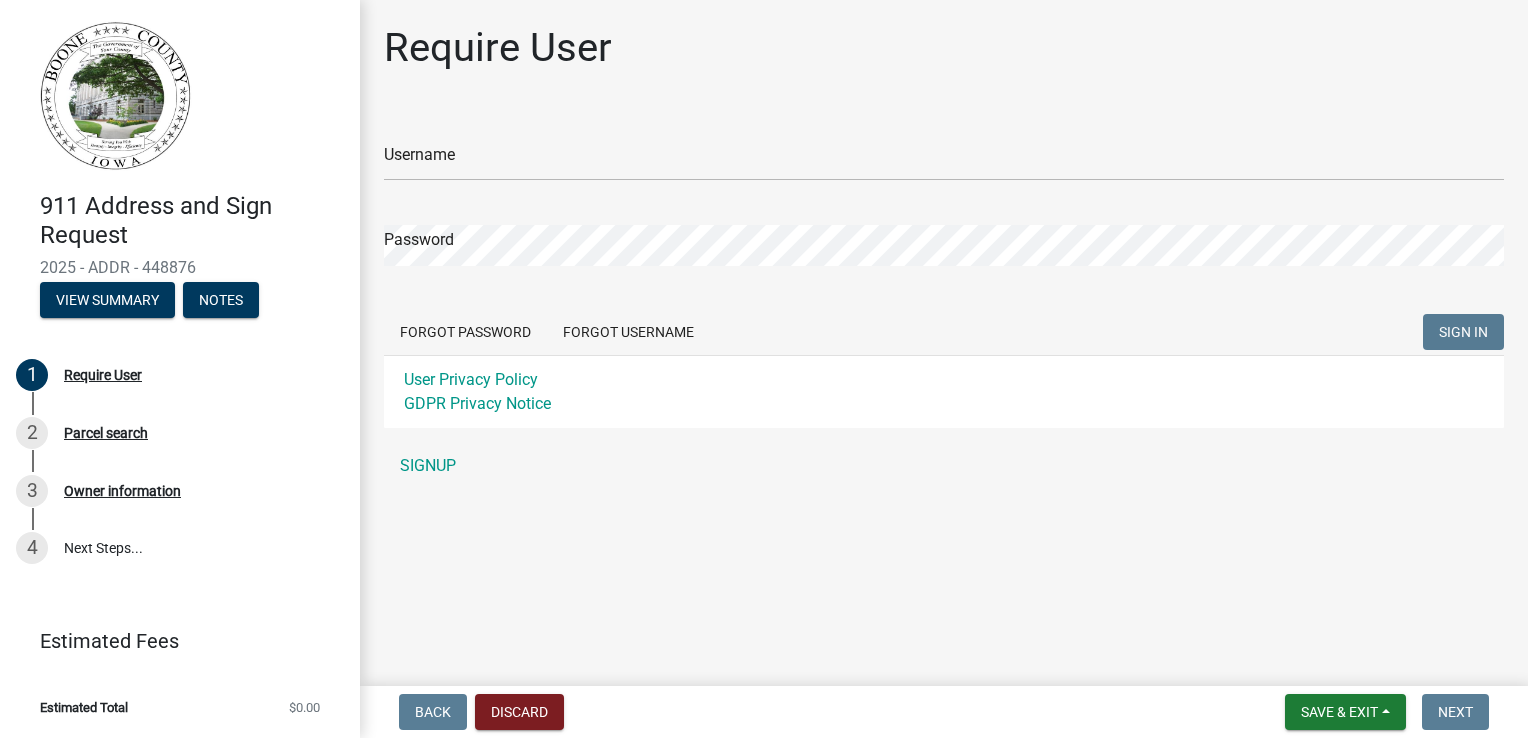click on "Username Password  Forgot Password   Forgot Username  SIGN IN User Privacy Policy GDPR Privacy Notice" 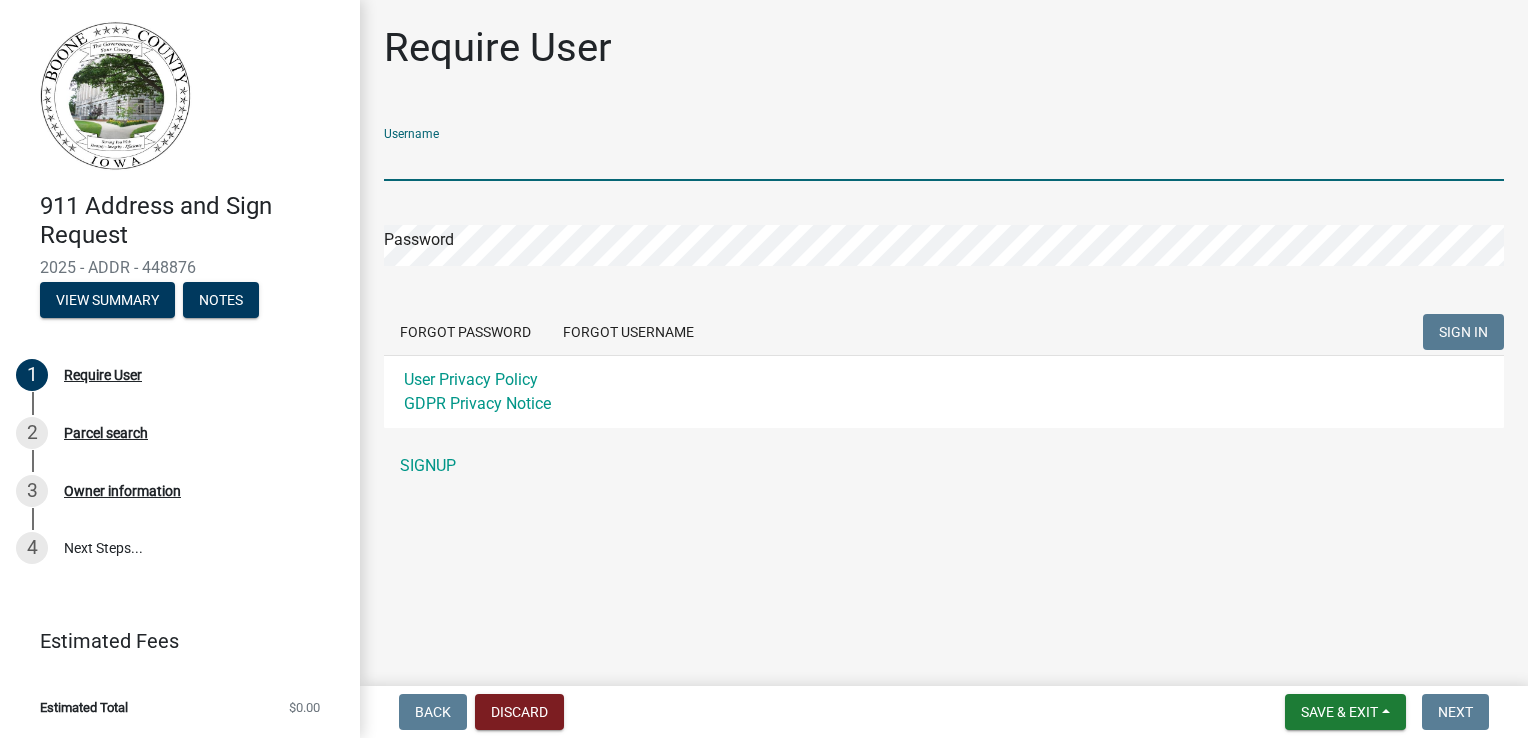 click on "Username" at bounding box center [944, 160] 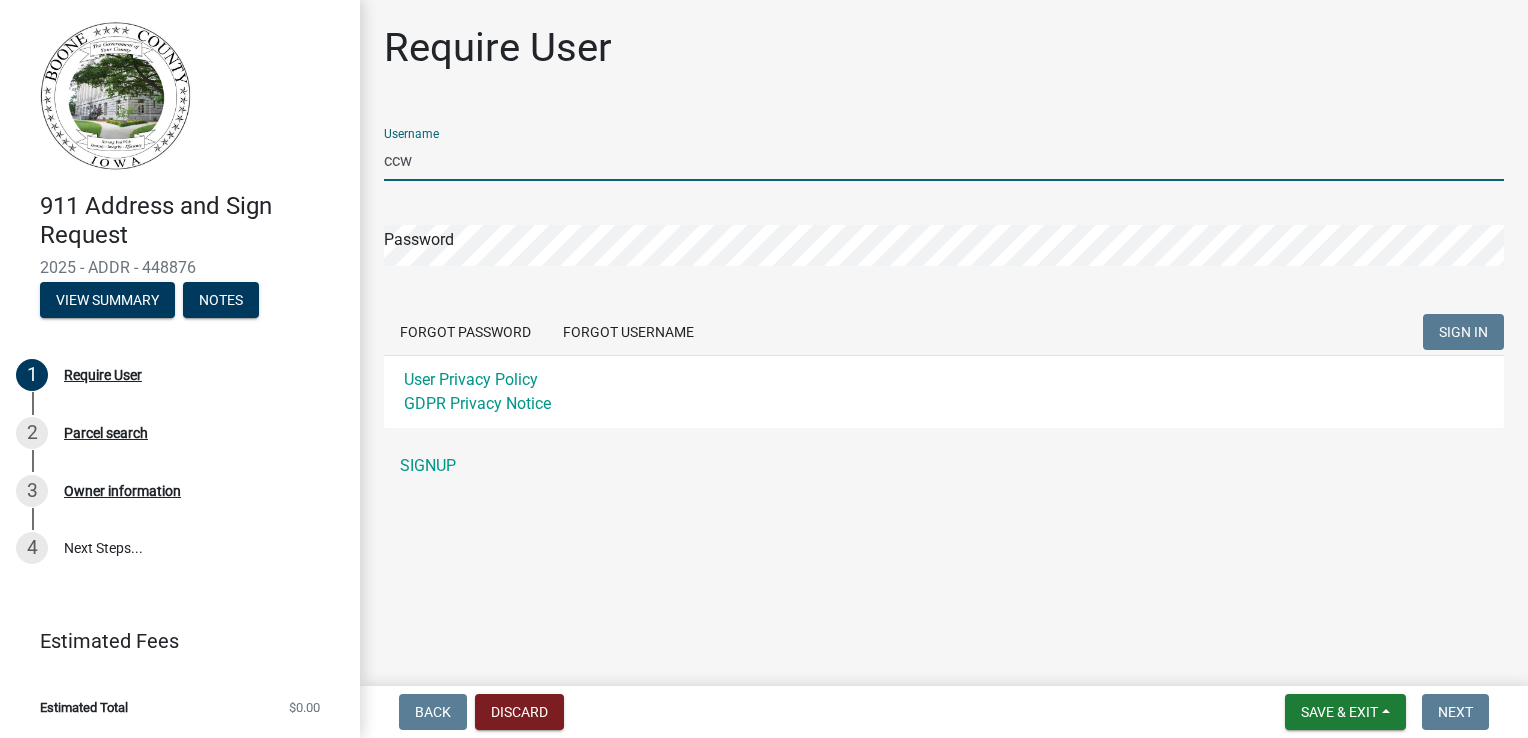 type on "ccw" 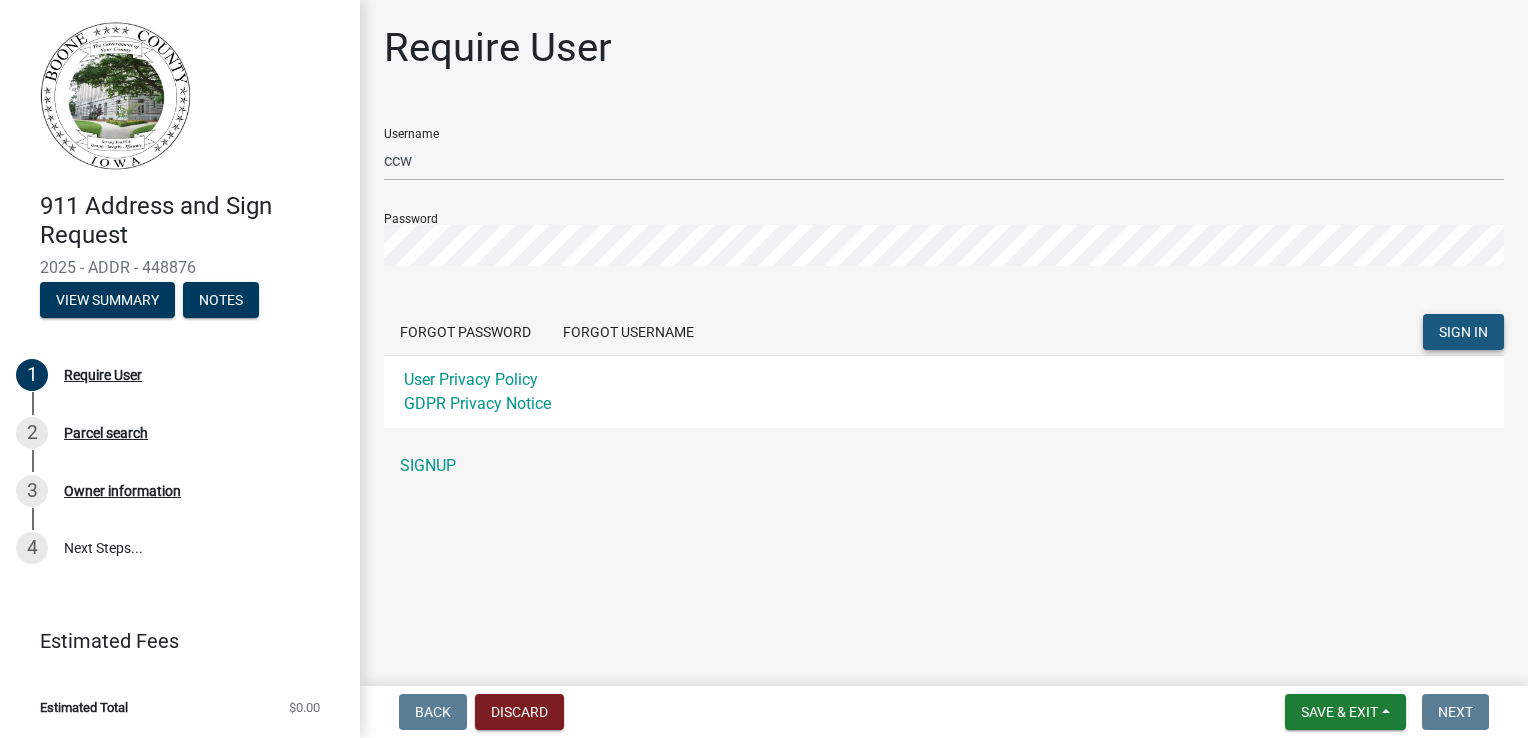 click on "SIGN IN" 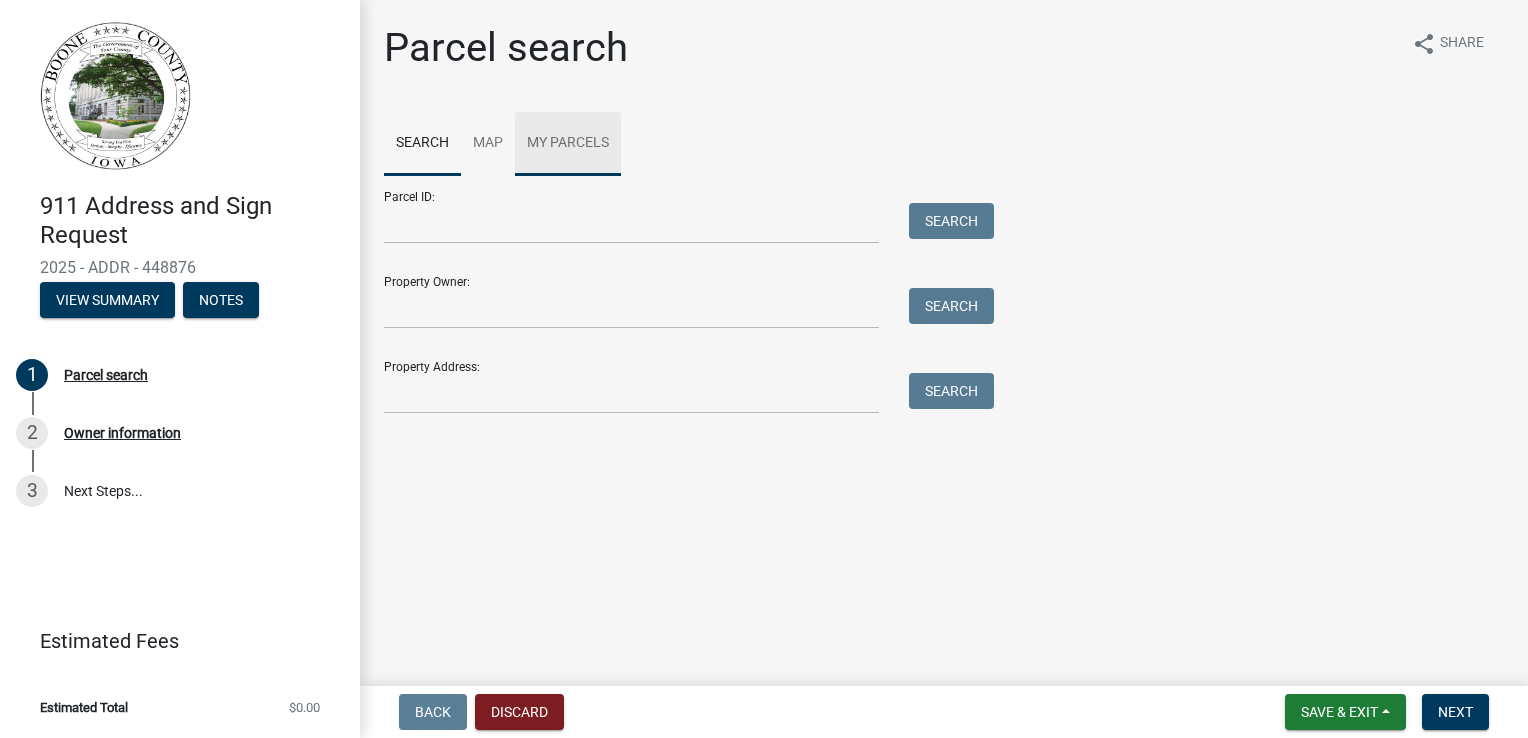 click on "My Parcels" at bounding box center [568, 144] 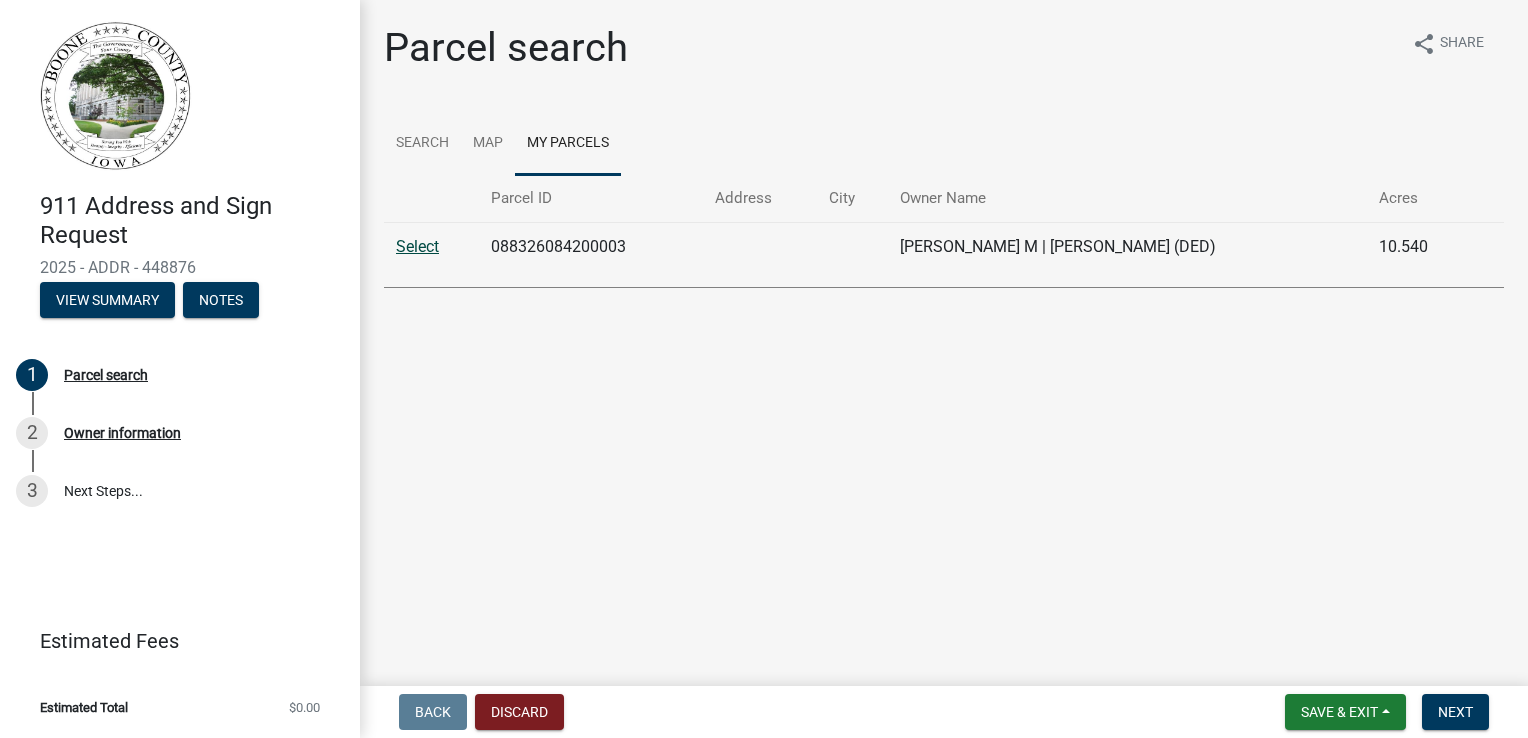 click on "Select" at bounding box center [417, 246] 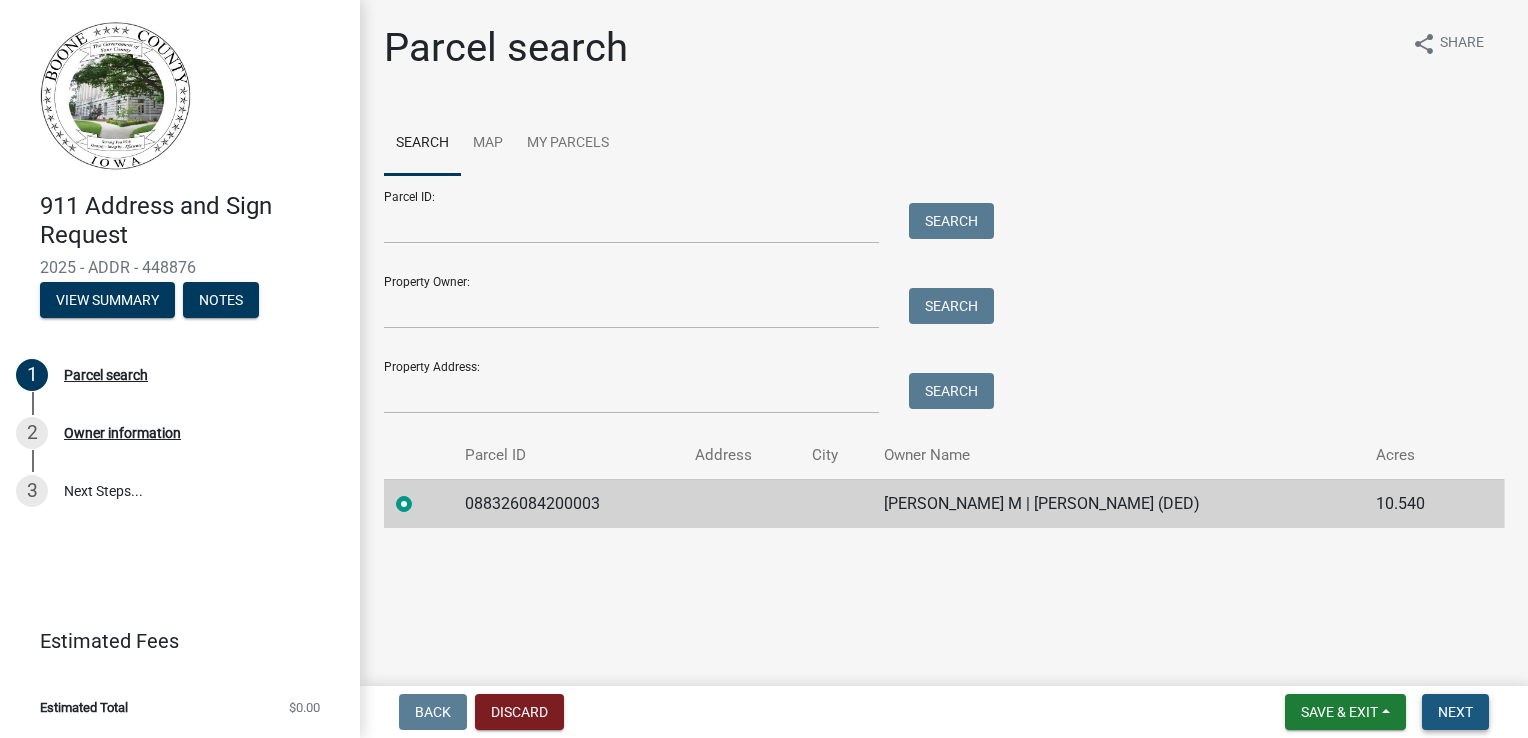 click on "Next" at bounding box center (1455, 712) 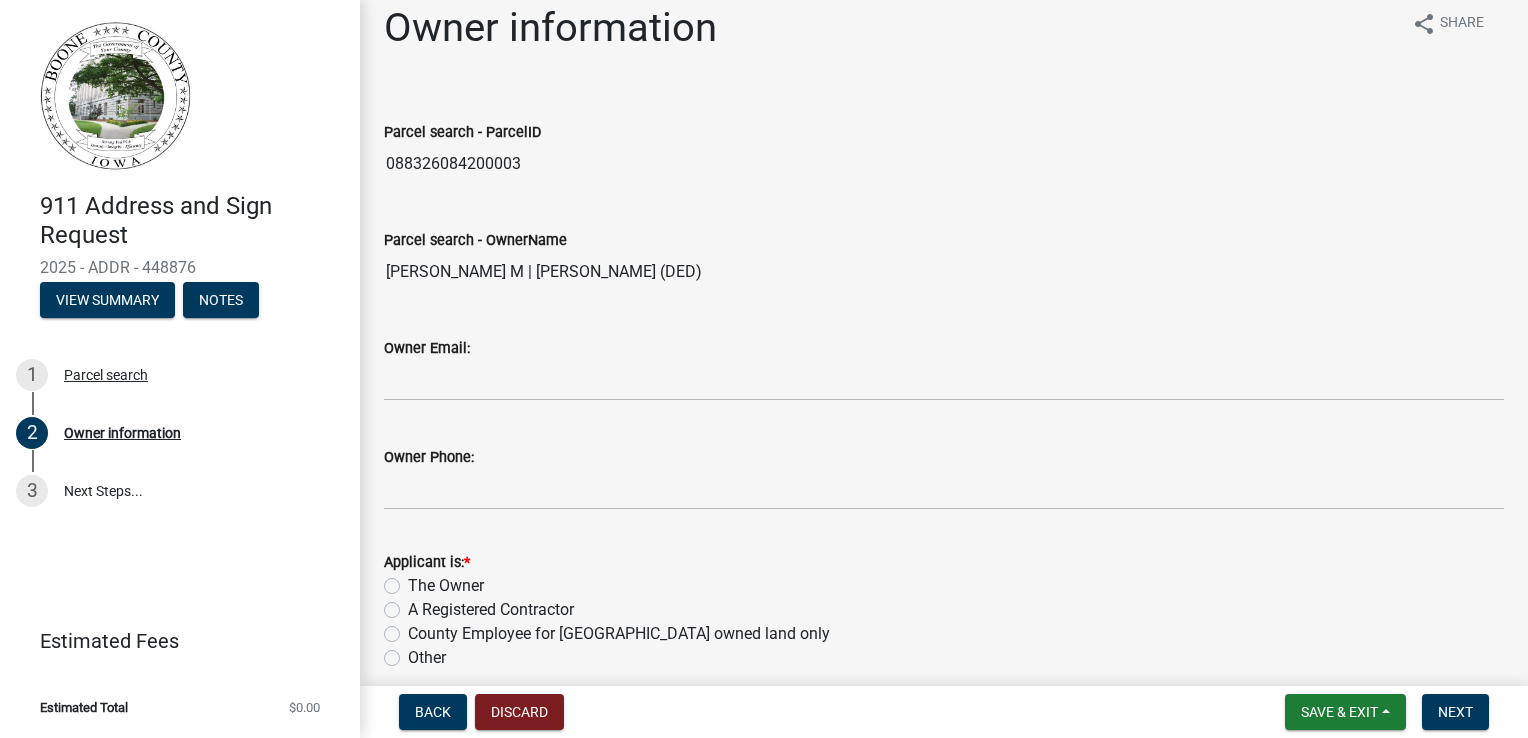 scroll, scrollTop: 107, scrollLeft: 0, axis: vertical 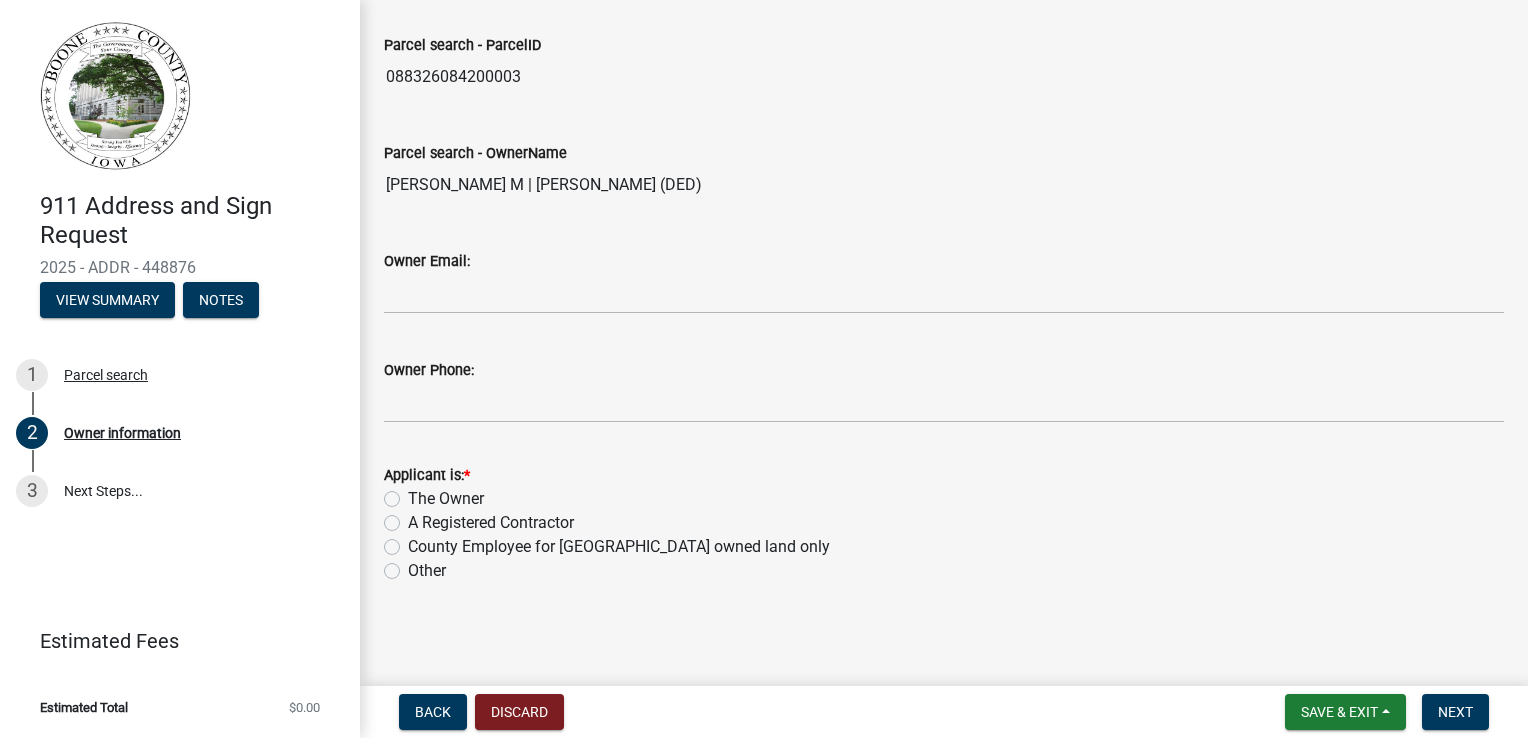 click on "A Registered Contractor" 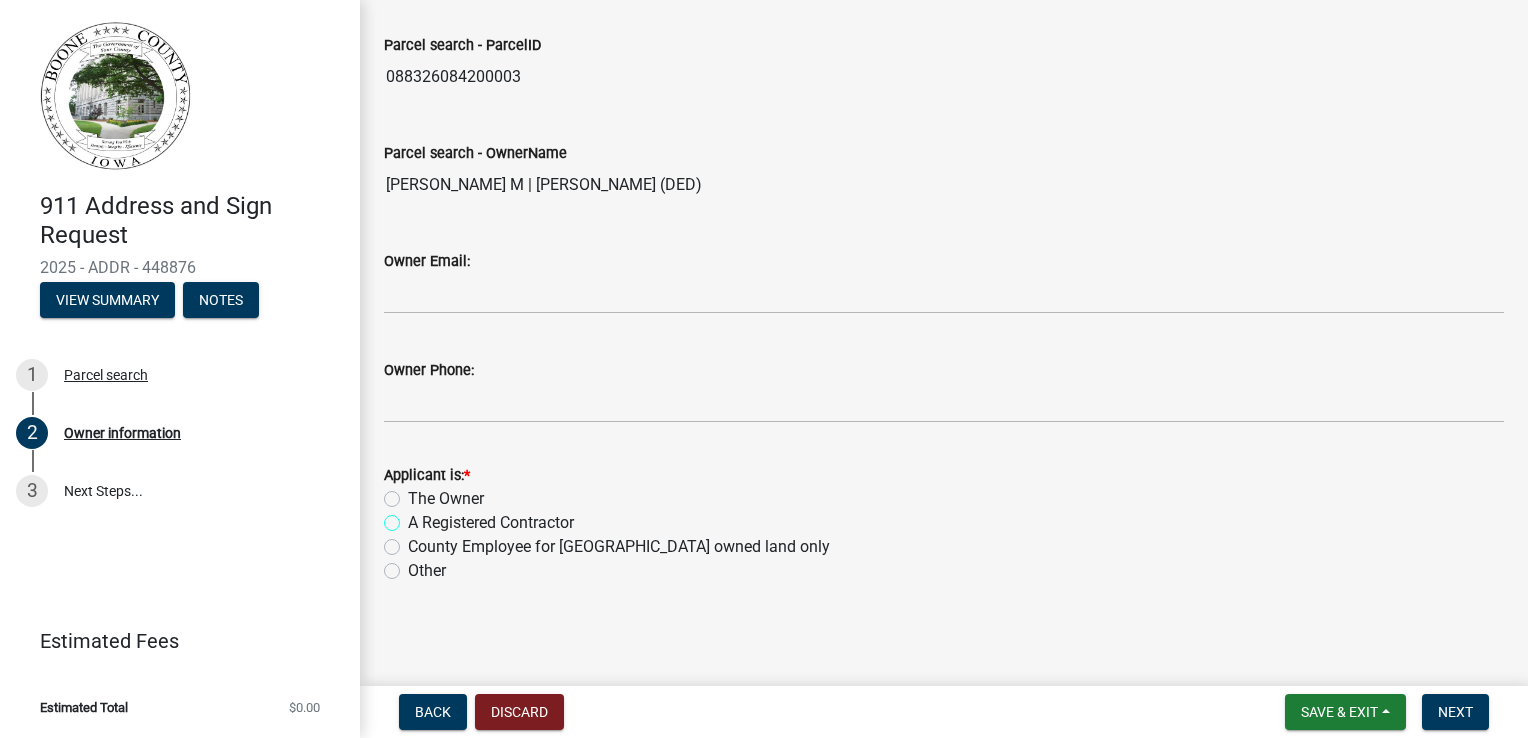 click on "A Registered Contractor" at bounding box center (414, 517) 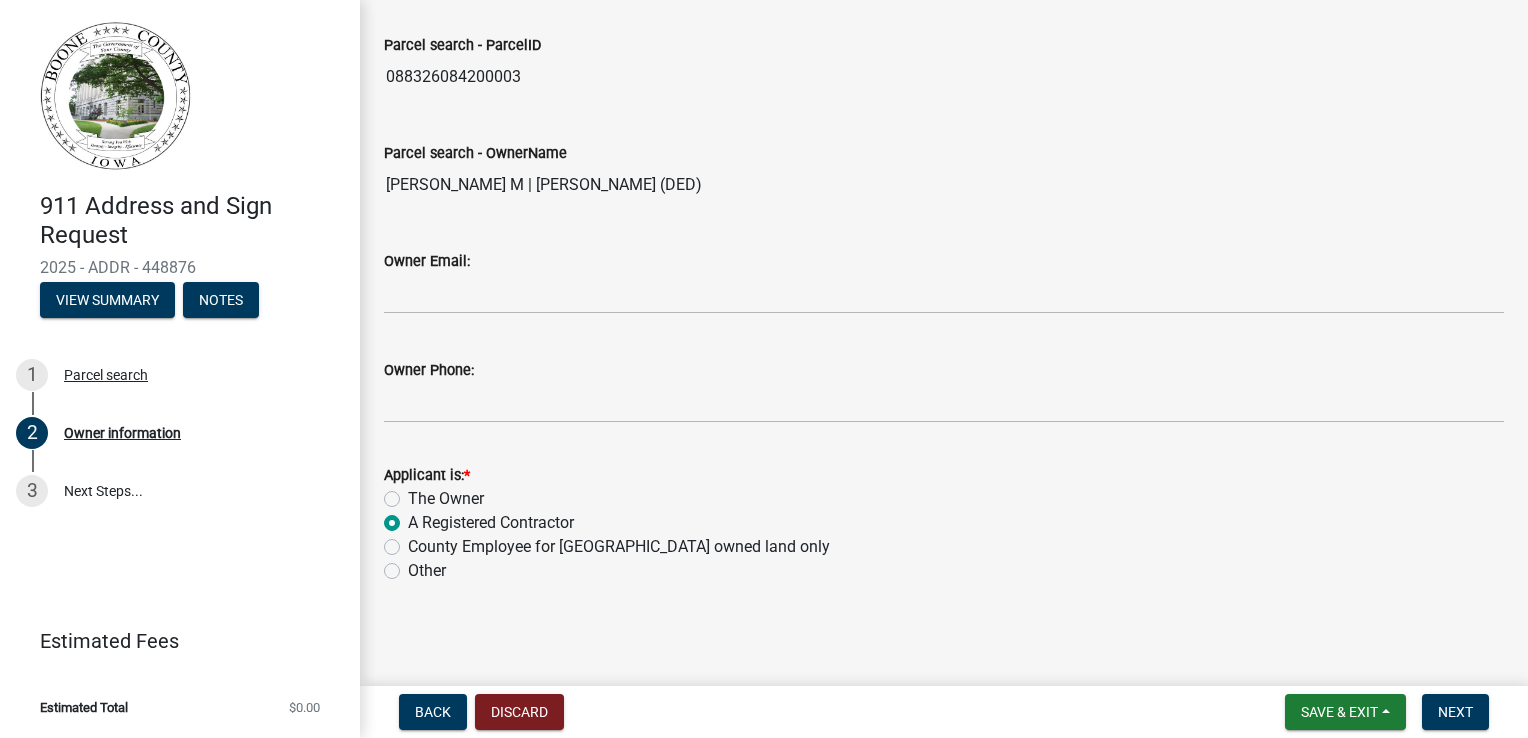 radio on "true" 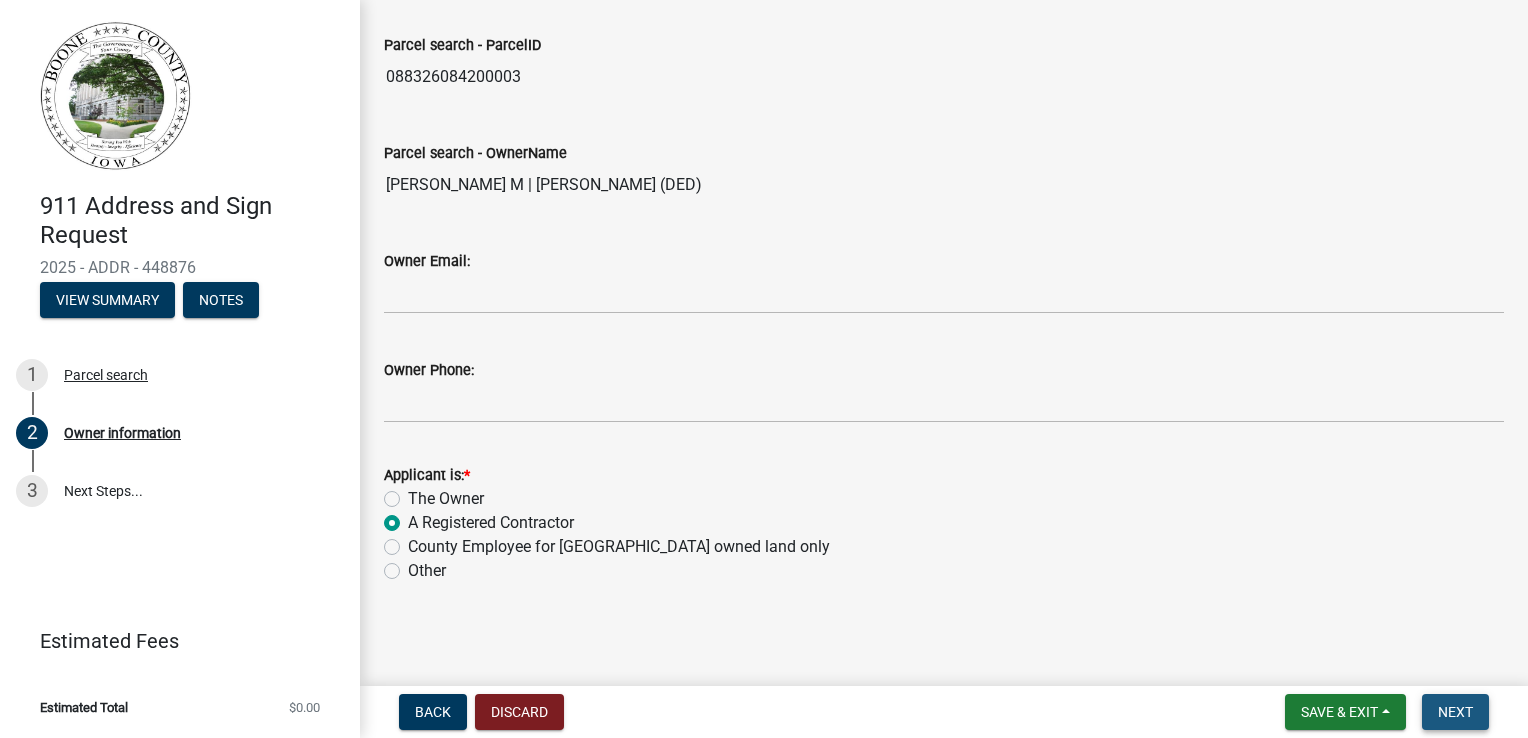 click on "Next" at bounding box center [1455, 712] 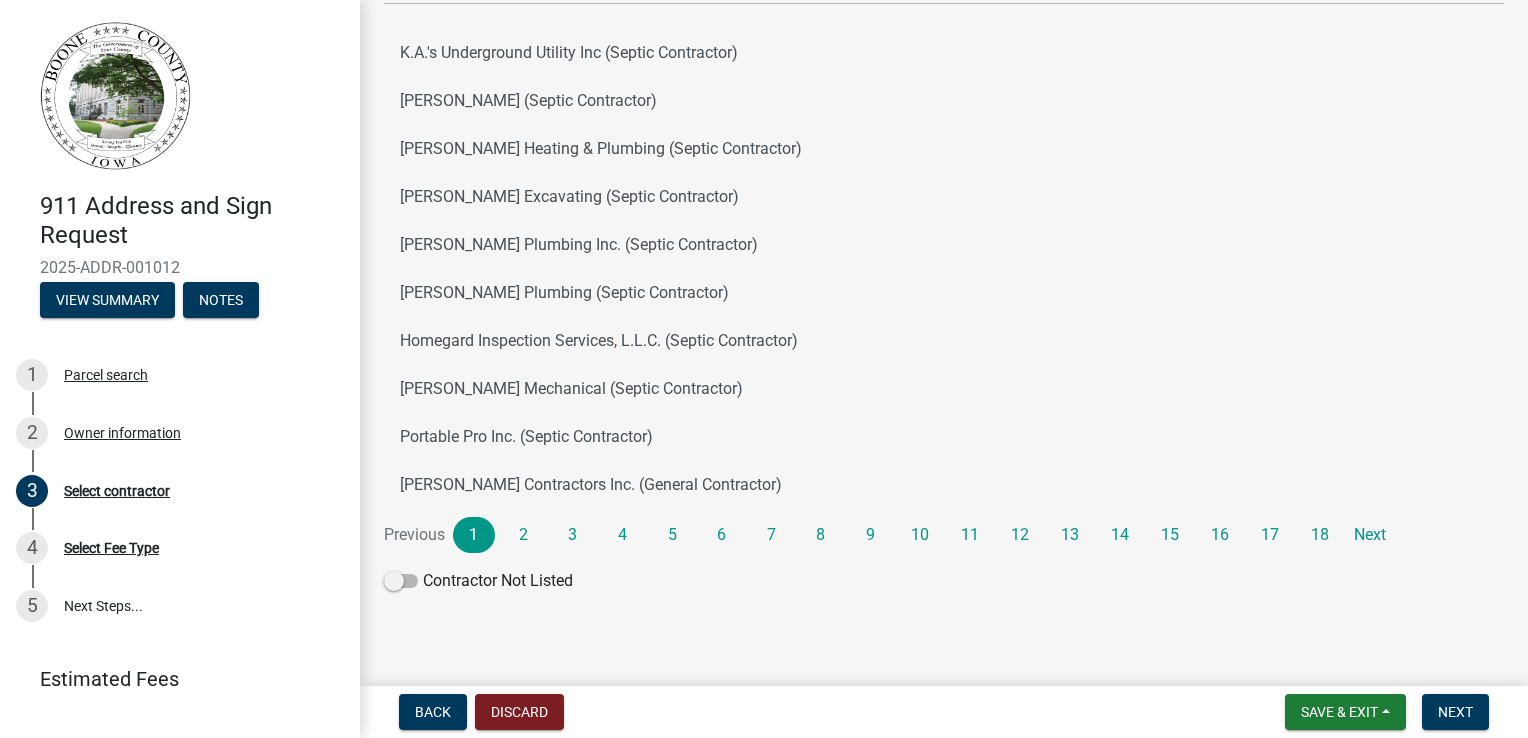 scroll, scrollTop: 0, scrollLeft: 0, axis: both 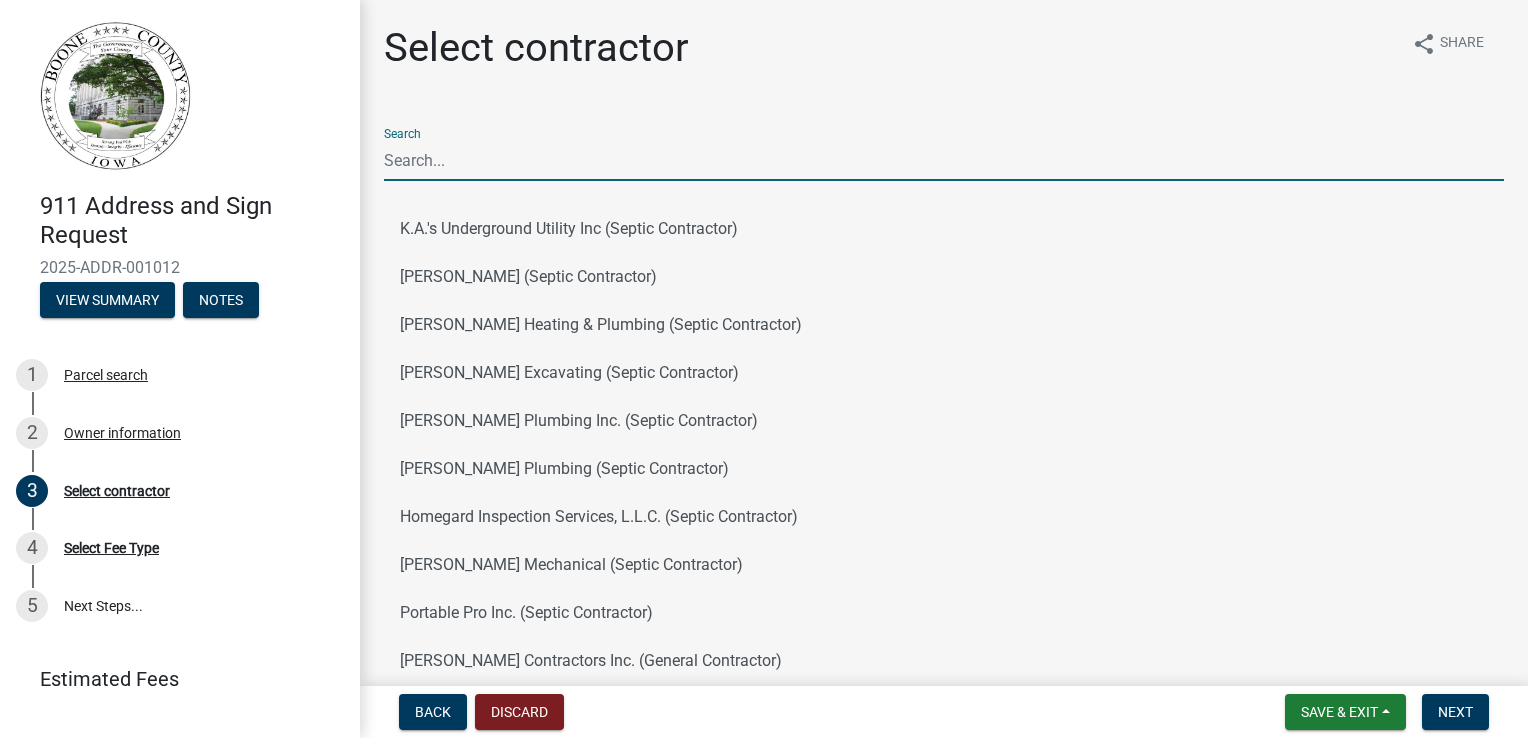 click on "Search" at bounding box center [944, 160] 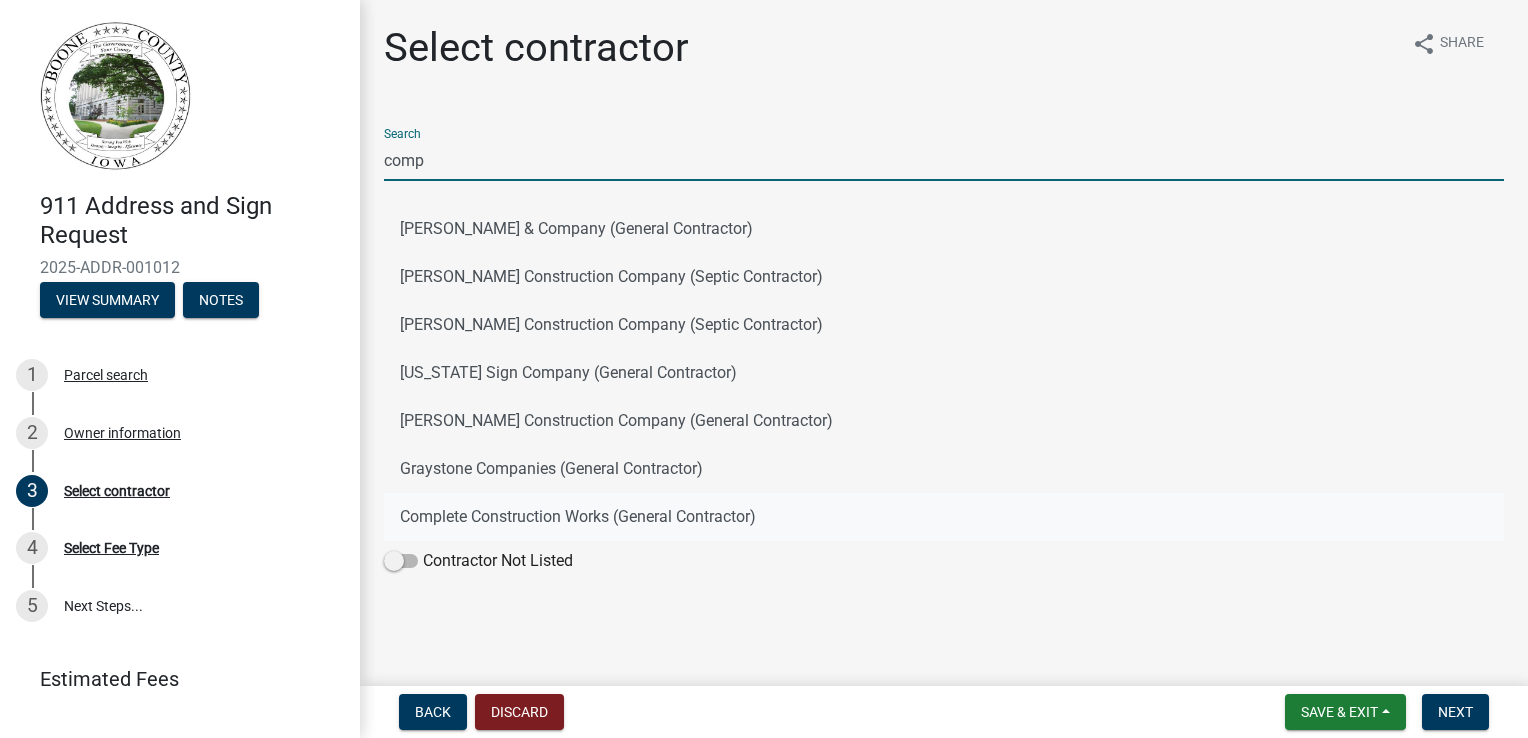 type on "comp" 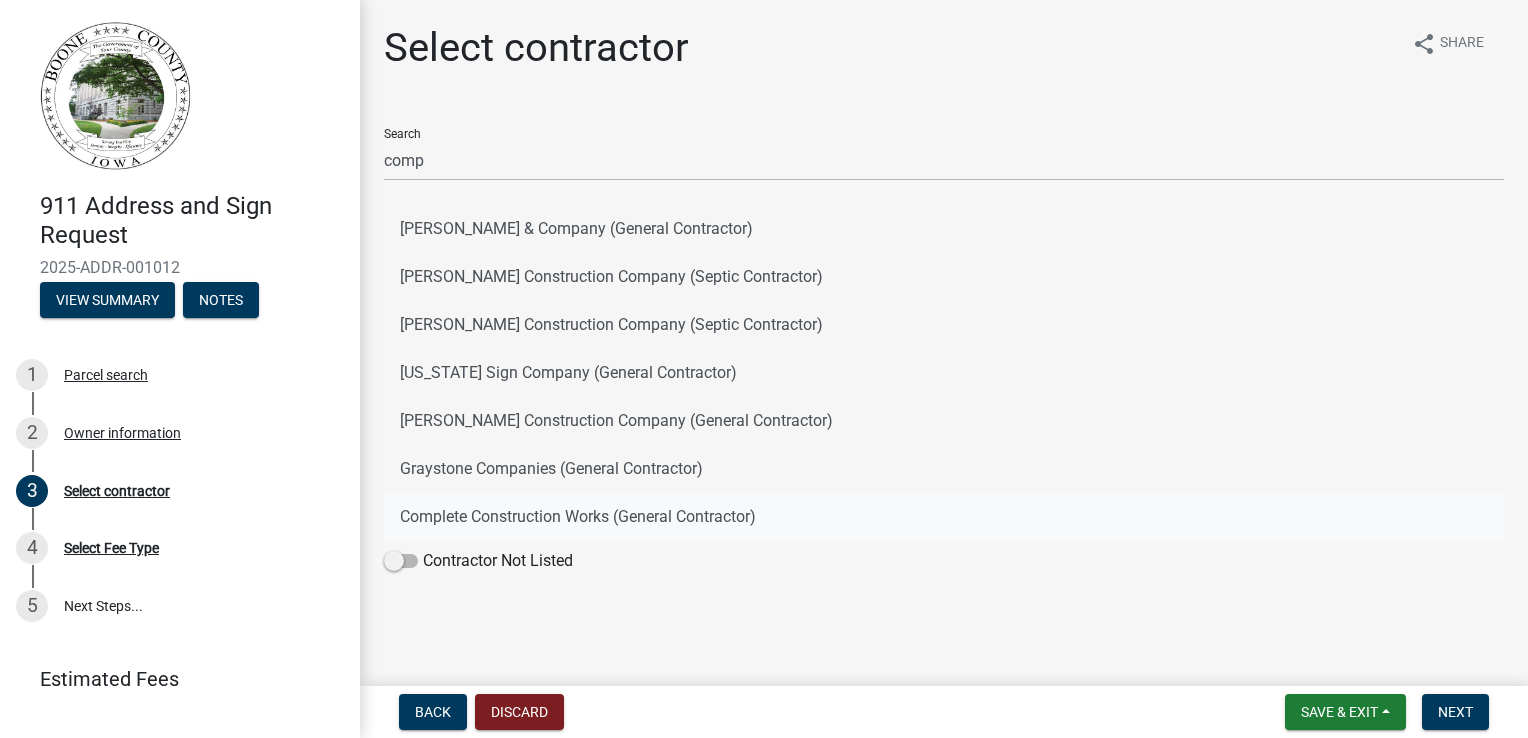 click on "Complete Construction Works (General Contractor)" 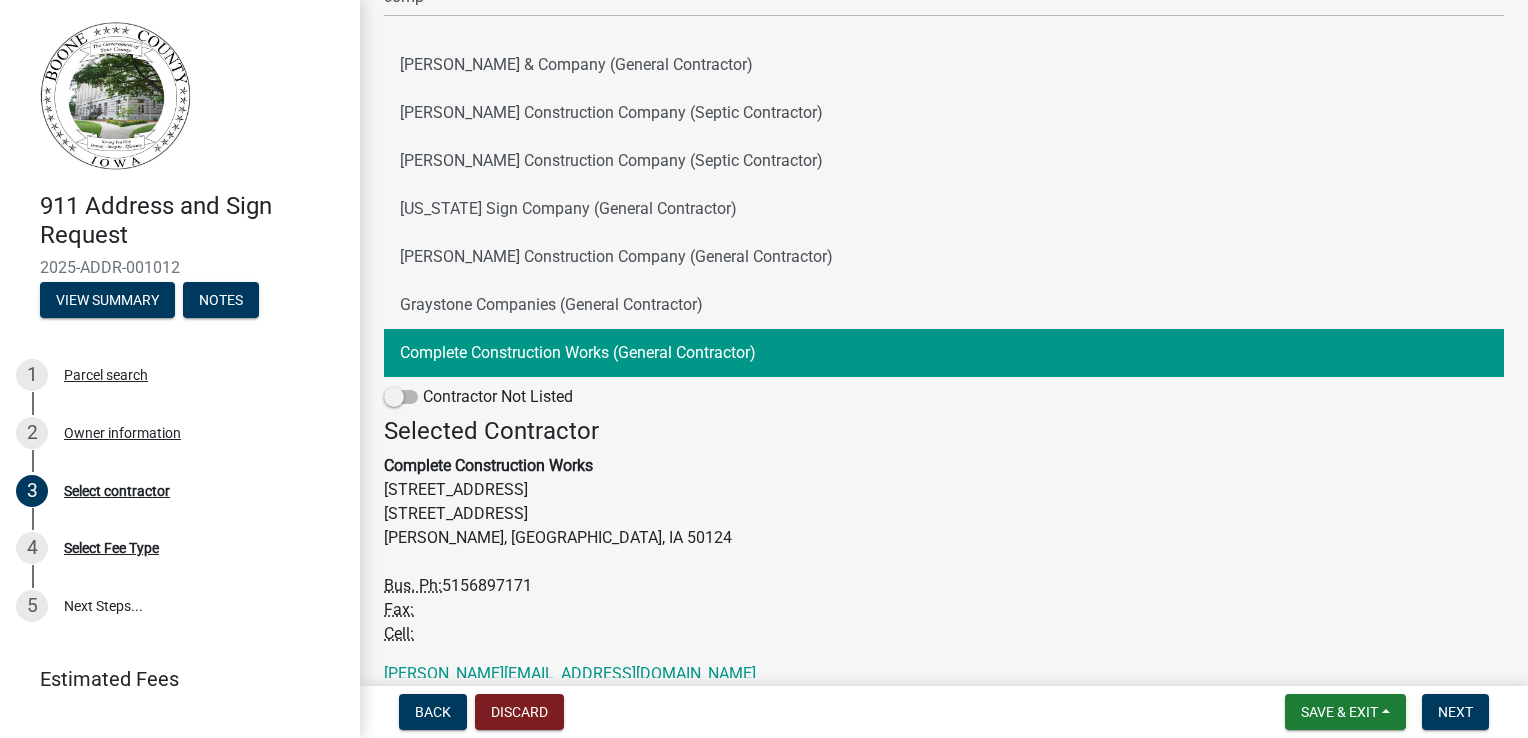 scroll, scrollTop: 249, scrollLeft: 0, axis: vertical 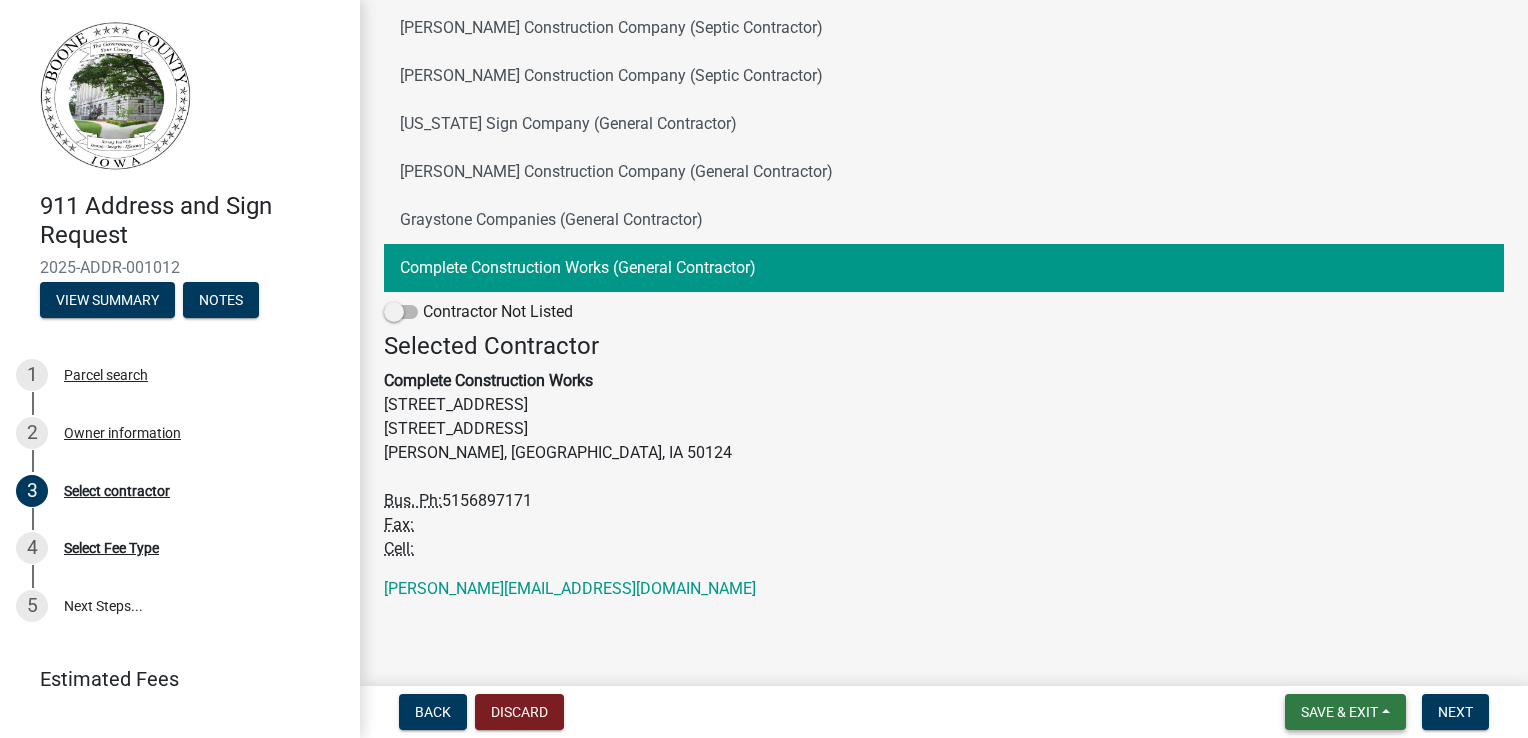 click on "Save & Exit" at bounding box center (1339, 712) 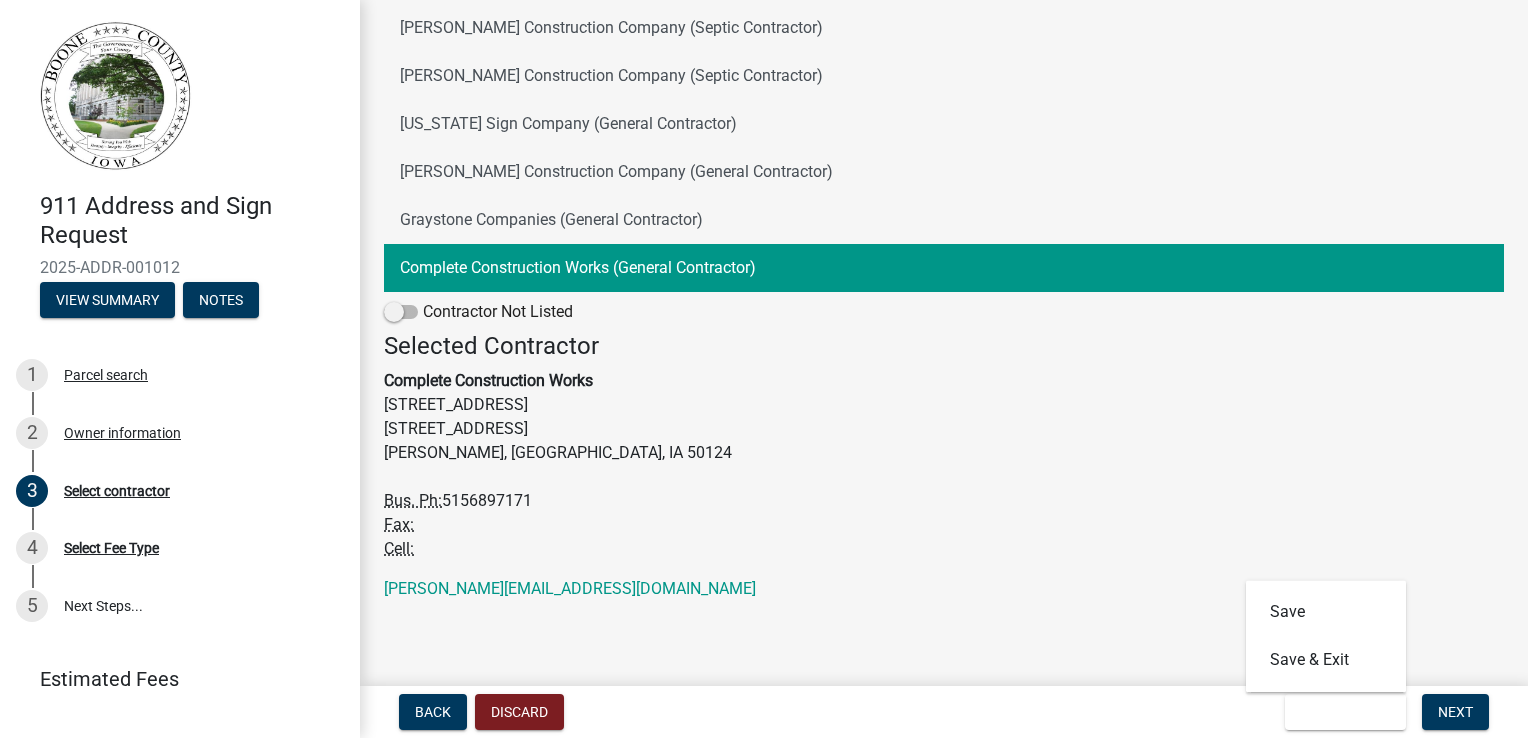 click on "Select contractor share Share Search comp  Carl A. Nelson & Company (General Contractor)   Kahl Construction Company (Septic Contractor)   Kahl Construction Company (Septic Contractor)   Iowa Sign Company (General Contractor)   Graham Construction Company (General Contractor)   Graystone Companies (General Contractor)   Complete Construction Works (General Contractor)   Contractor Not Listed  Selected Contractor Complete Construction Works  200 Ridgewood Dr.  200 Ridgewood Dr.  HUXLEY, IA, IA 50124 Bus. Ph:  5156897171 Fax: Cell: carmen@completecw.com" 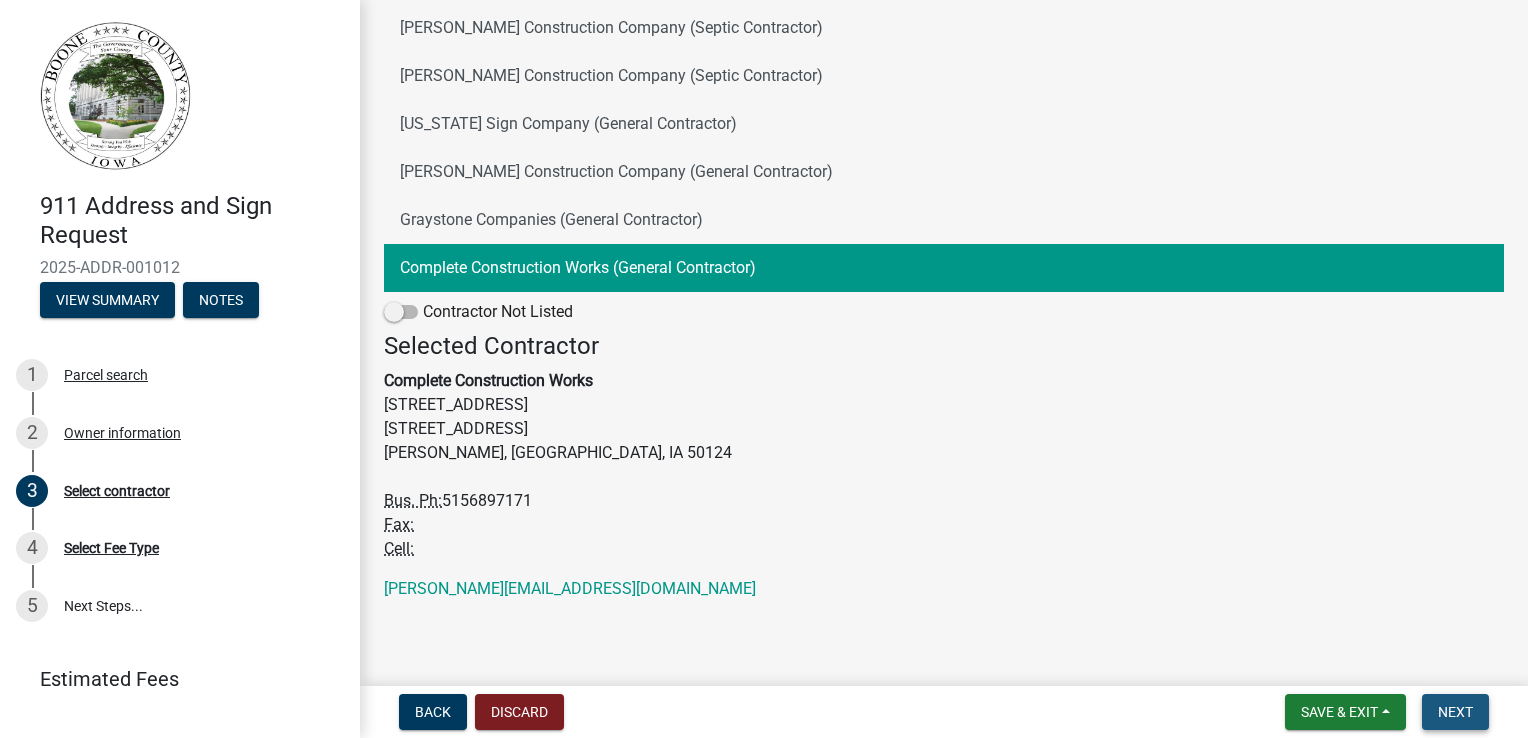 click on "Next" at bounding box center [1455, 712] 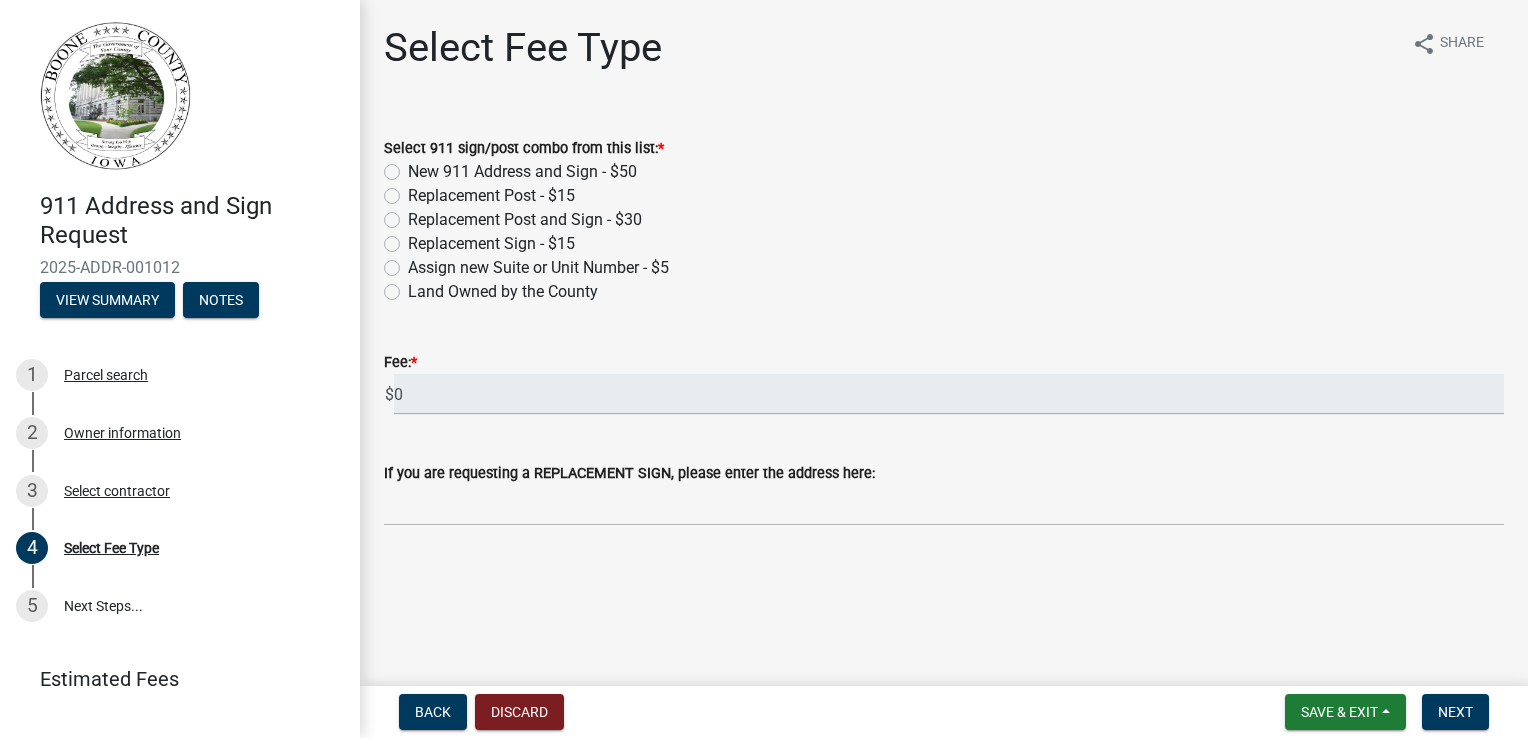click on "New 911 Address and Sign - $50" 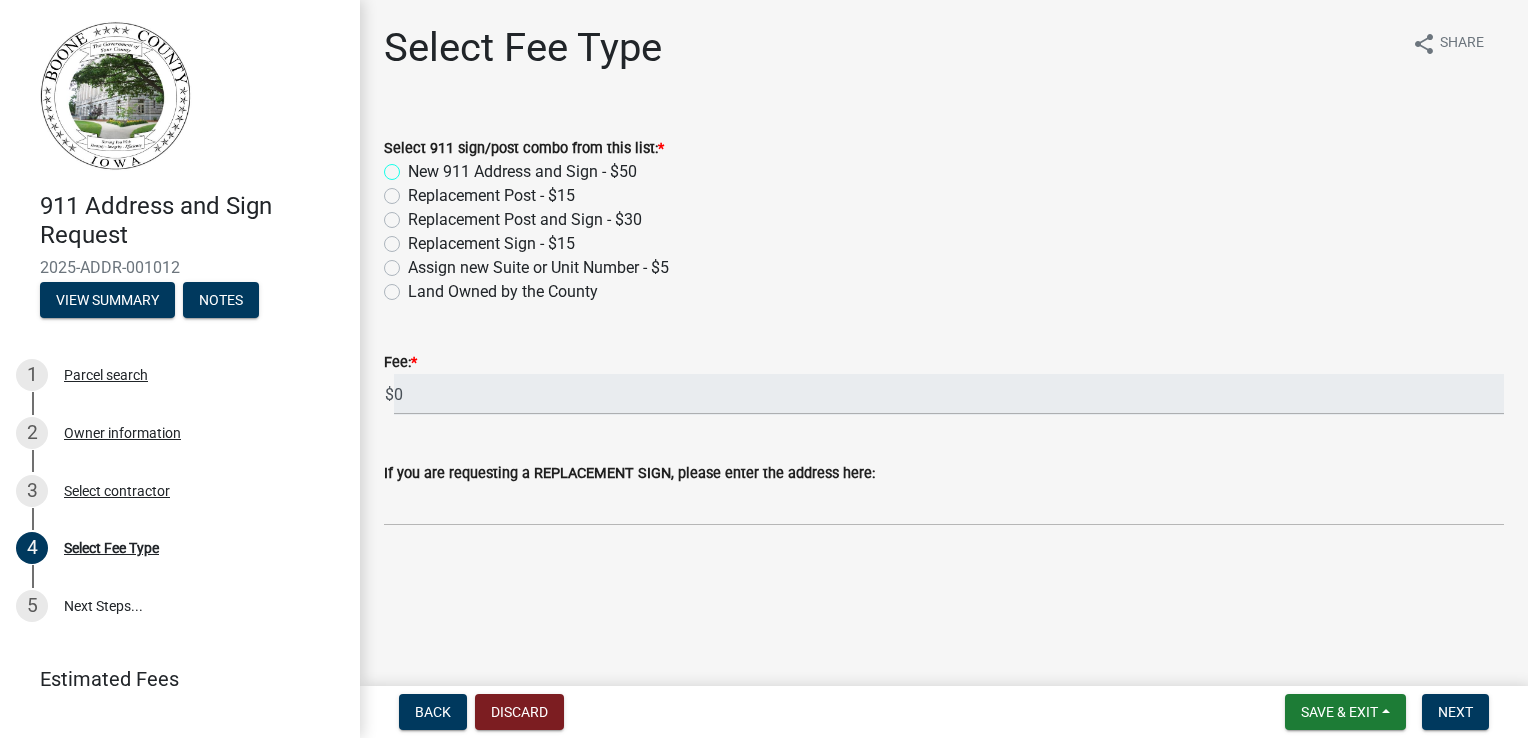 click on "New 911 Address and Sign - $50" at bounding box center [414, 166] 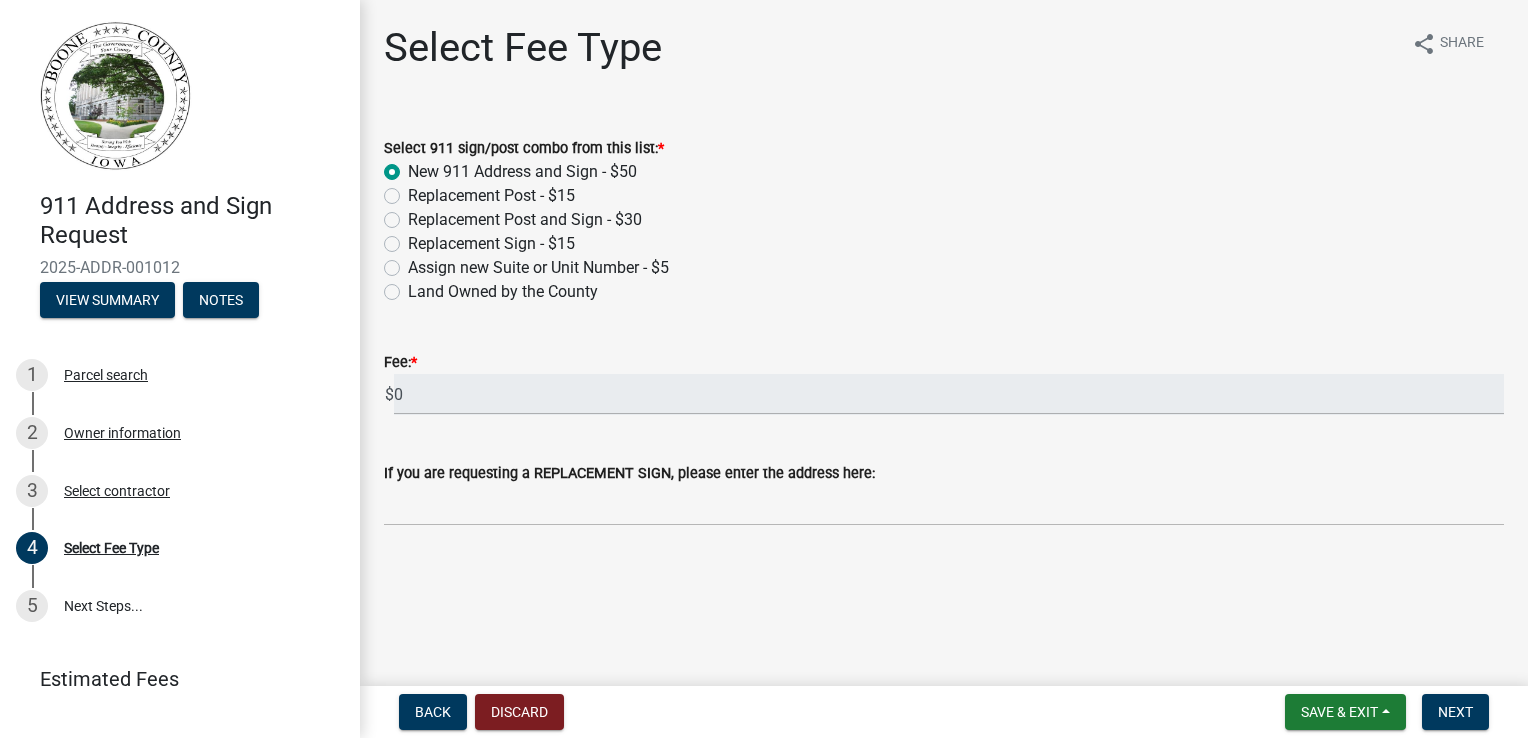 radio on "true" 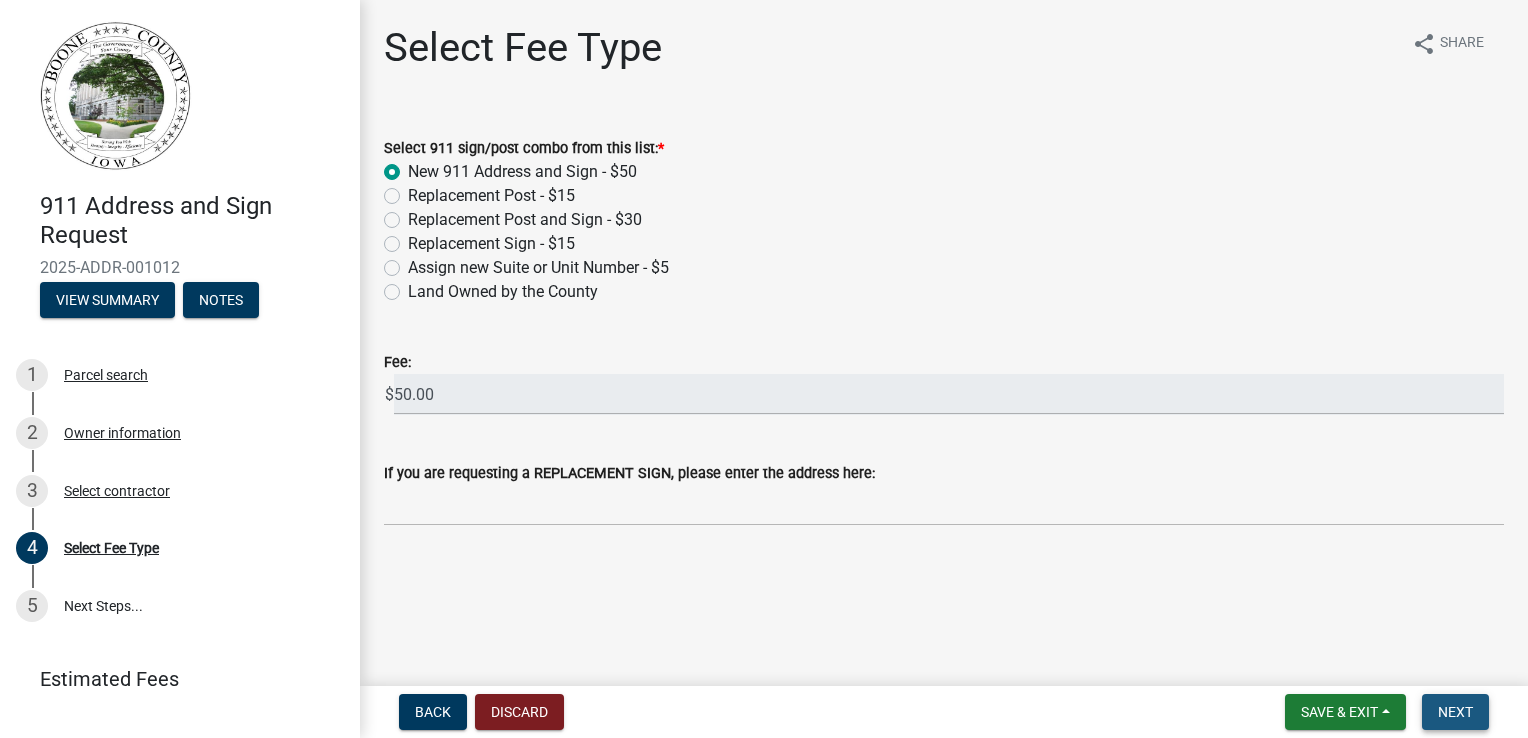 click on "Next" at bounding box center (1455, 712) 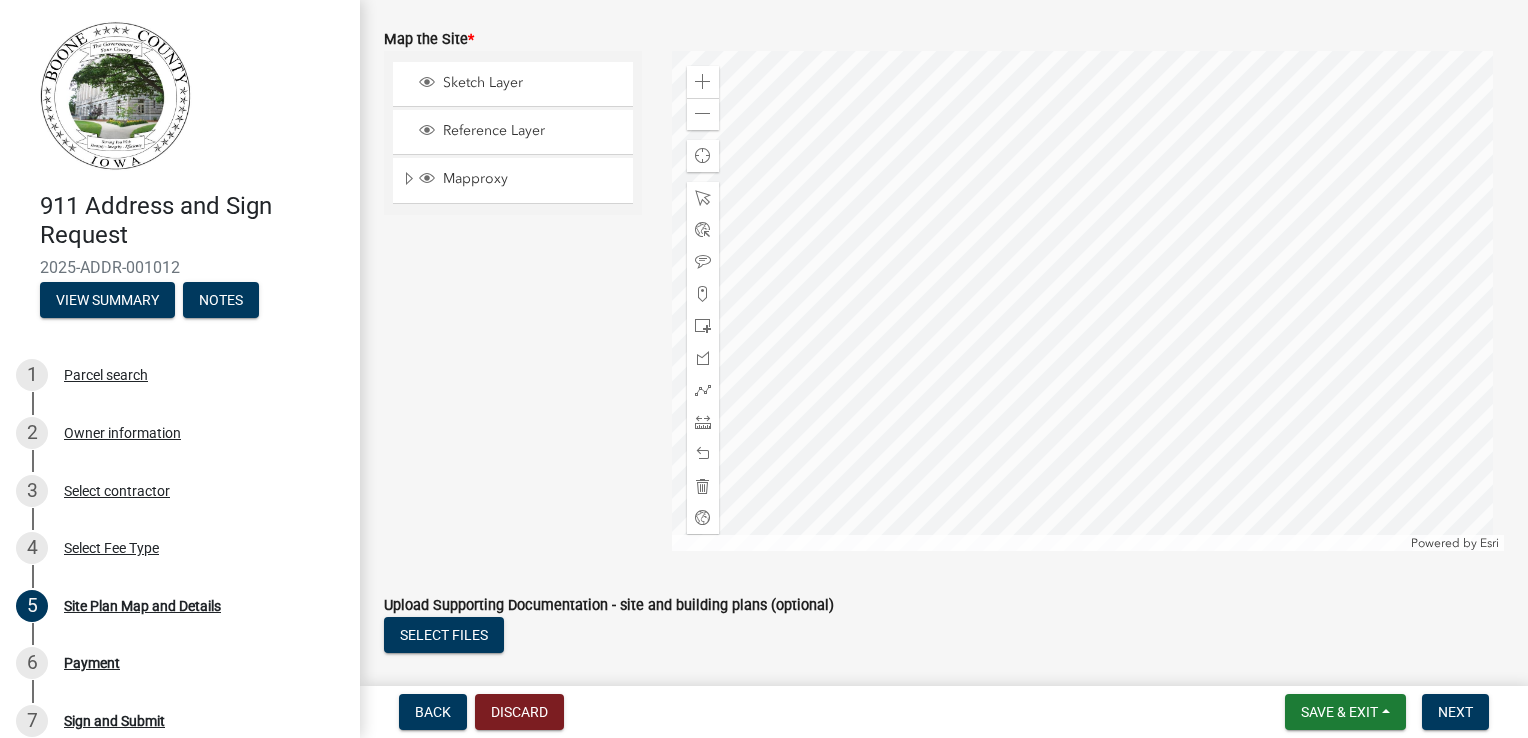 scroll, scrollTop: 920, scrollLeft: 0, axis: vertical 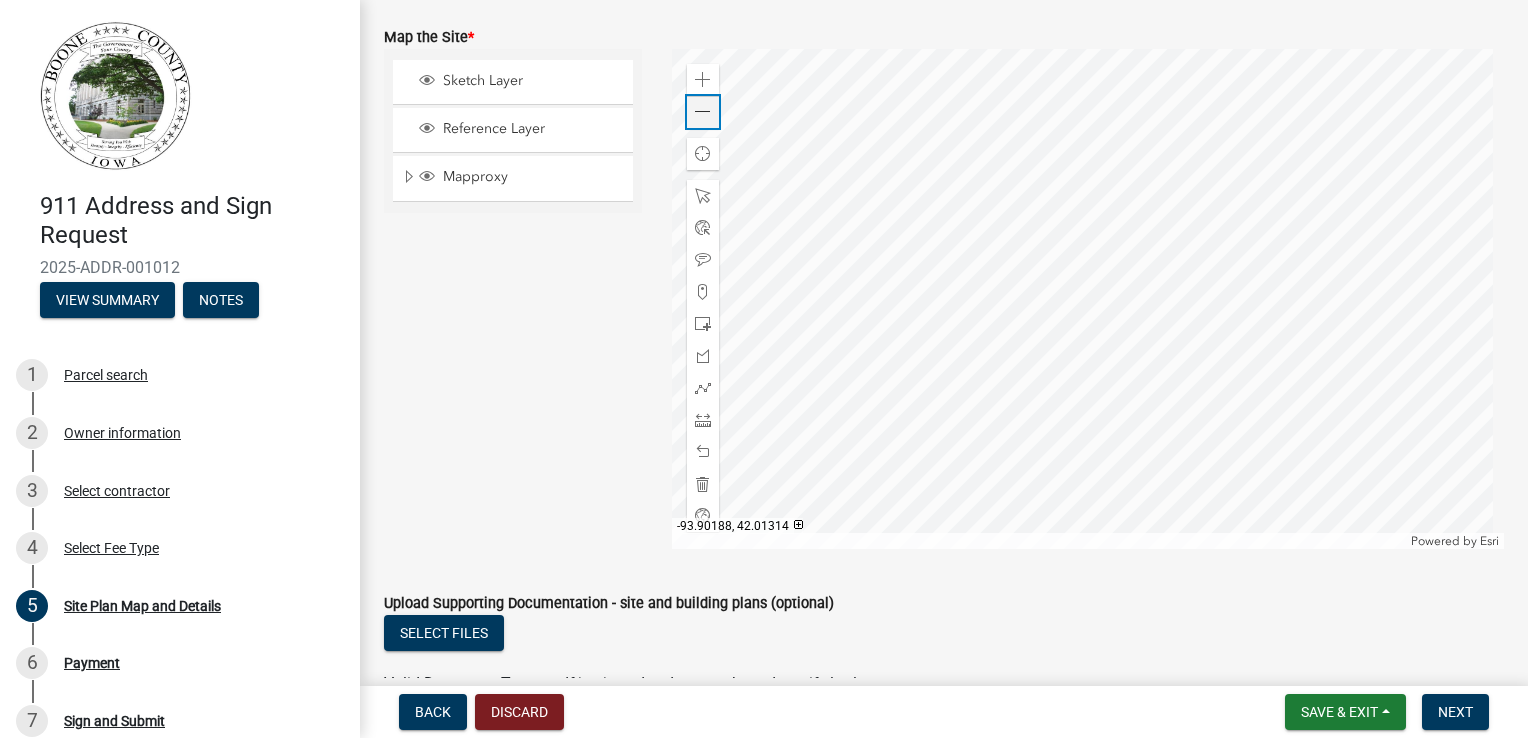click on "Zoom out" 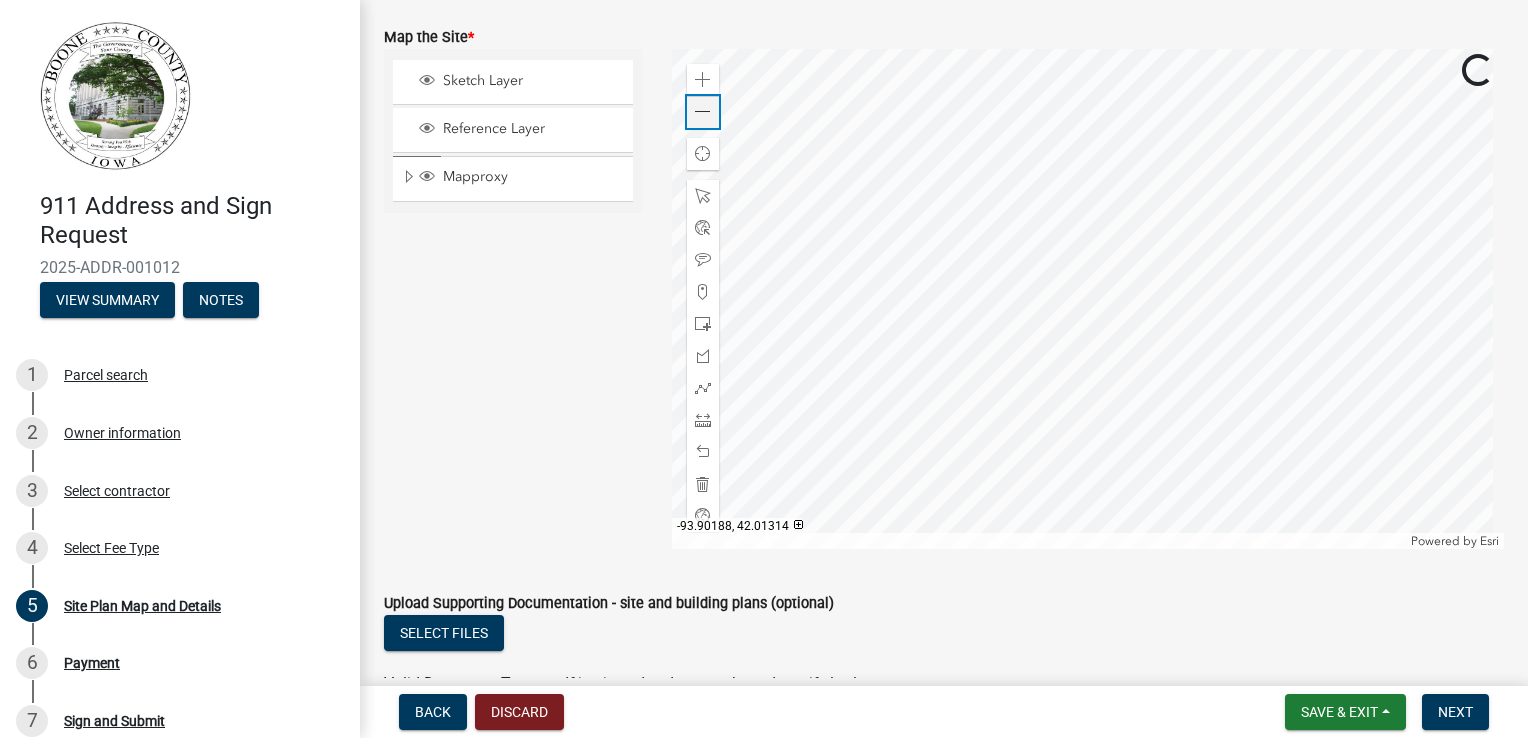 scroll, scrollTop: 856, scrollLeft: 0, axis: vertical 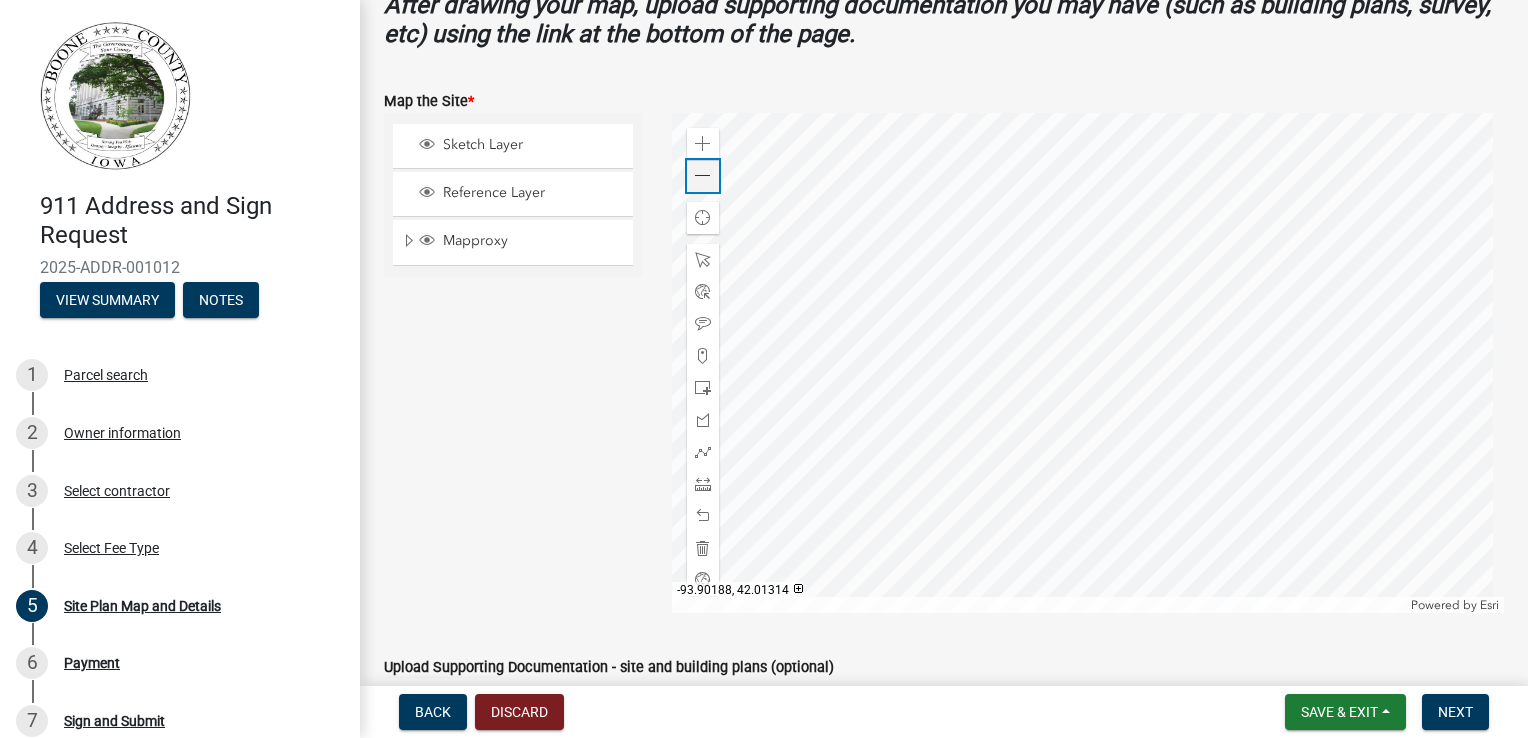 click on "Zoom out" 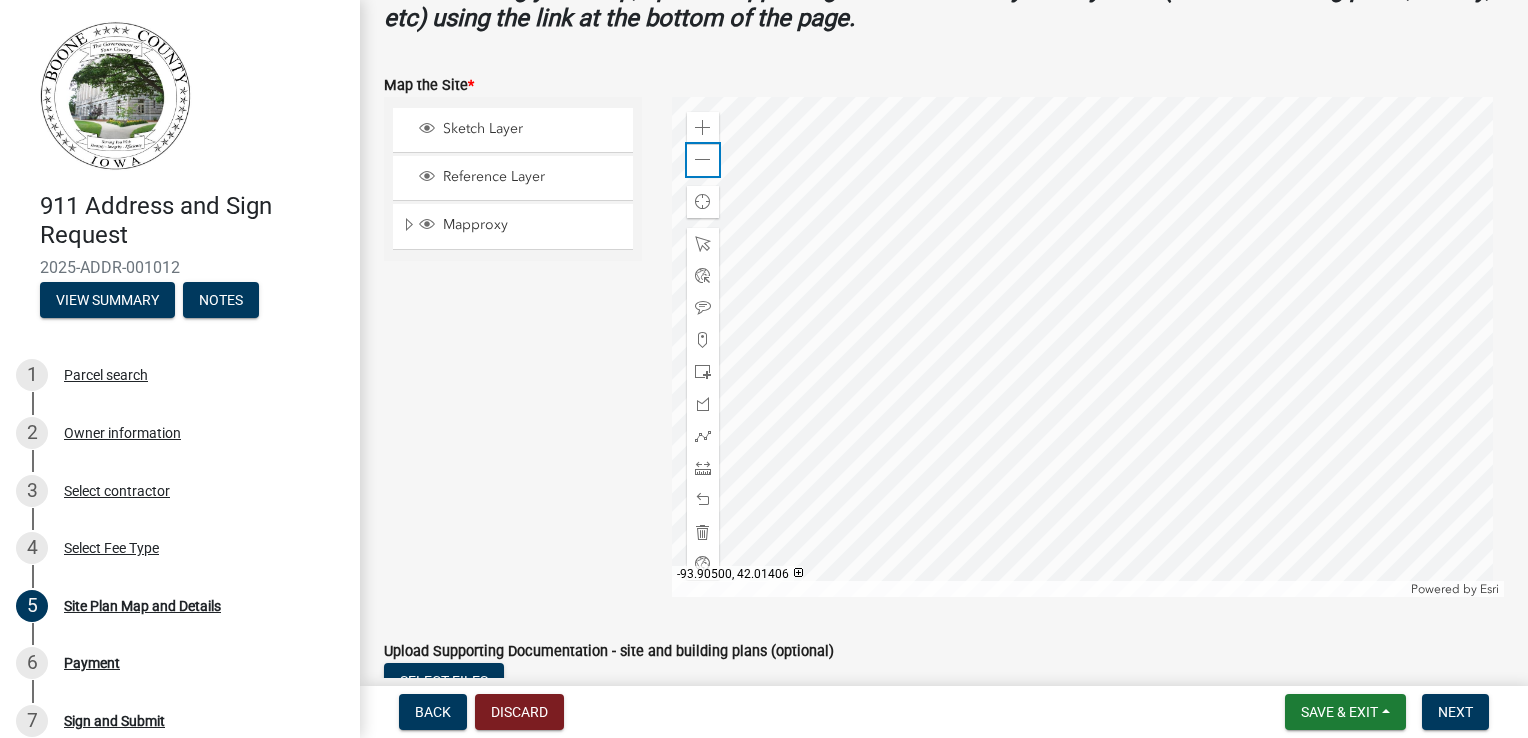 scroll, scrollTop: 871, scrollLeft: 0, axis: vertical 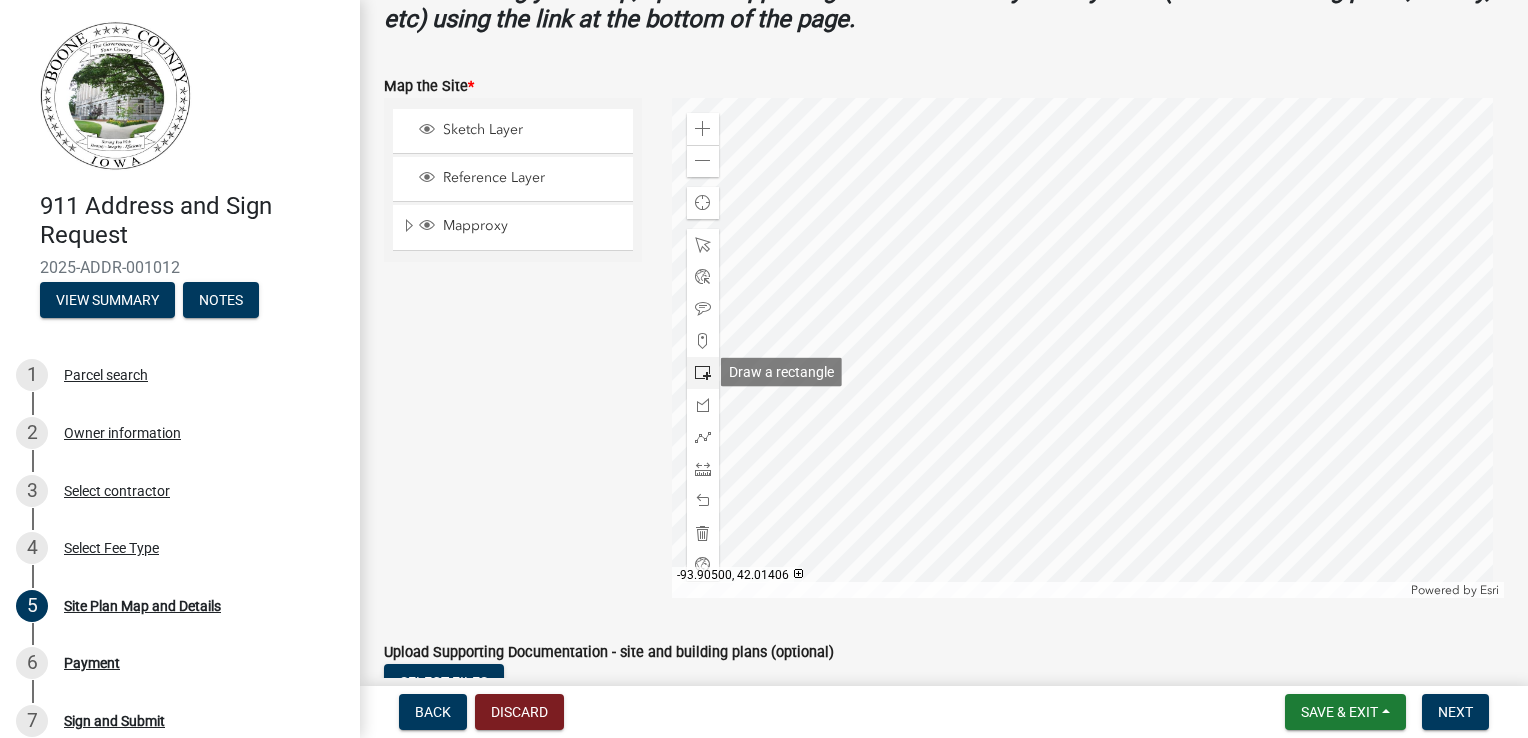 click 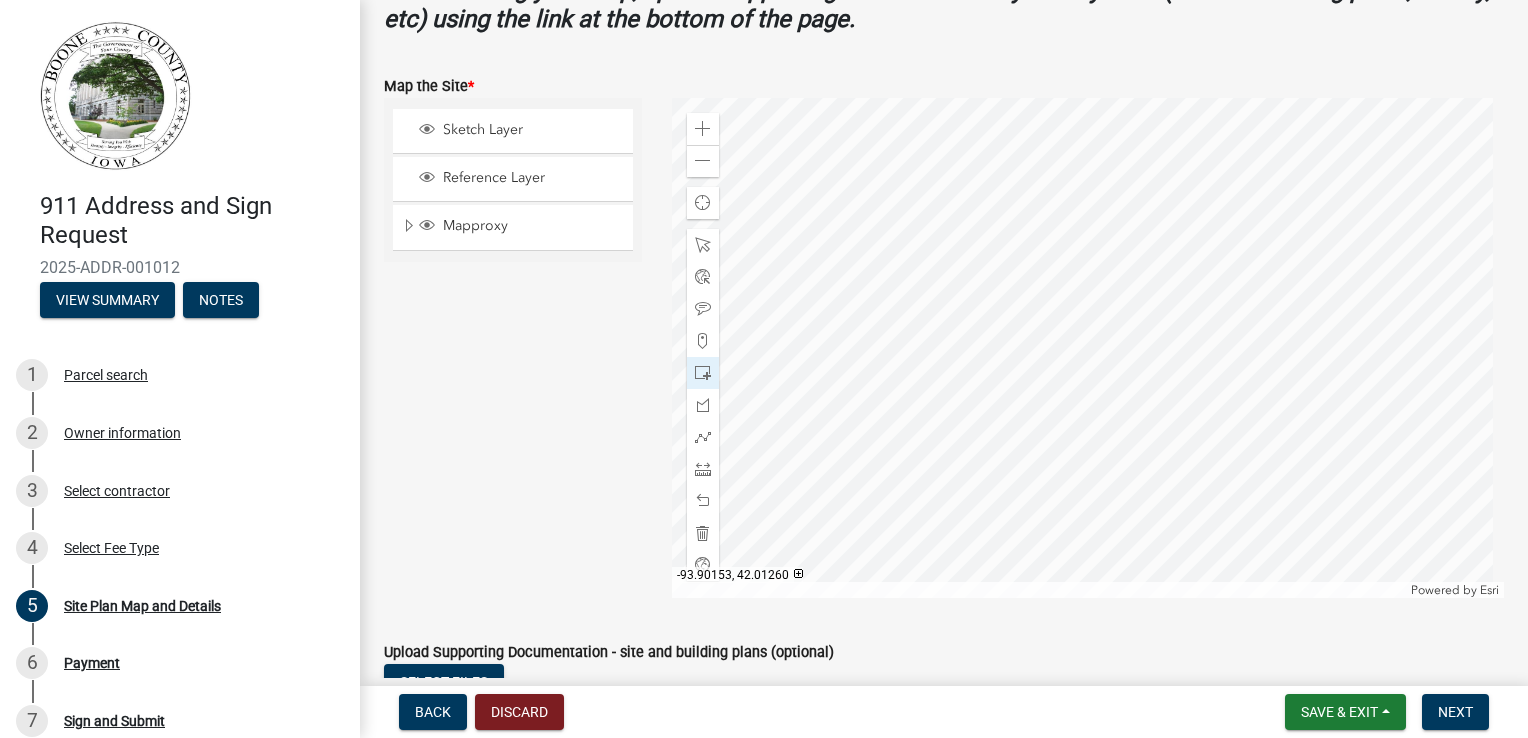 click 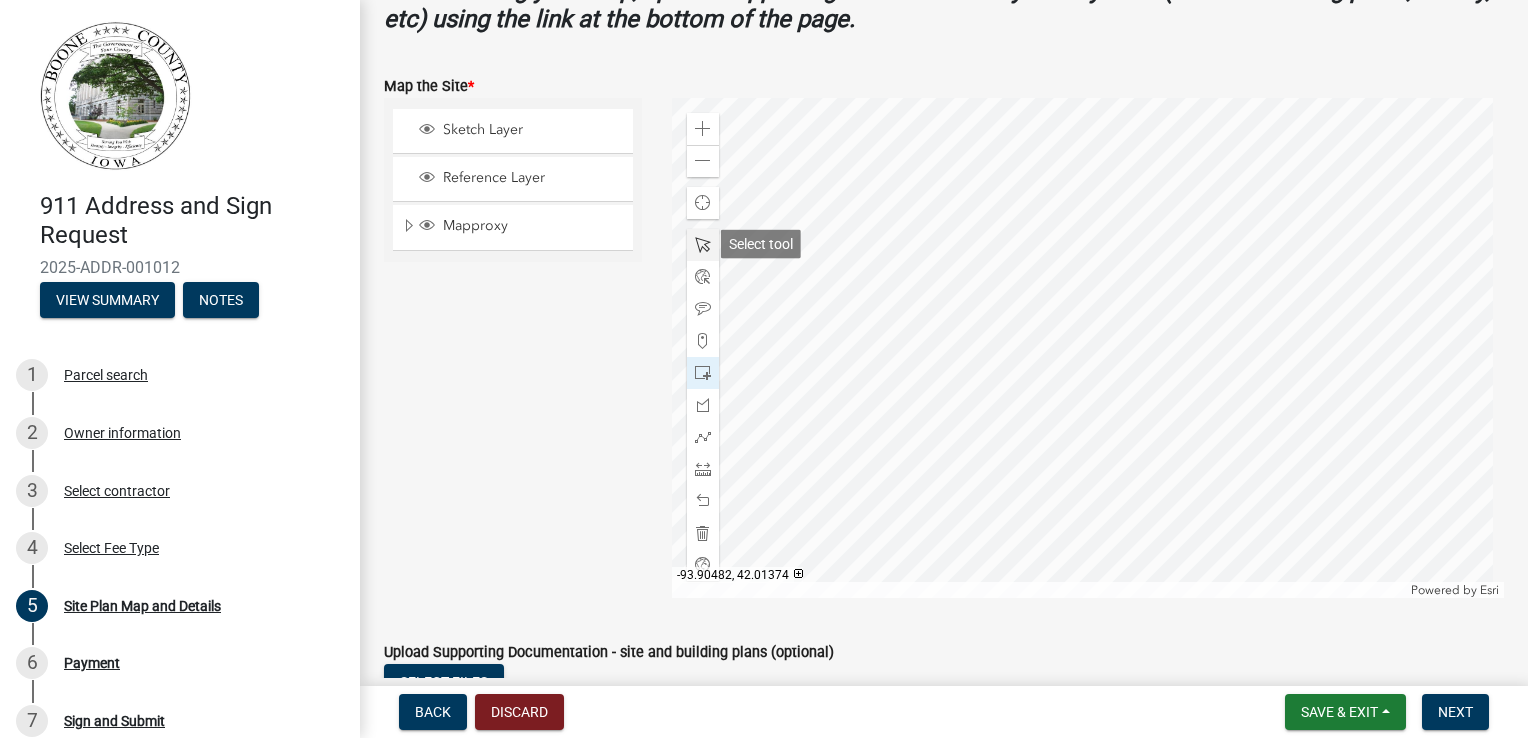 click 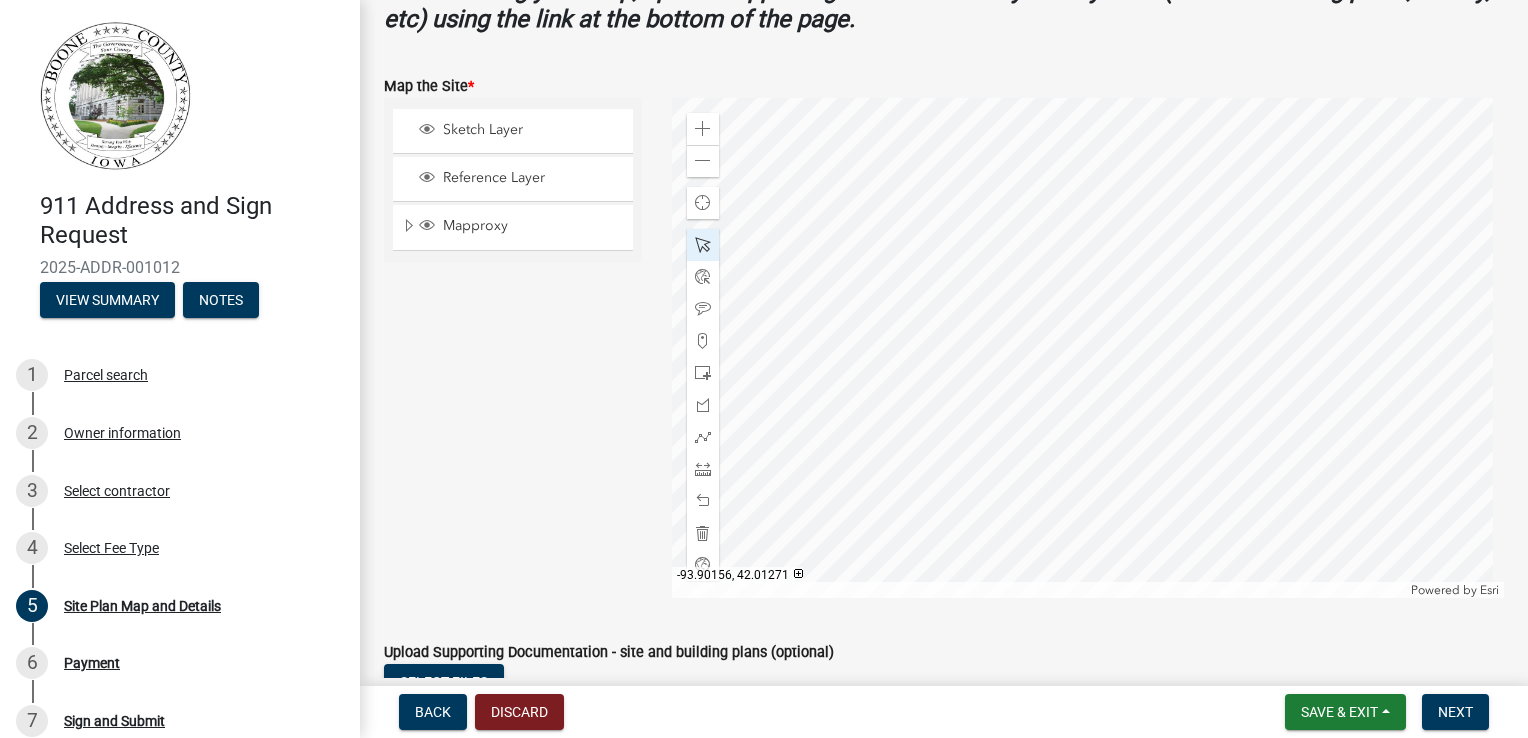 click 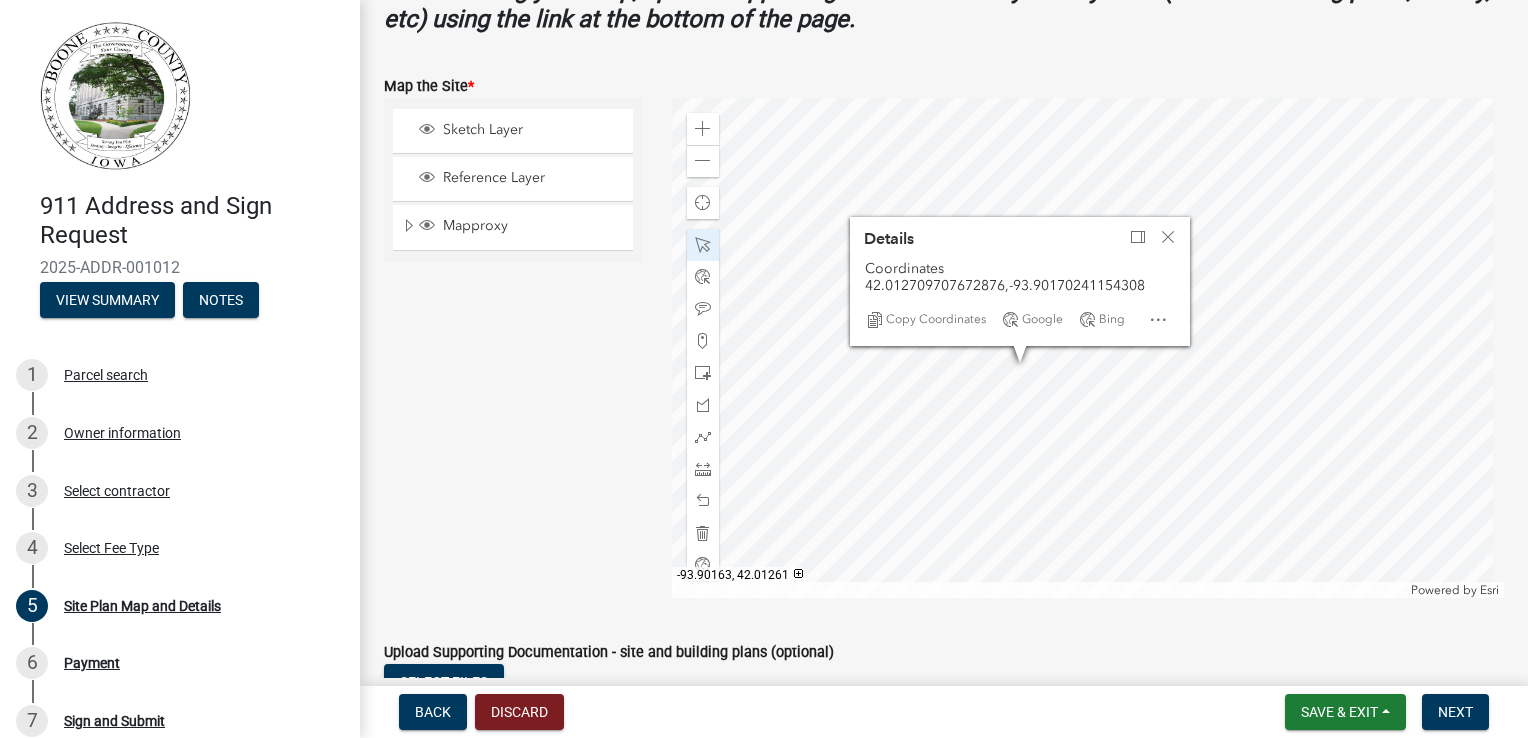 click 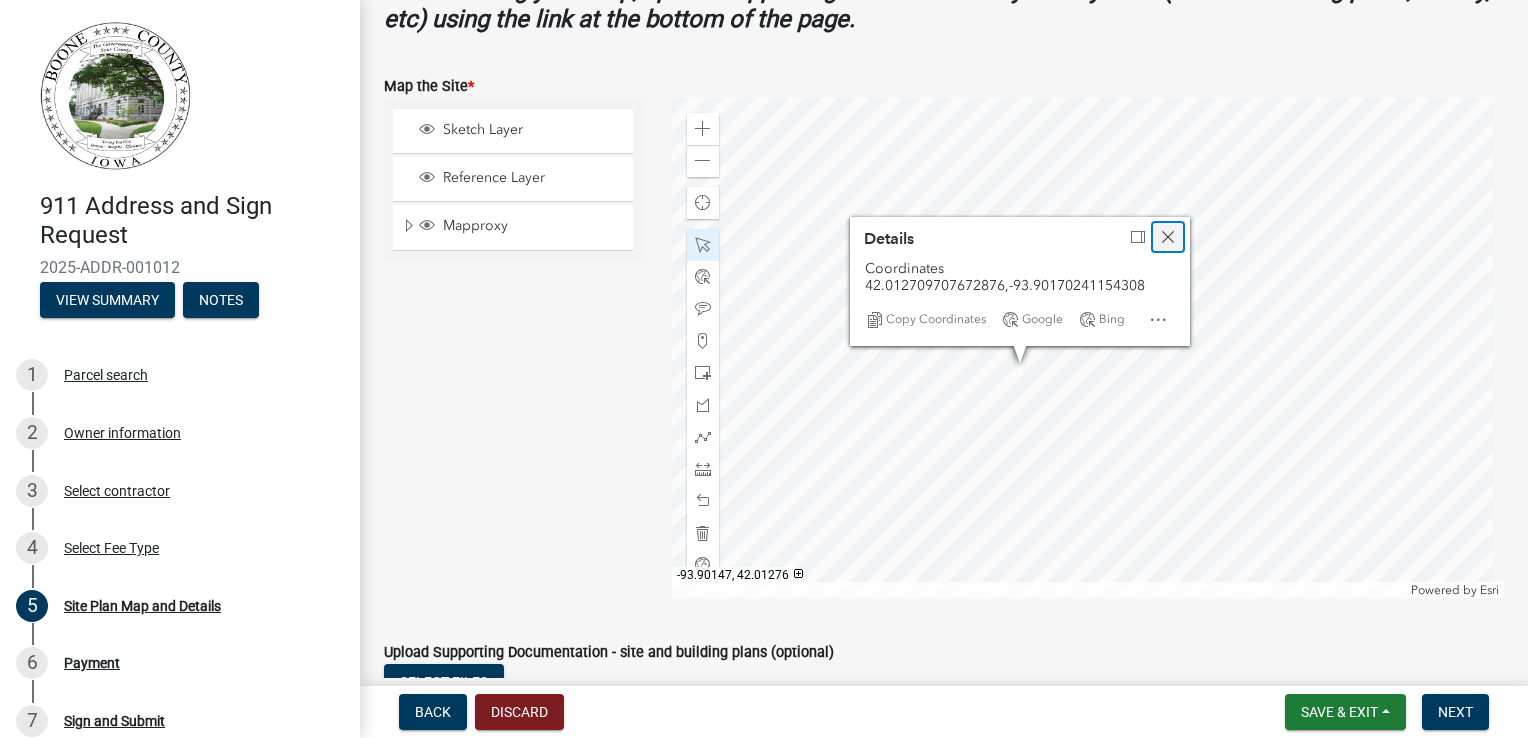 click 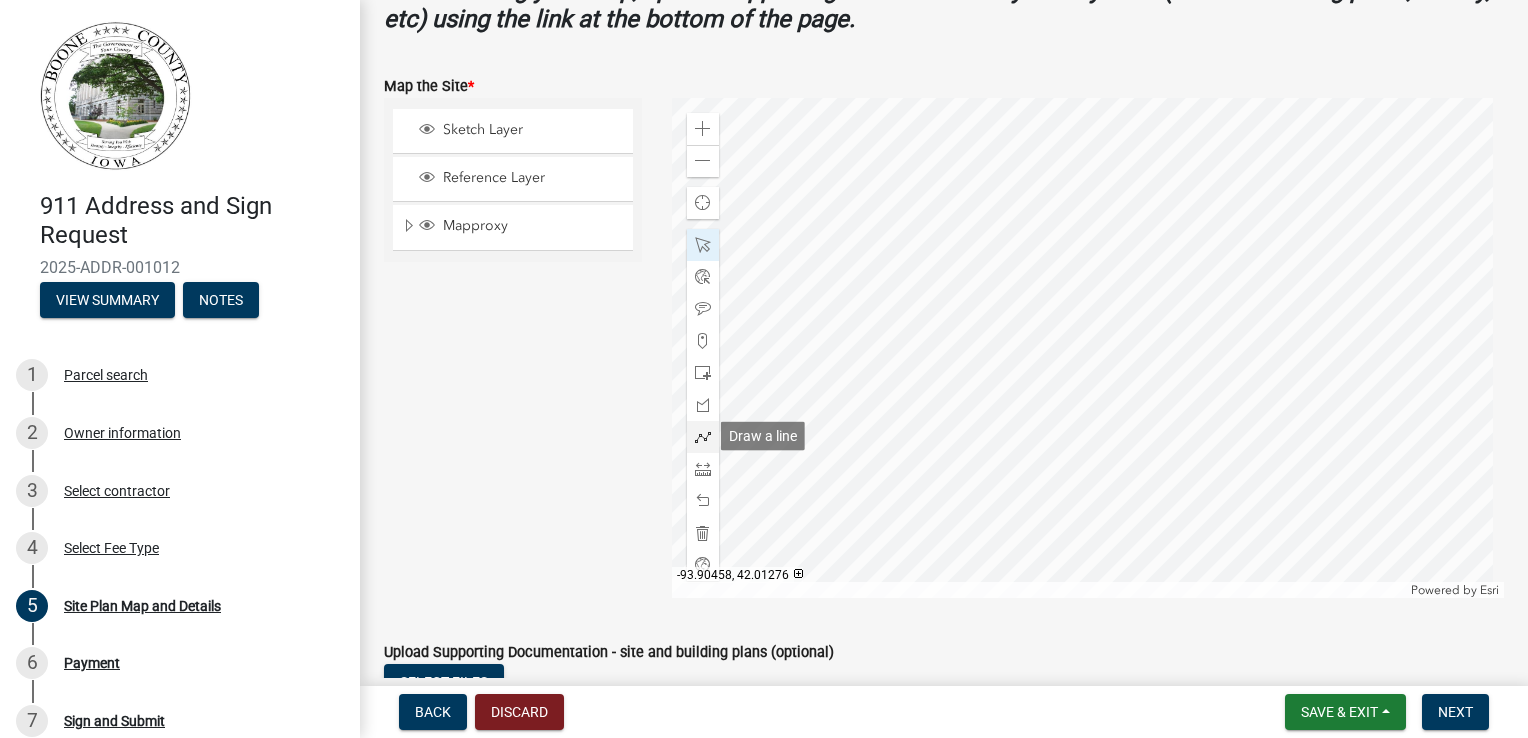 click 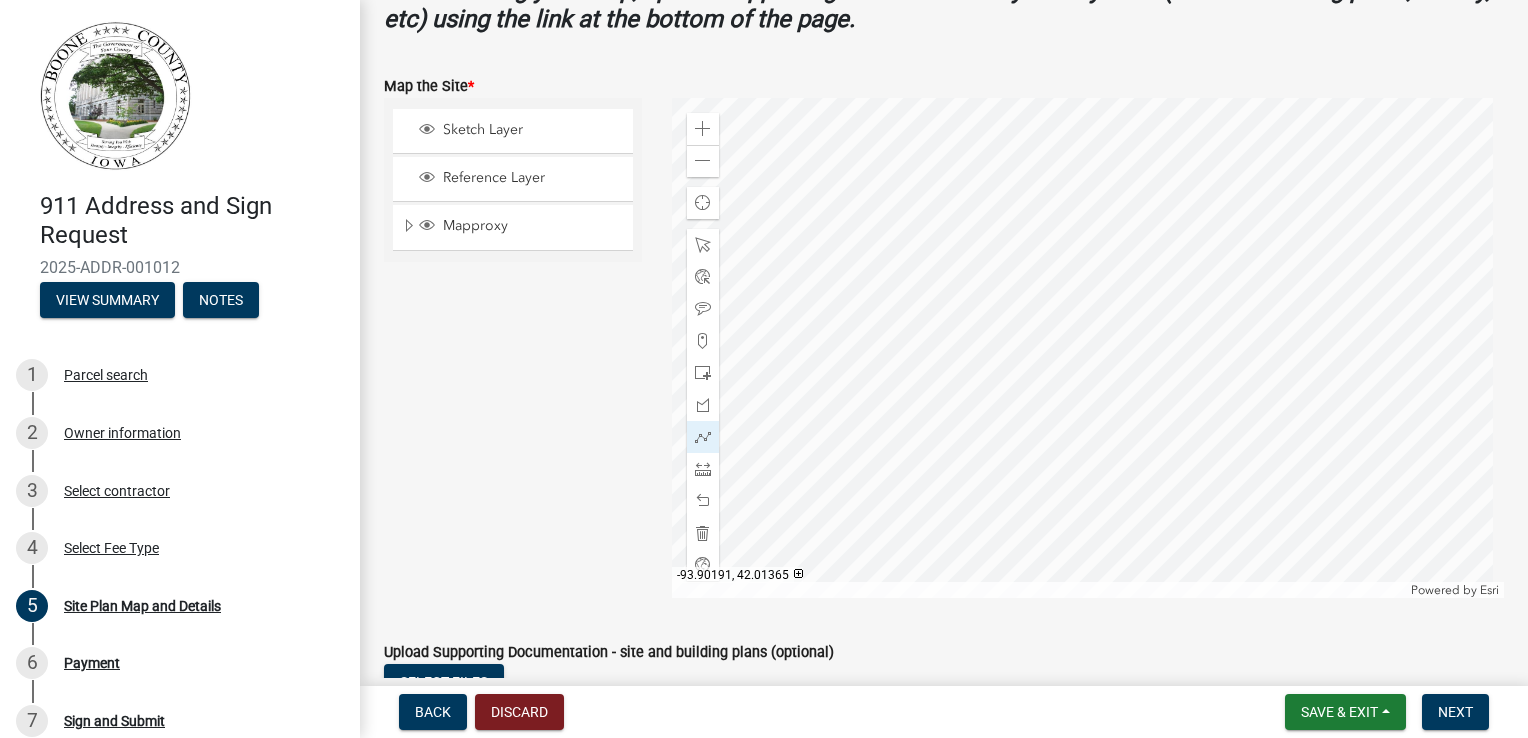 click 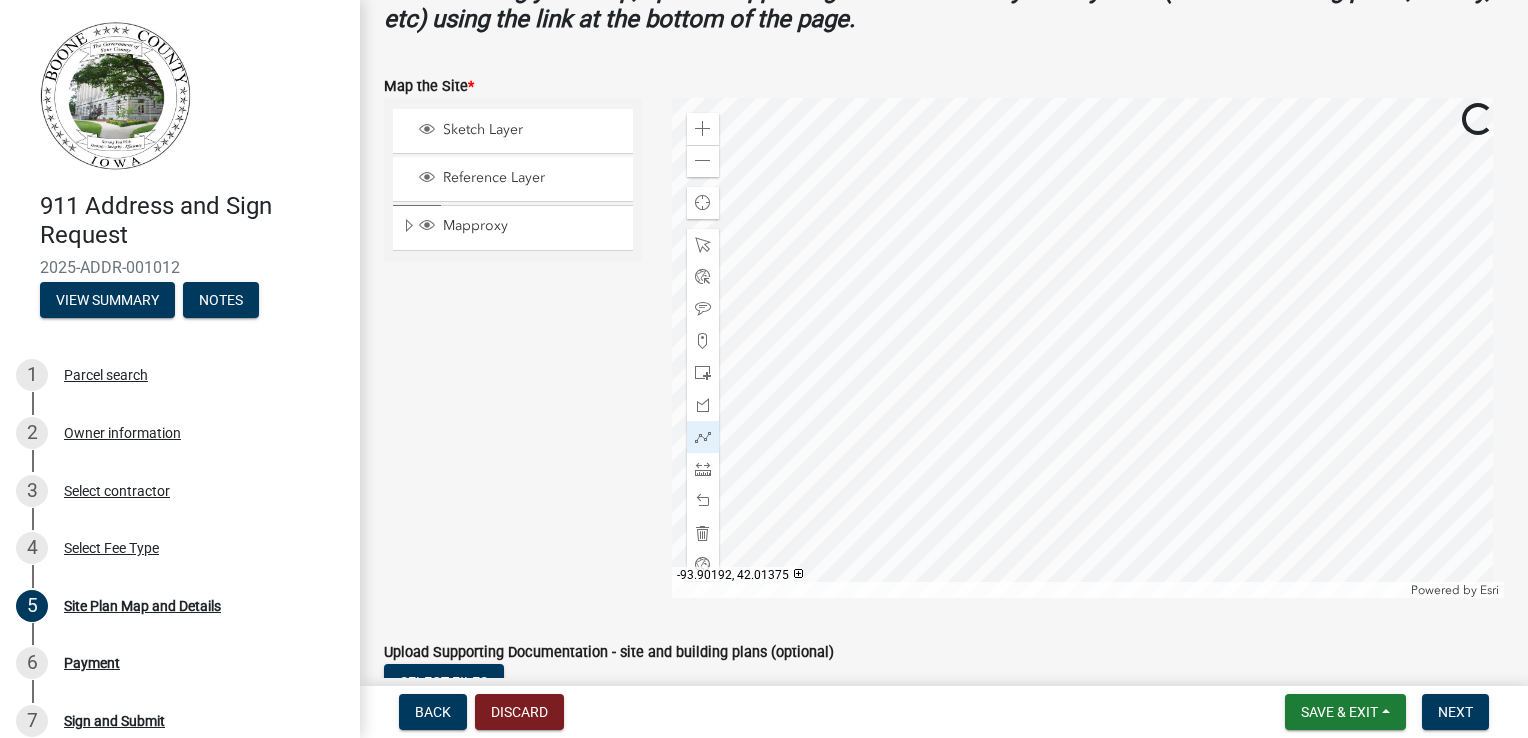 click 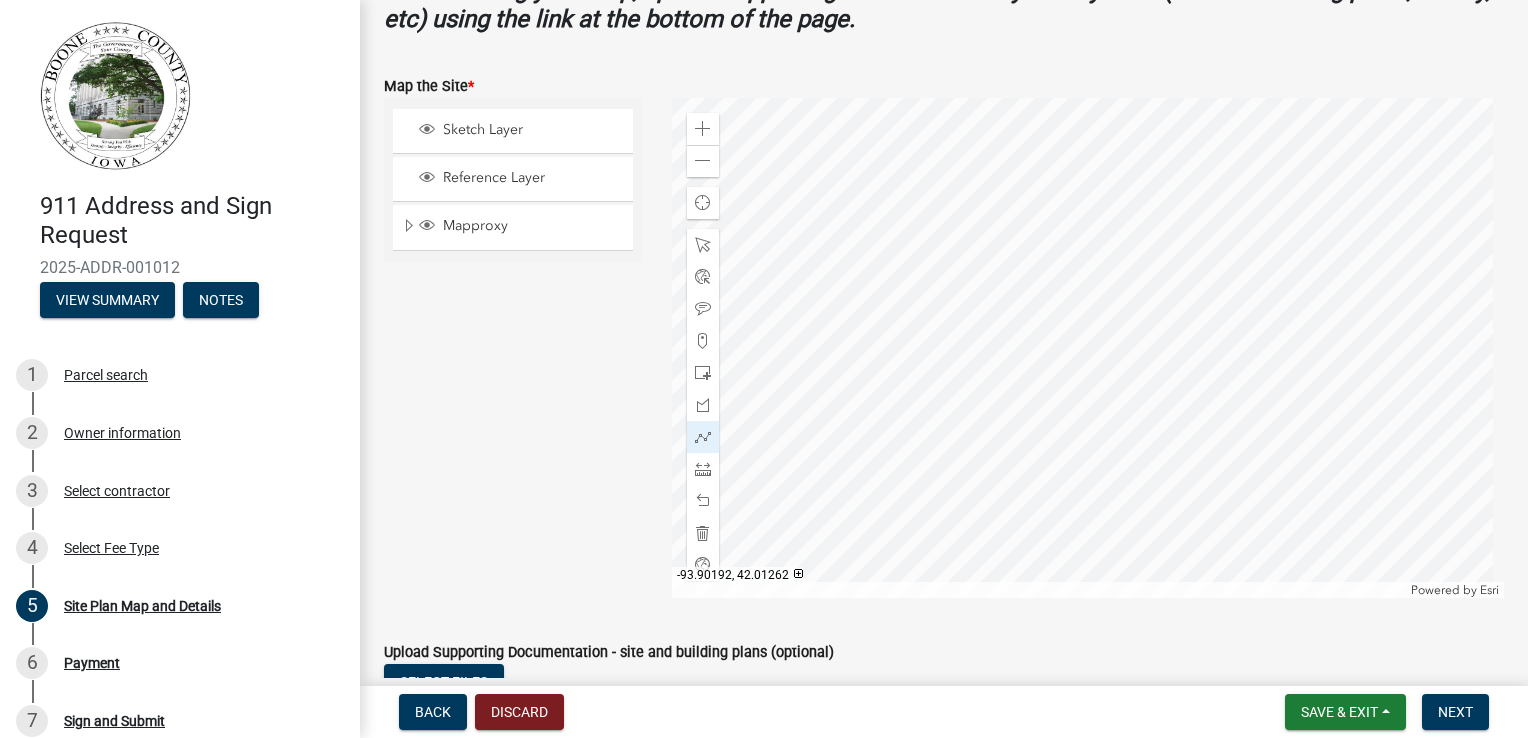 click 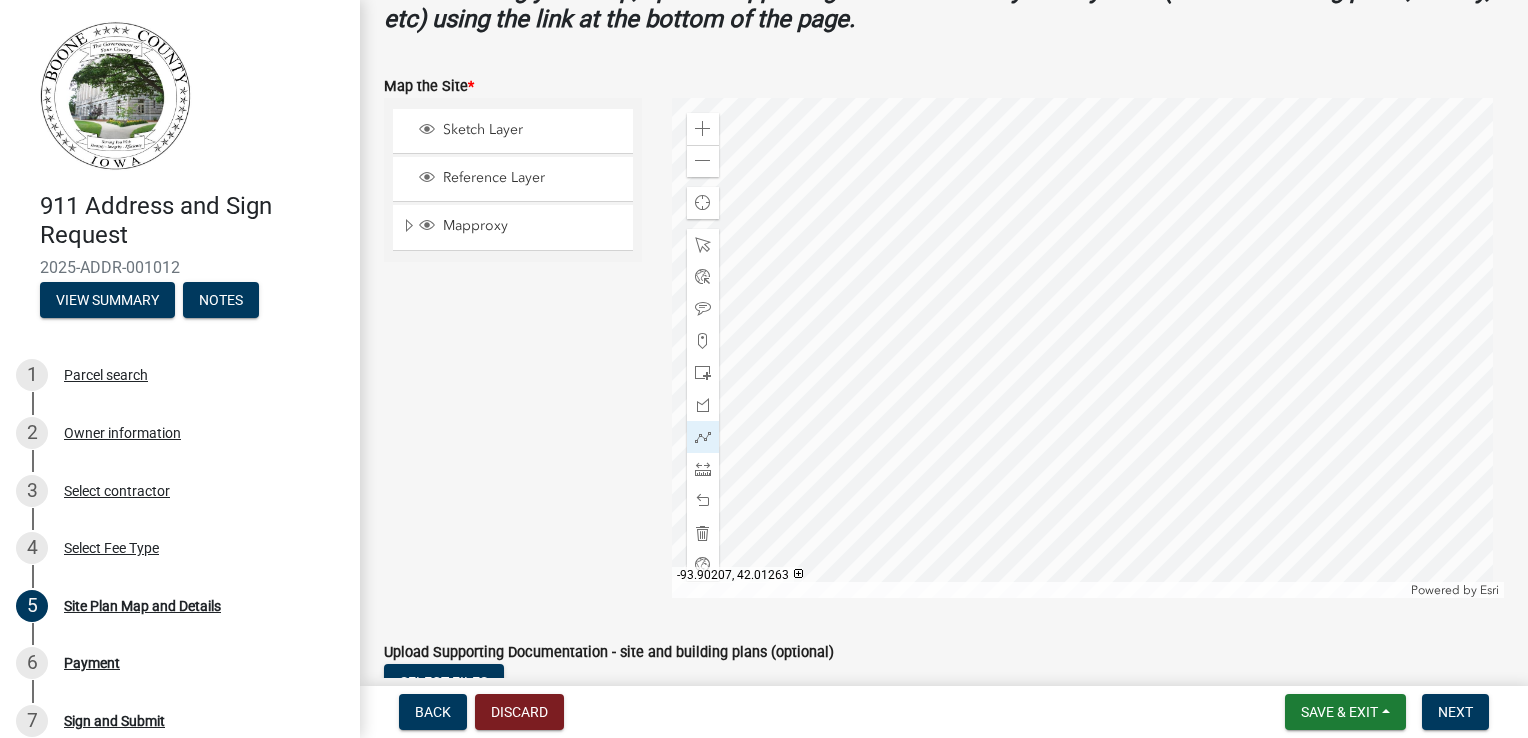 click 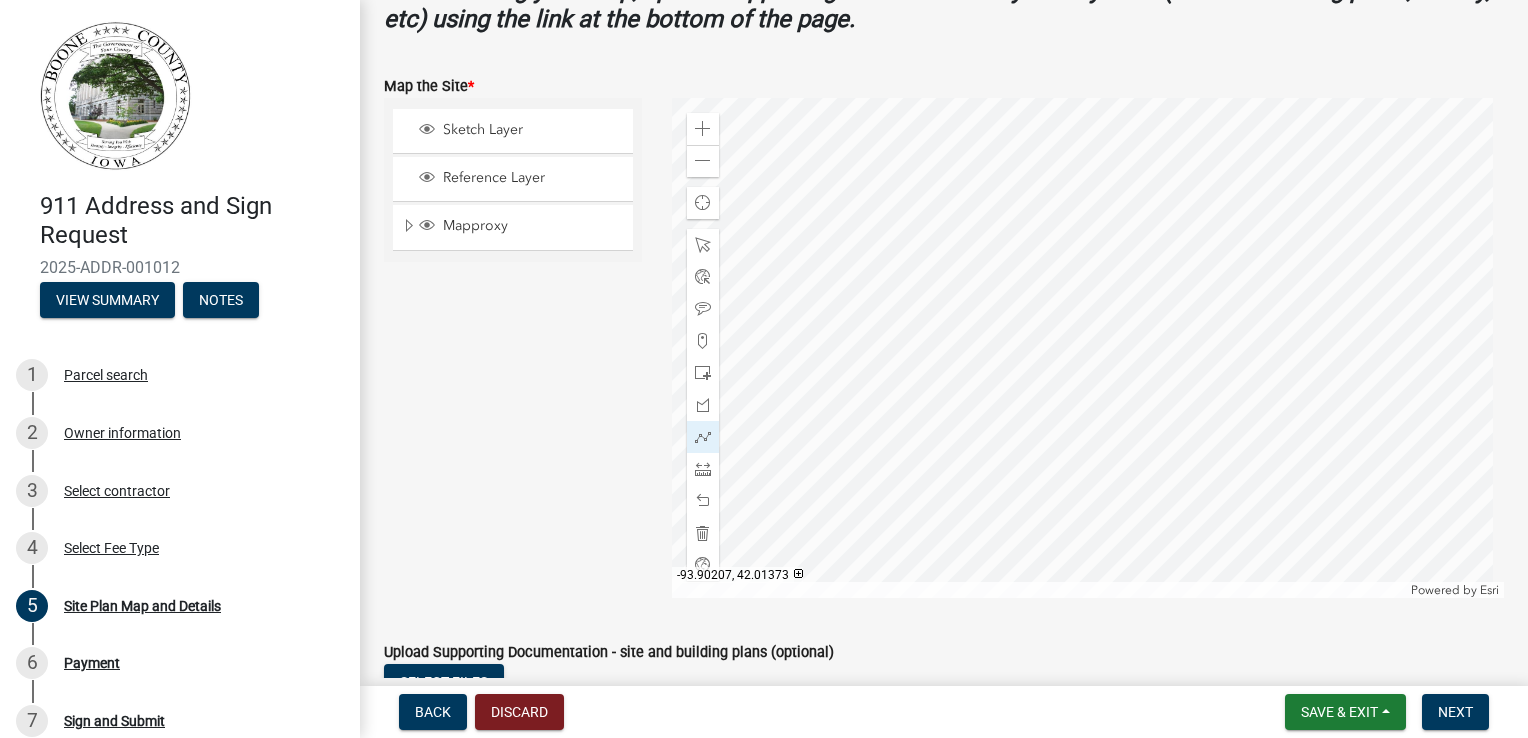 click 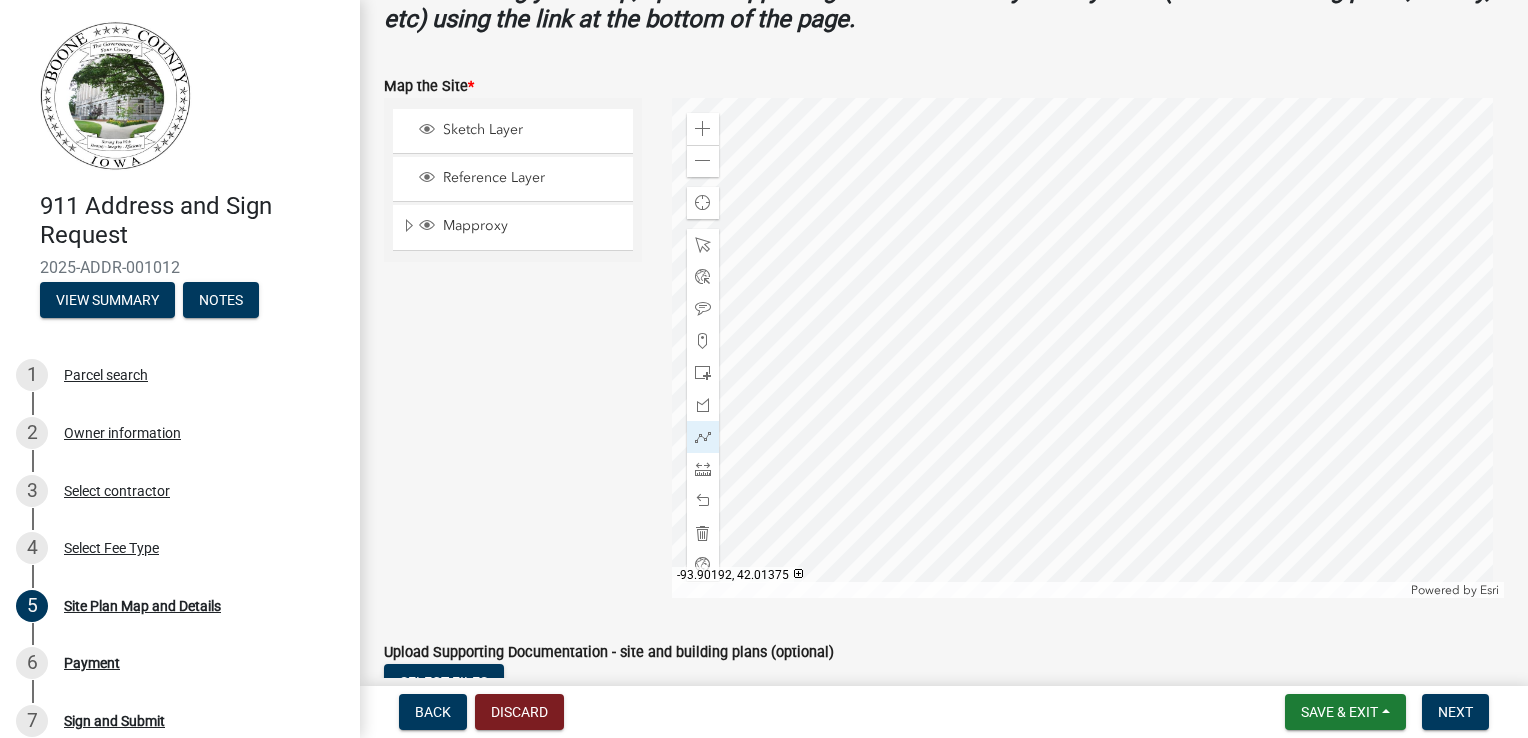 click 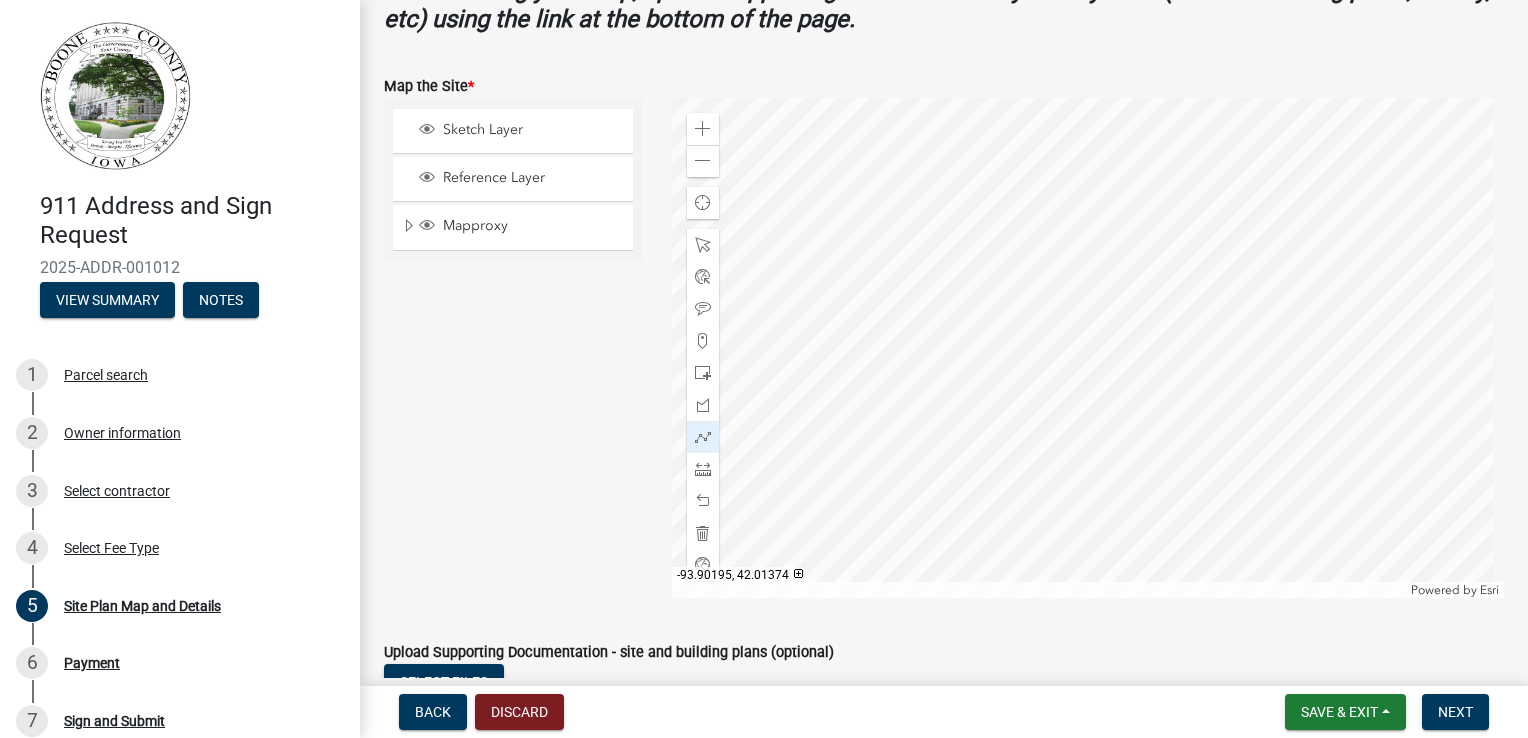 click 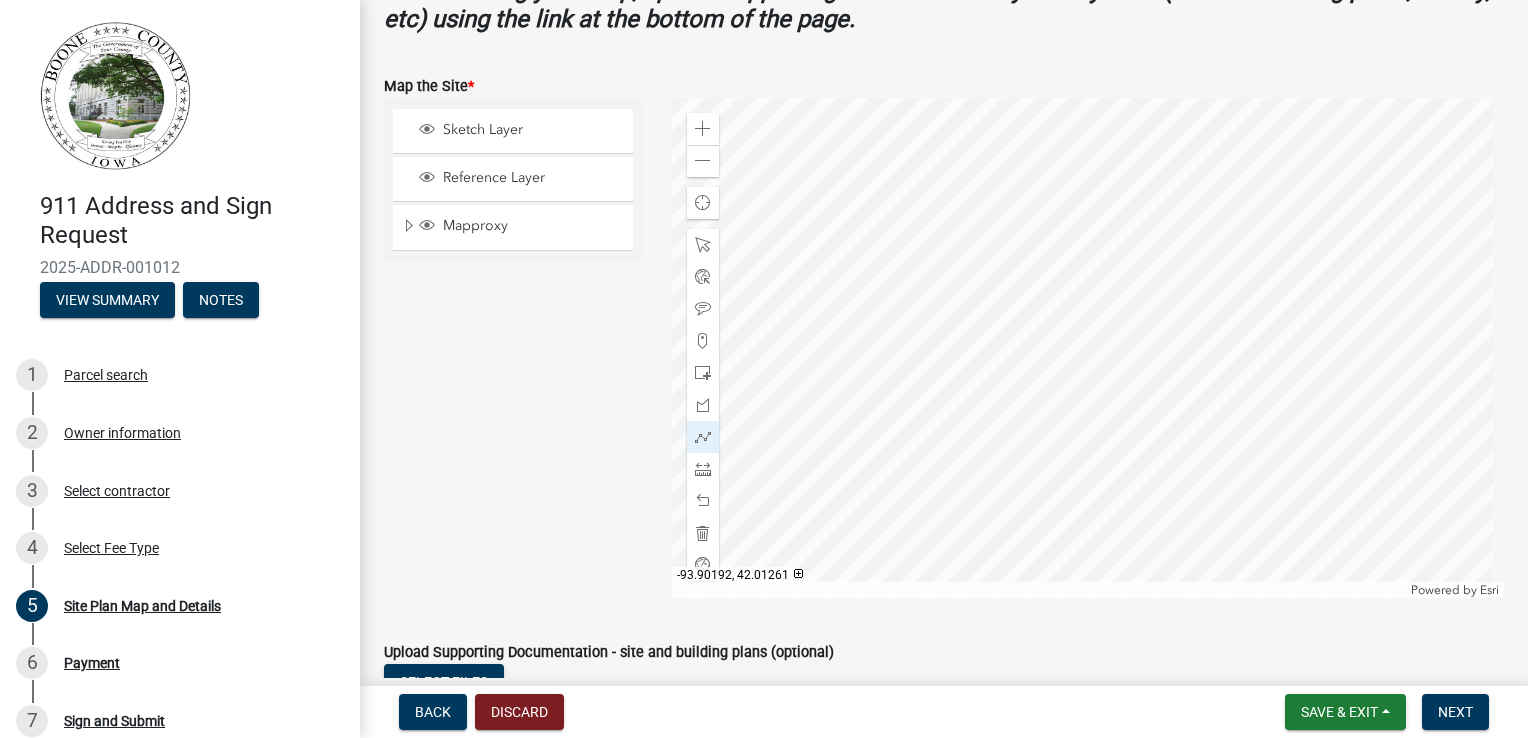 click 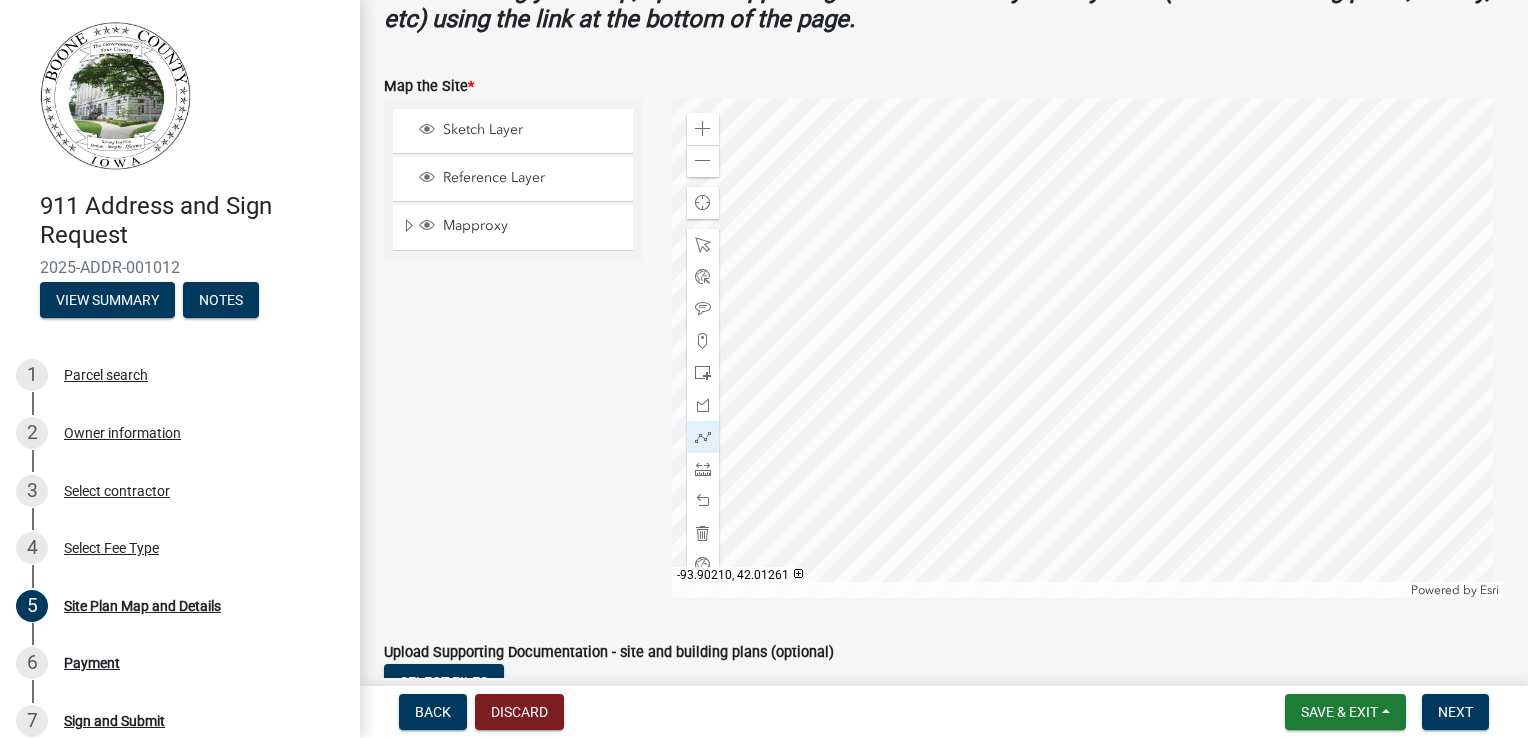 click 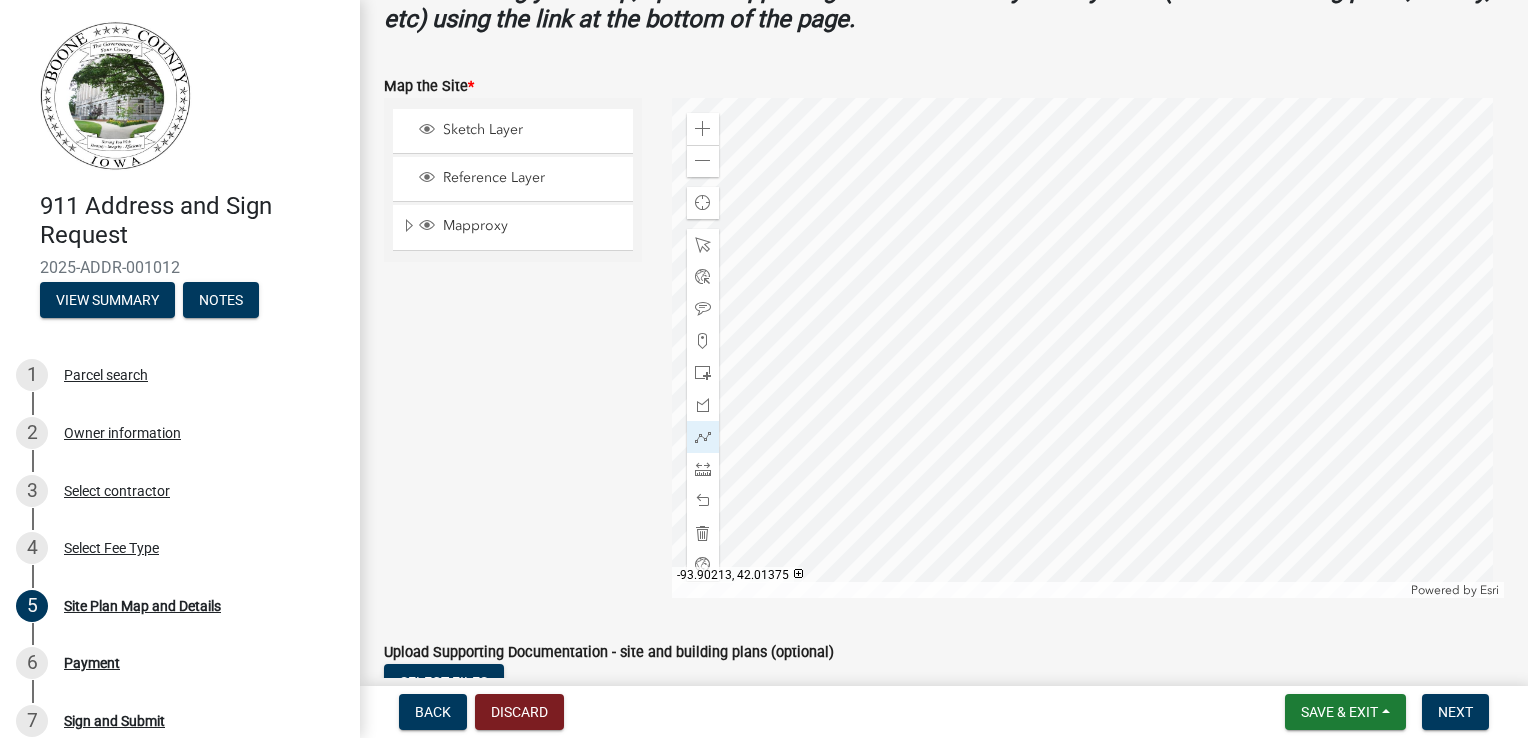 click 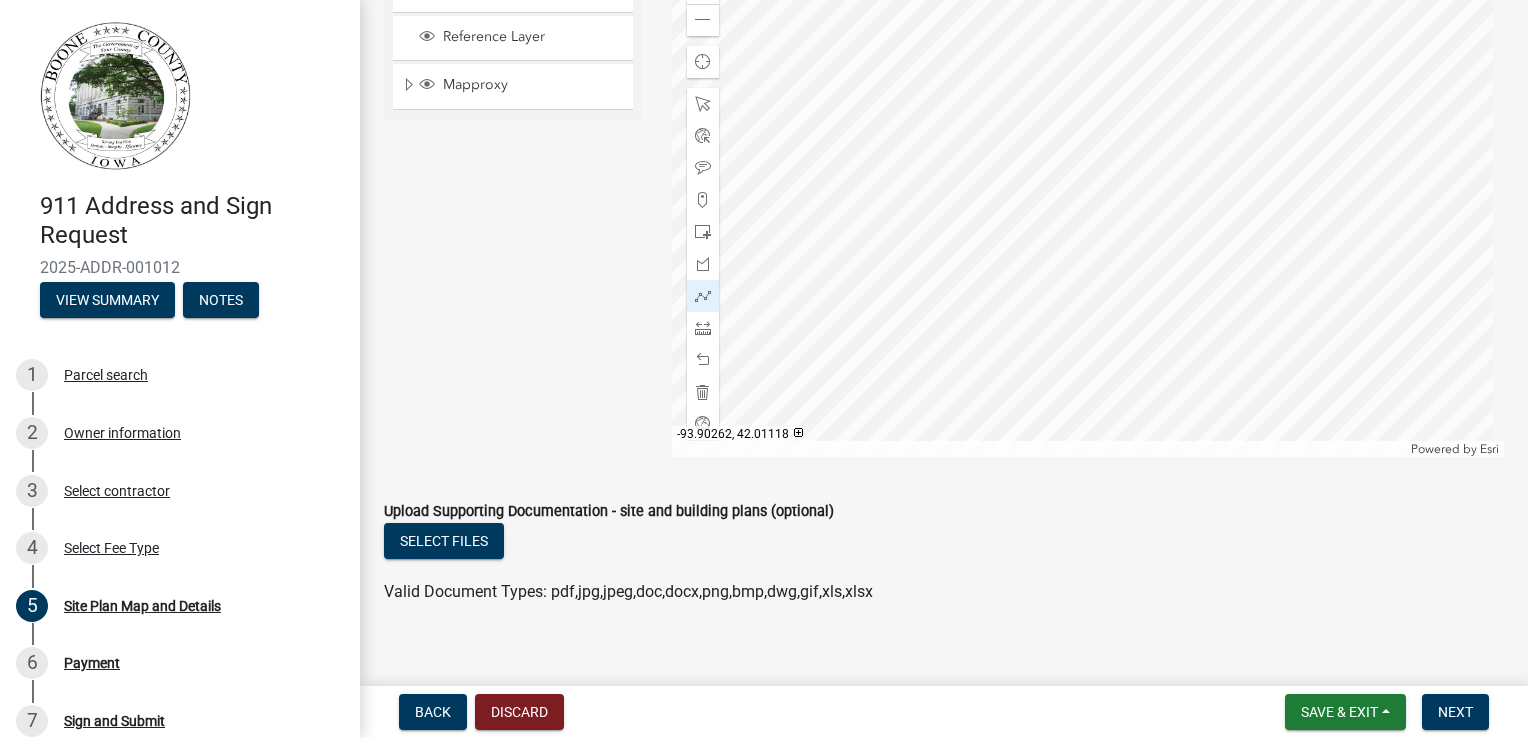 scroll, scrollTop: 1011, scrollLeft: 0, axis: vertical 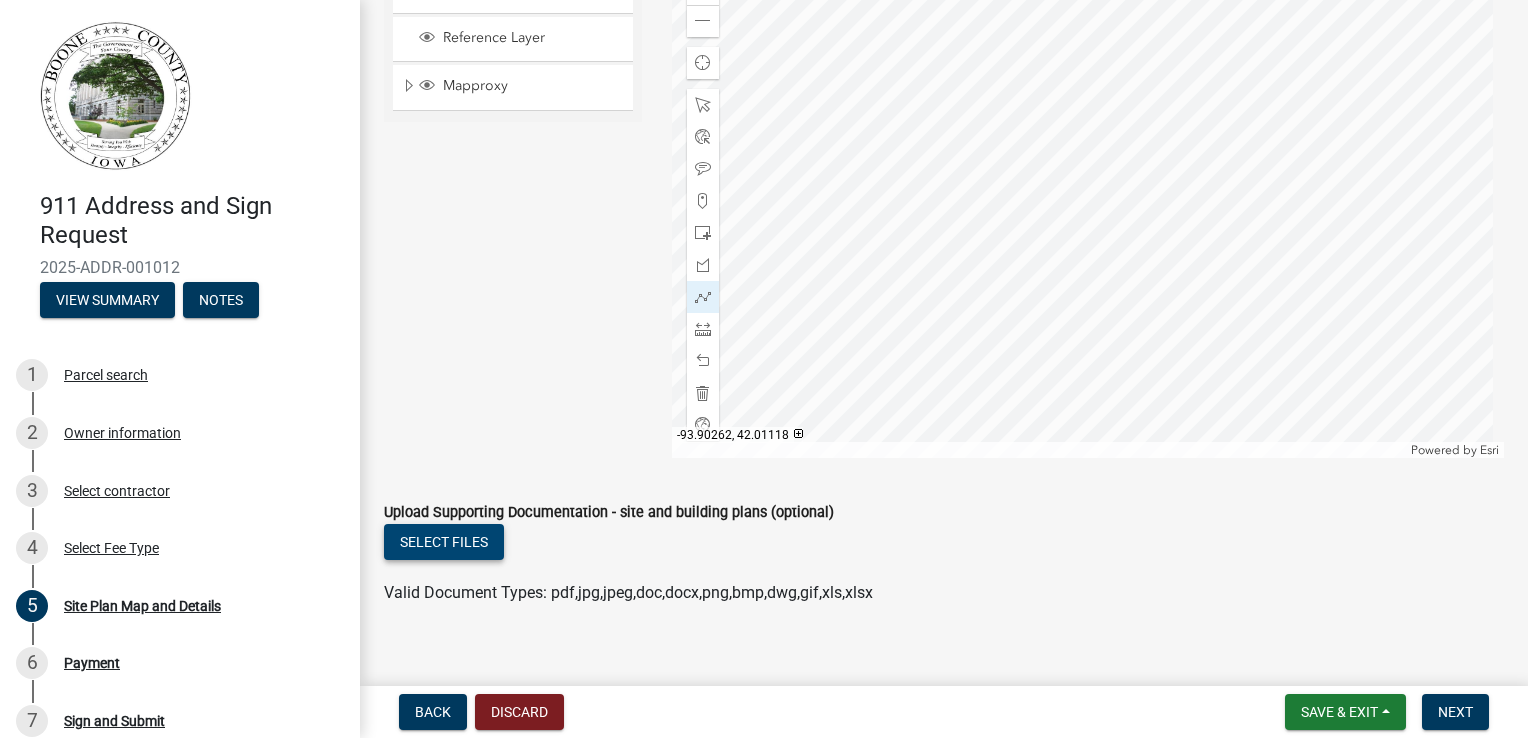 click on "Select files" 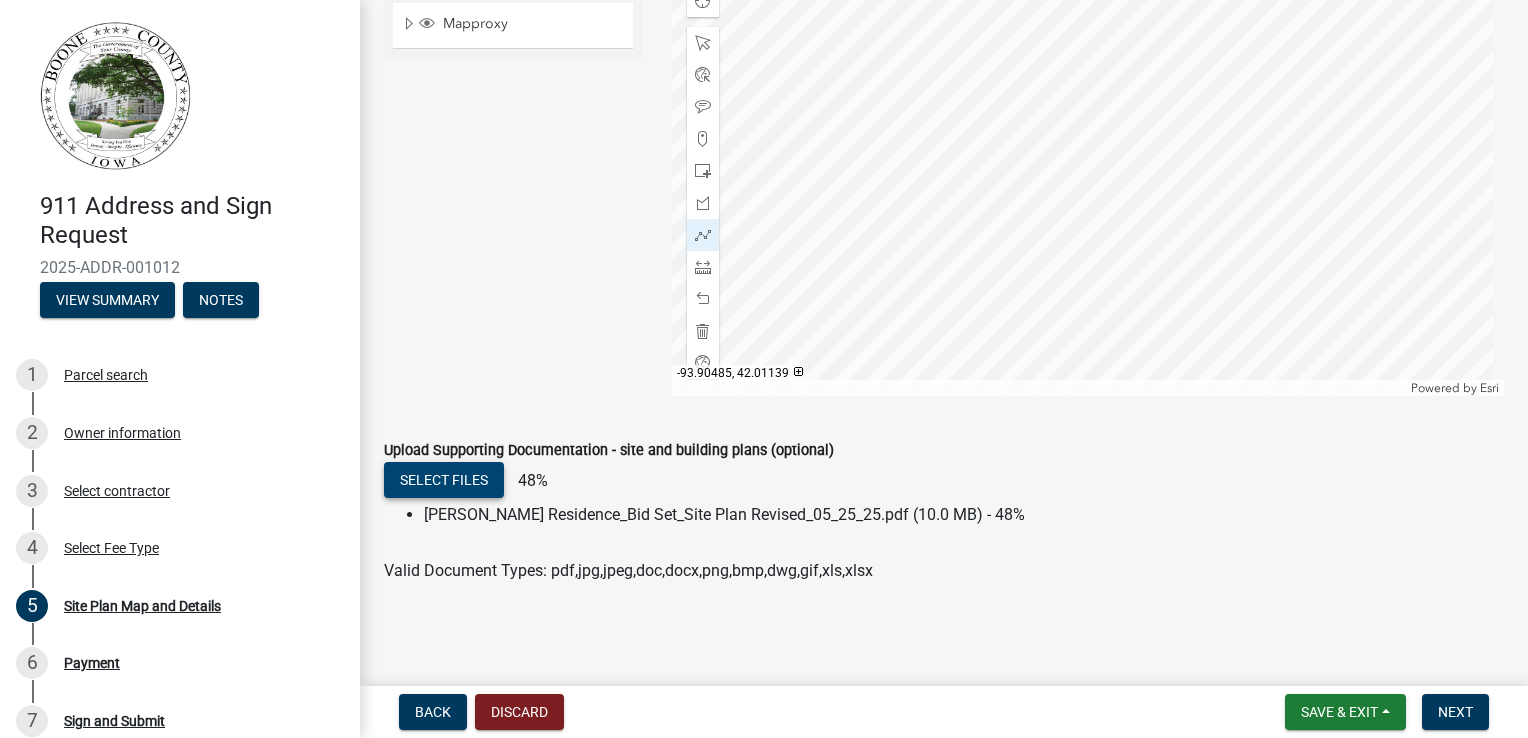 scroll, scrollTop: 1034, scrollLeft: 0, axis: vertical 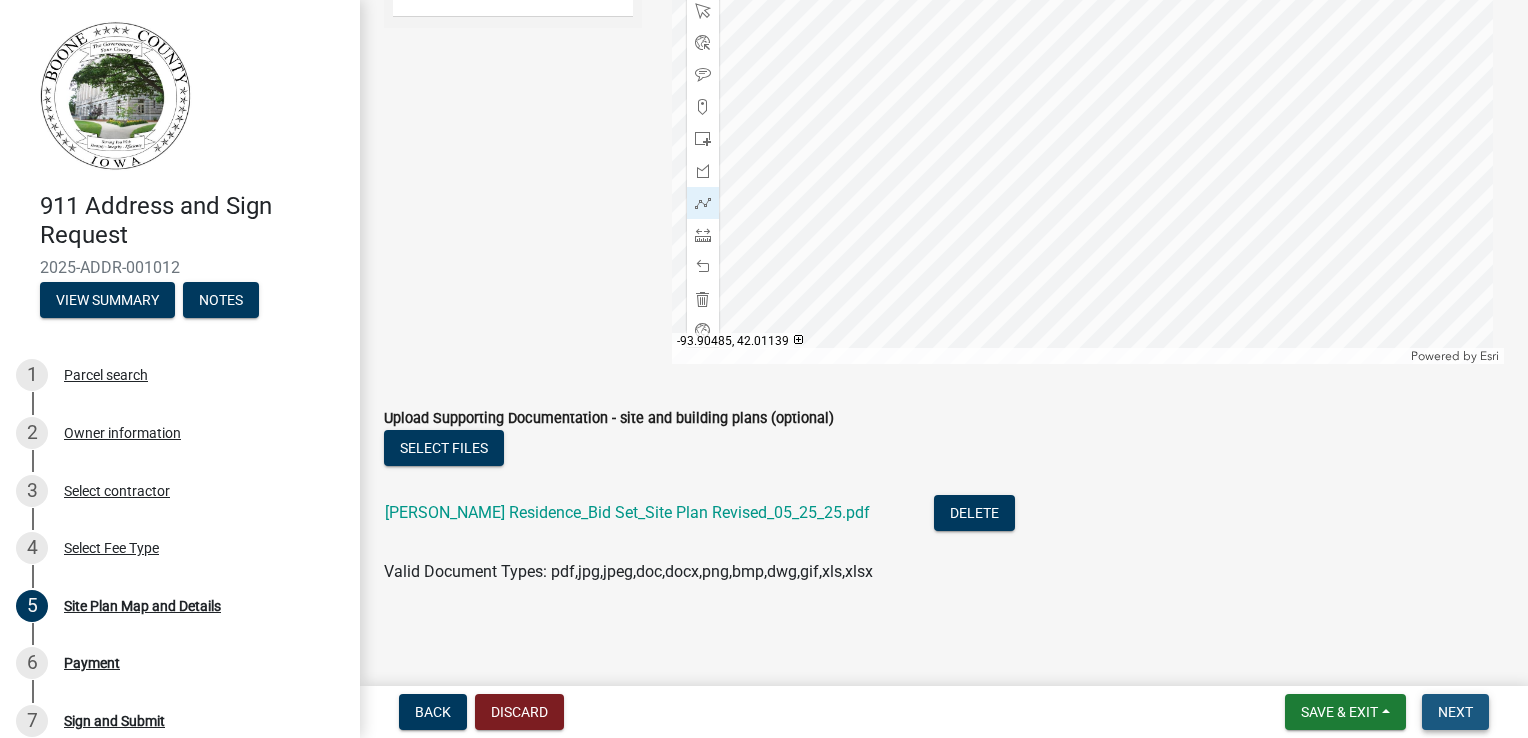 click on "Next" at bounding box center (1455, 712) 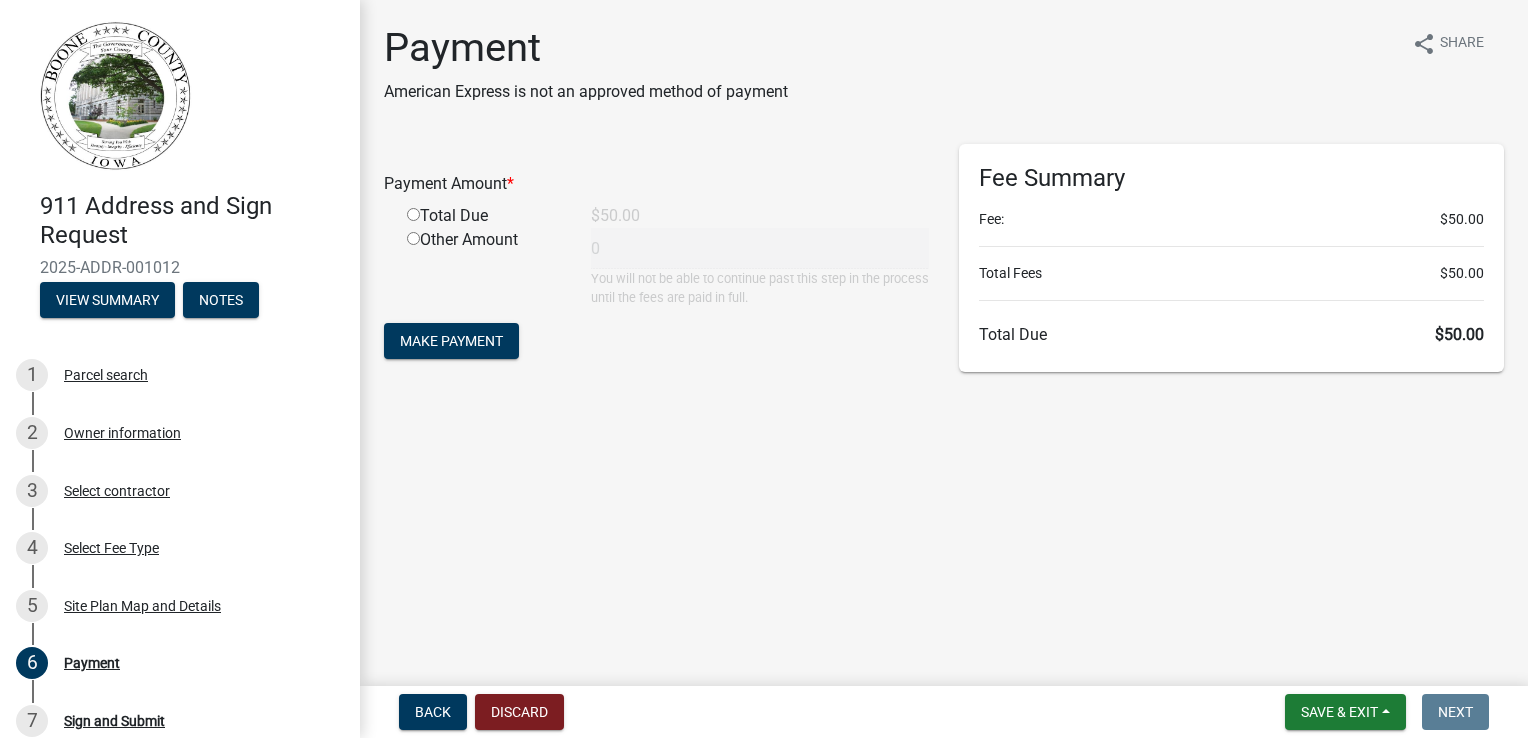 click on "Total Due" 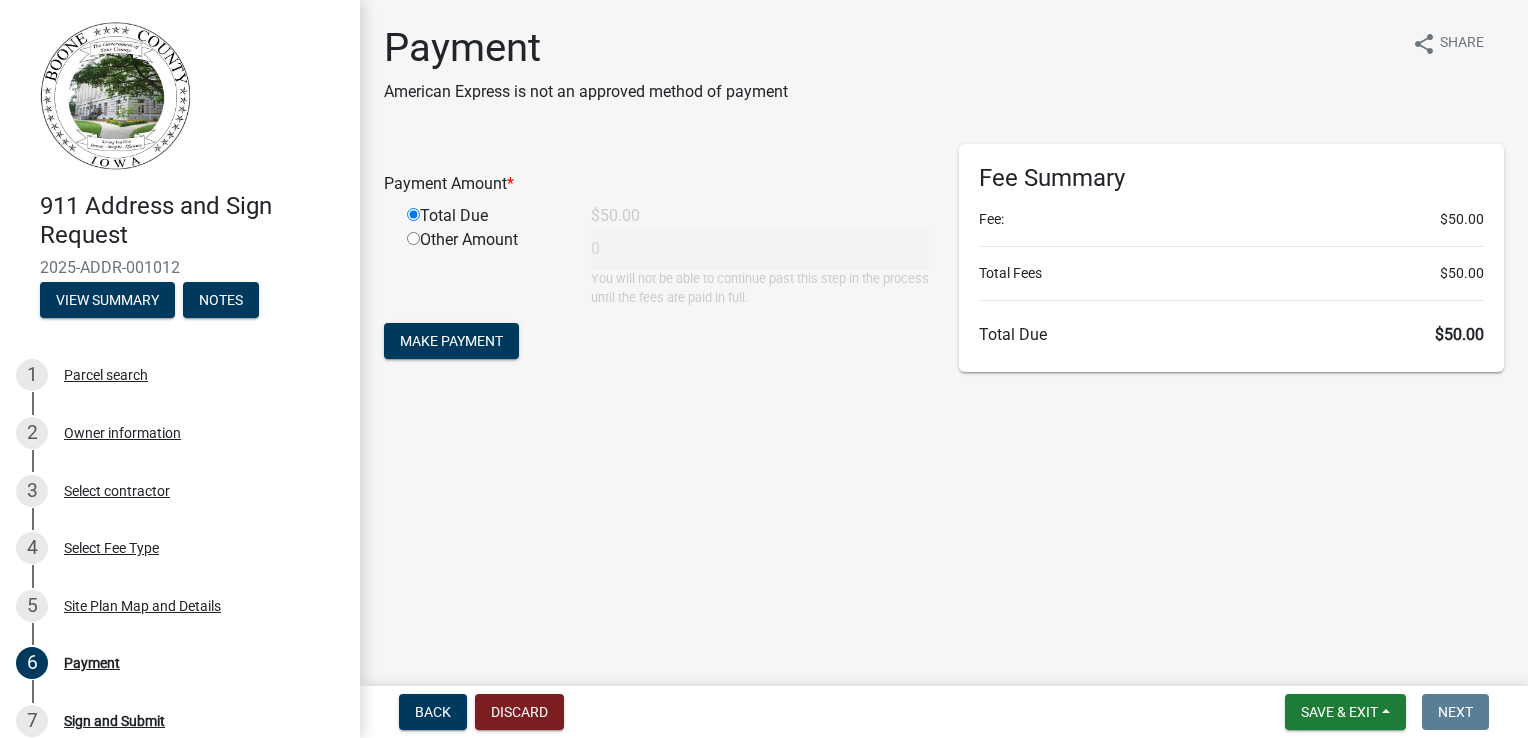type on "50" 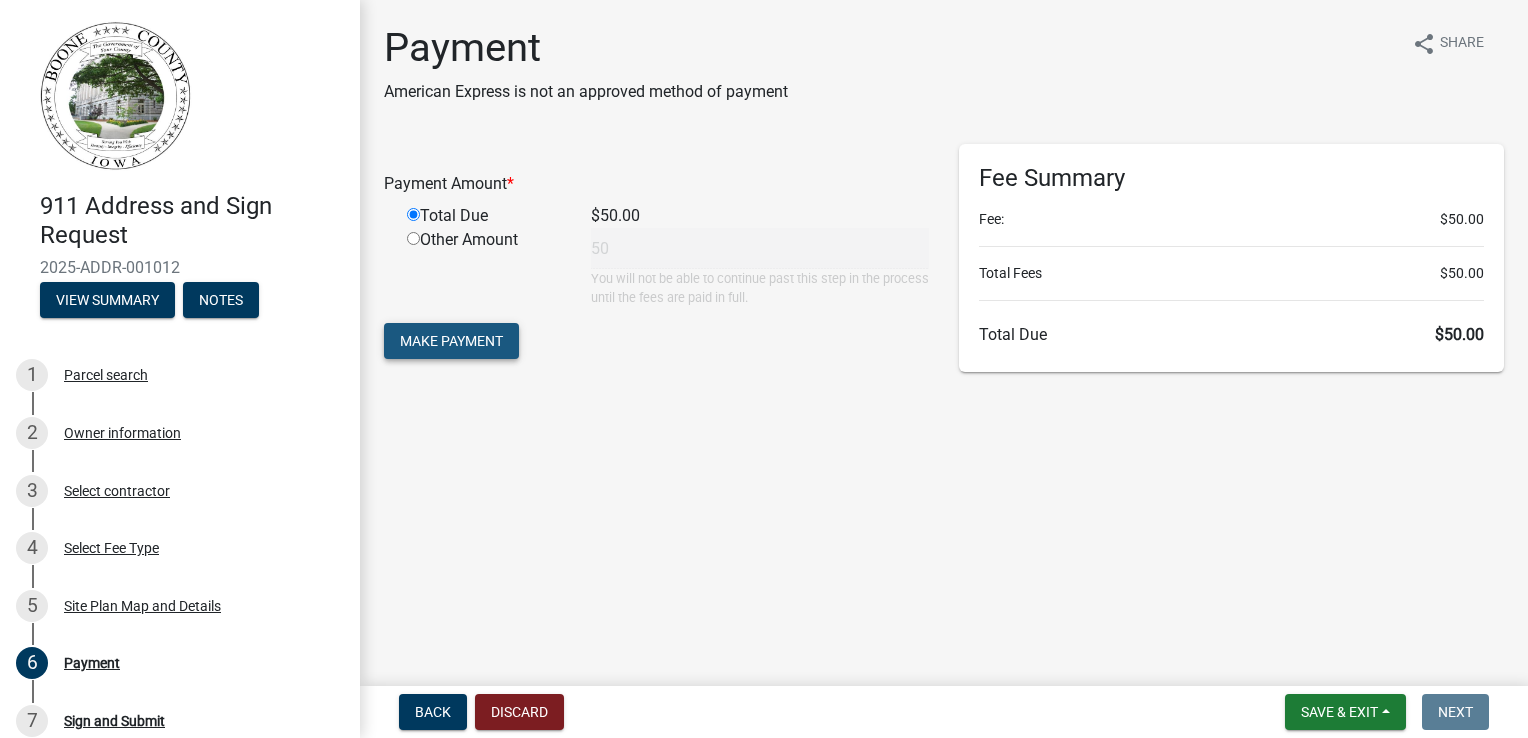 click on "Make Payment" 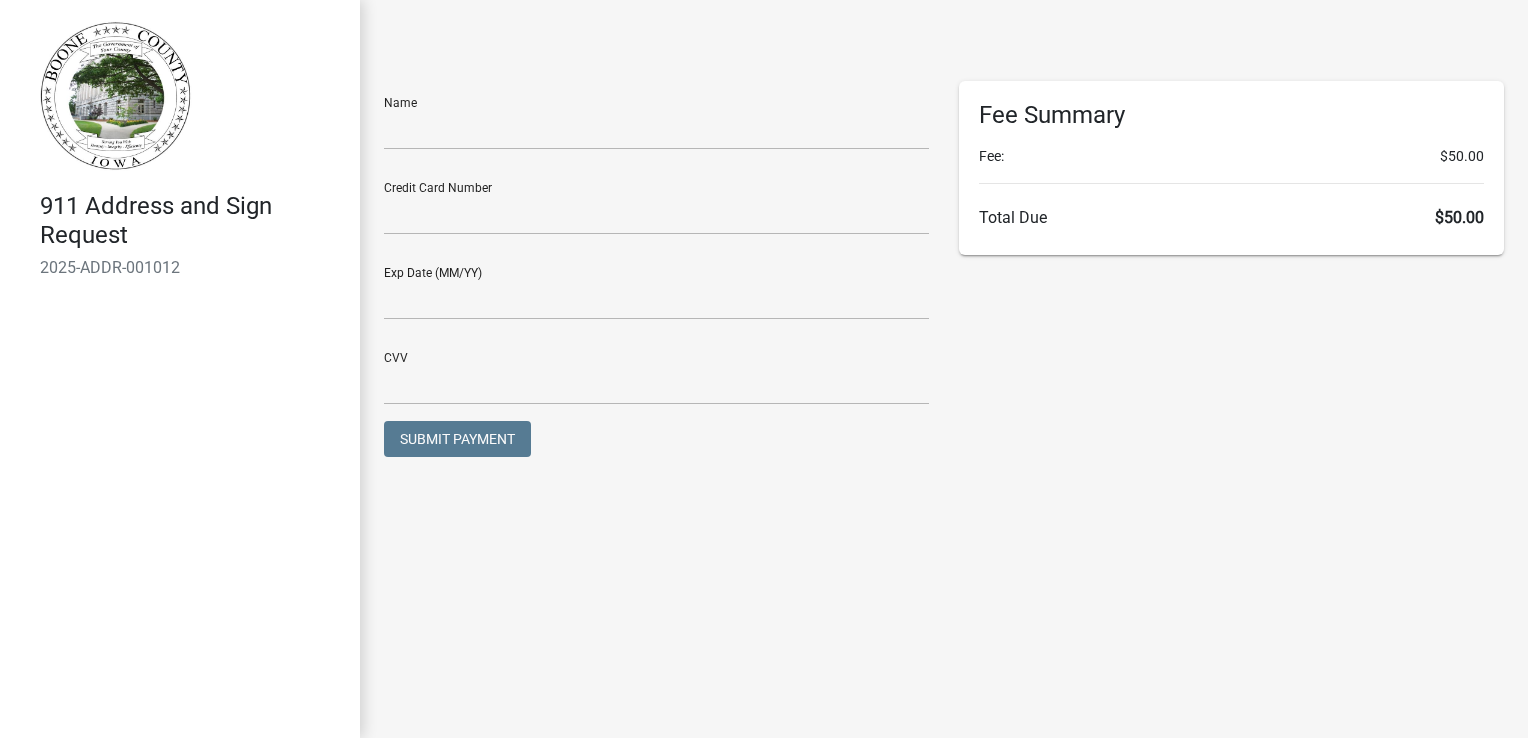 scroll, scrollTop: 0, scrollLeft: 0, axis: both 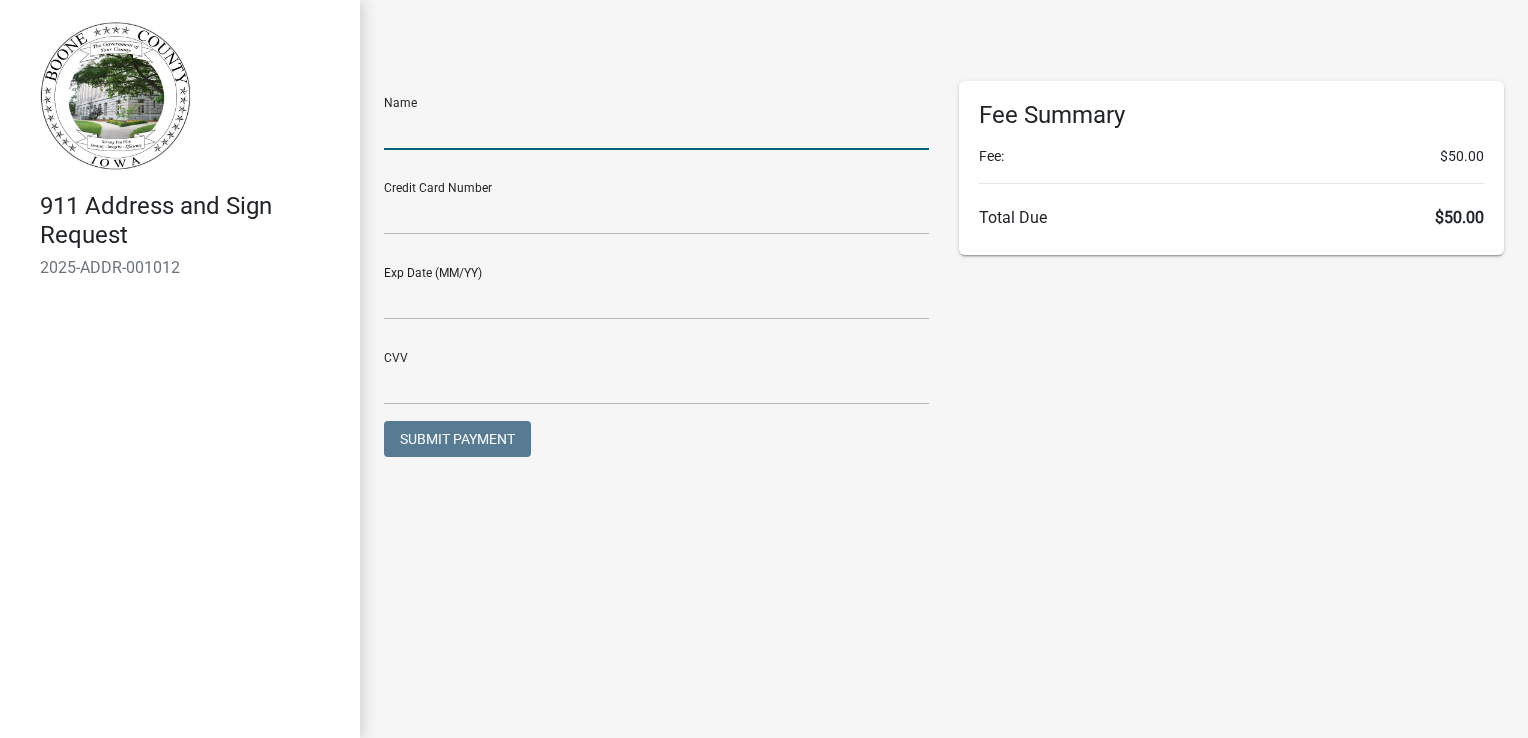 click 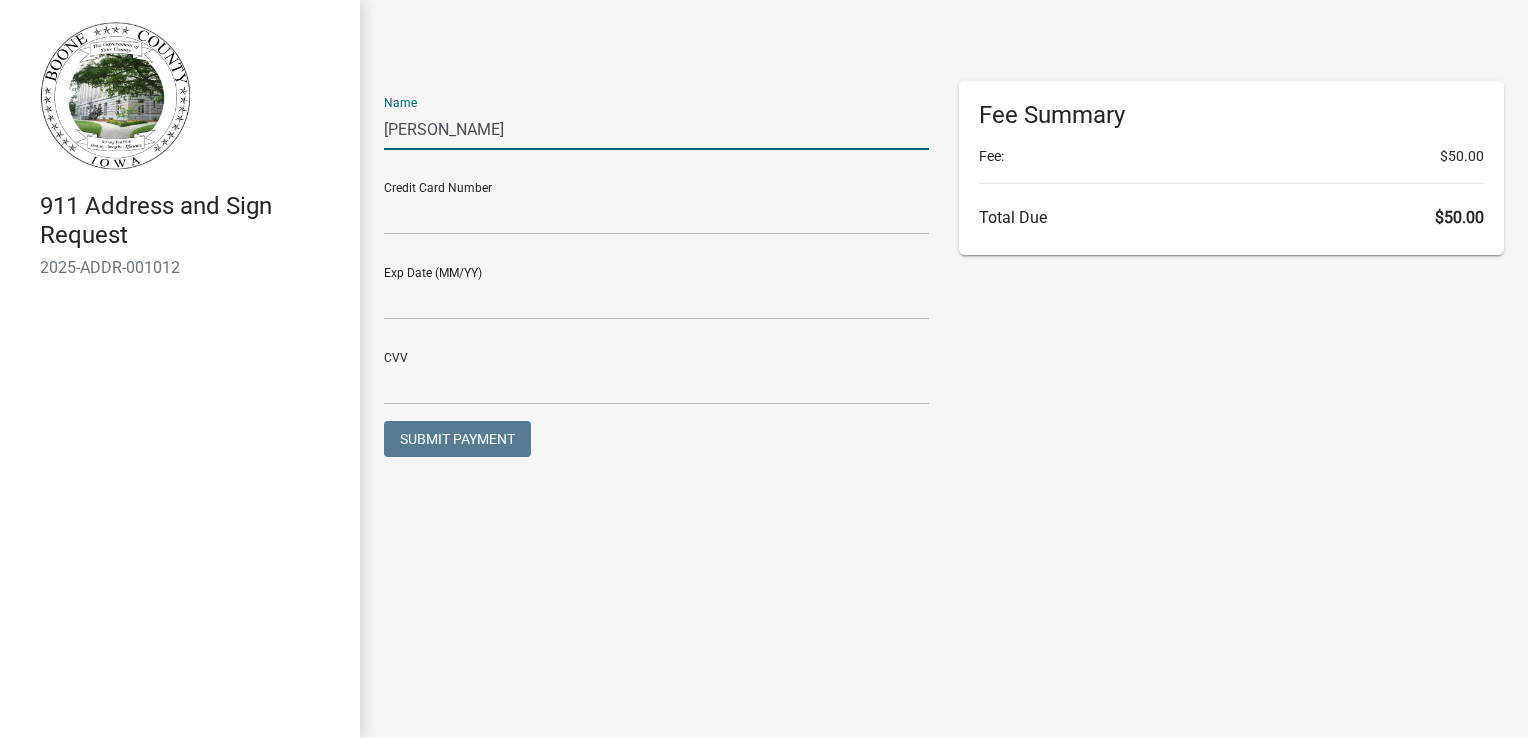 type on "CHAD" 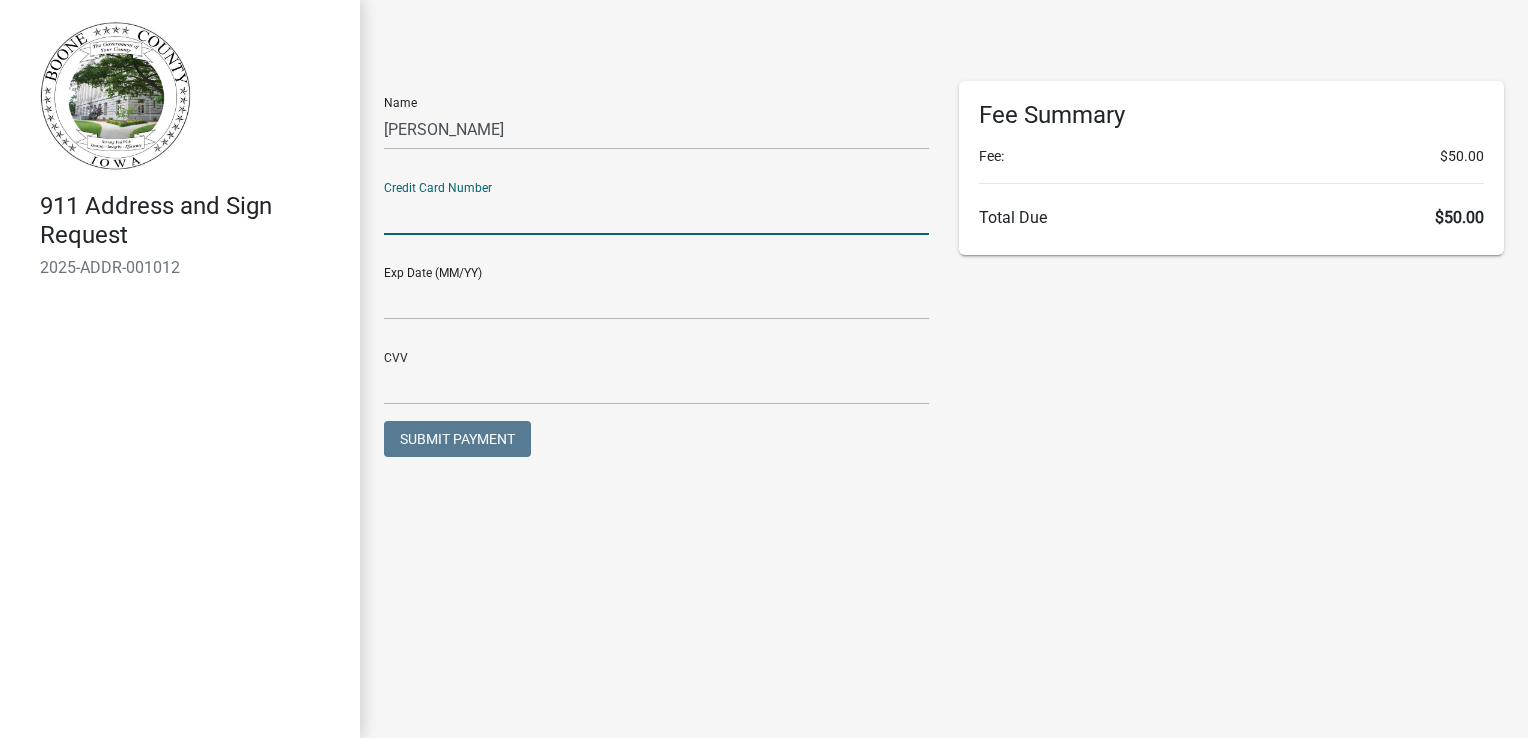 click 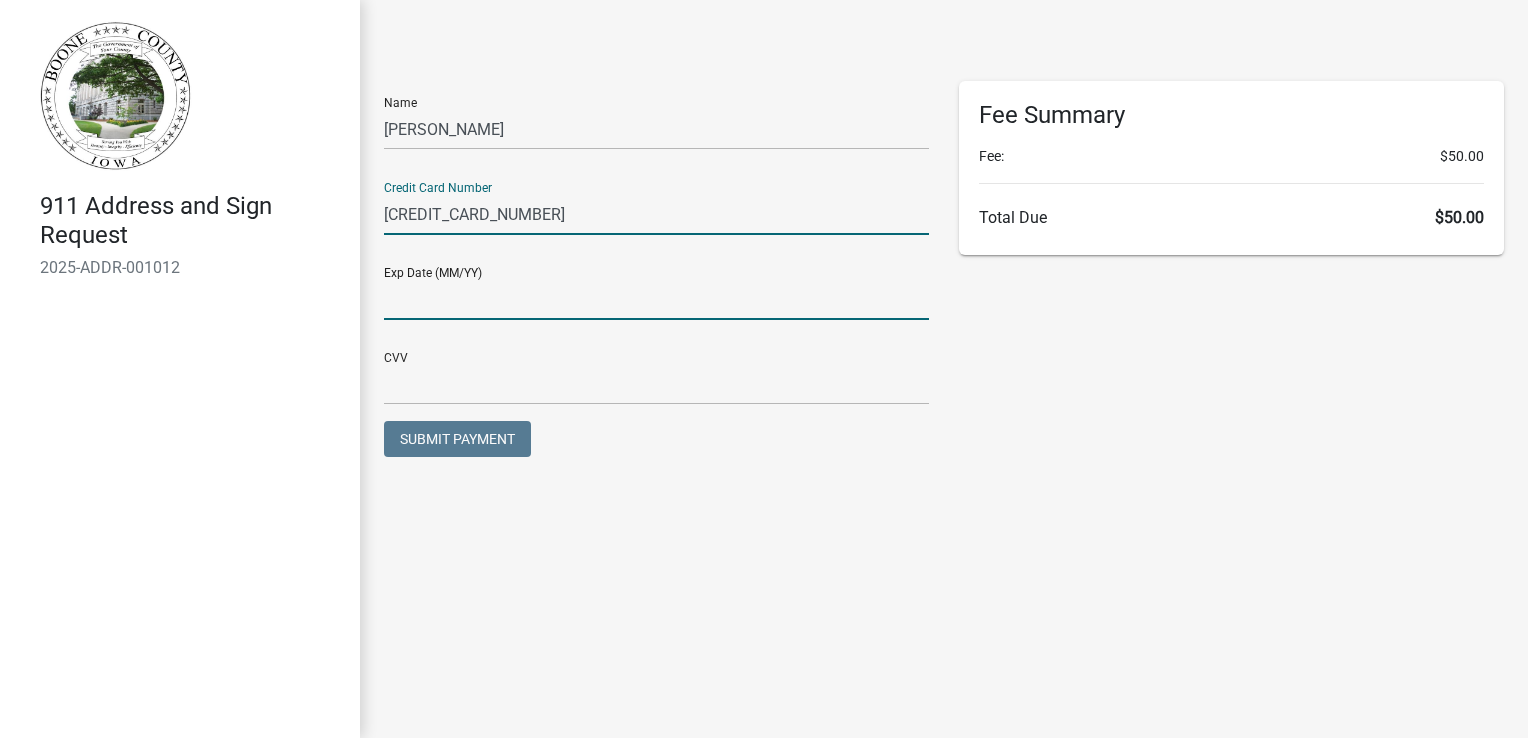 type on "12/25" 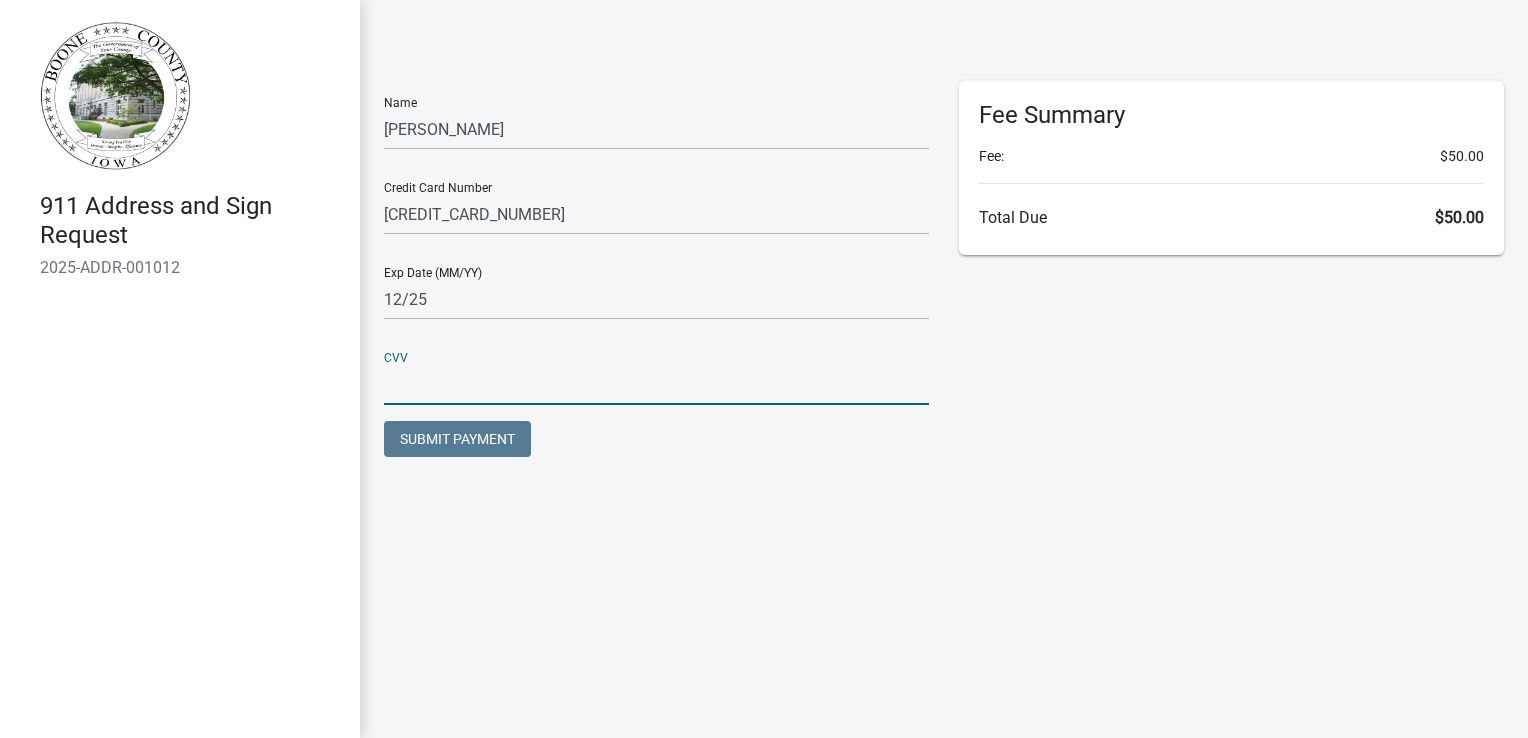 click 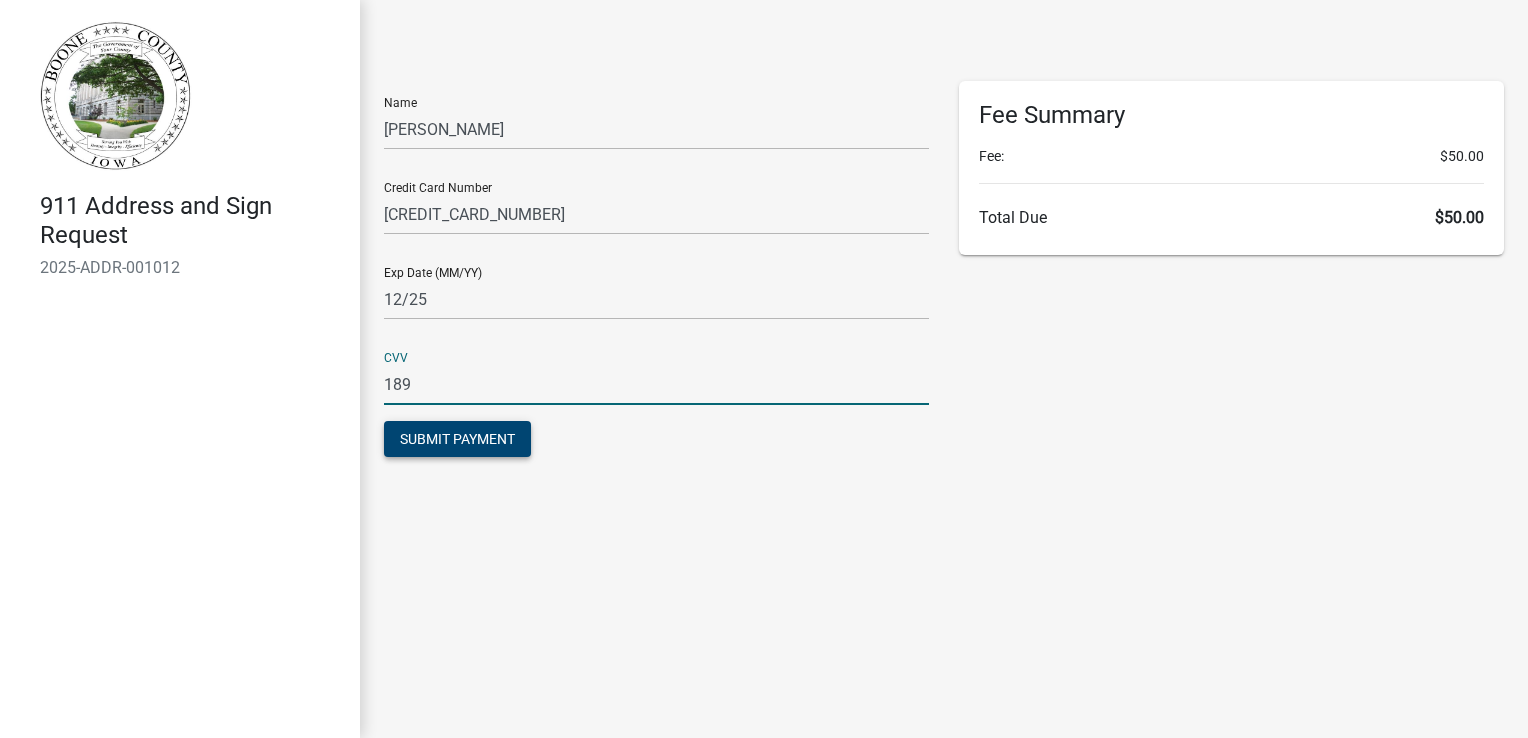 type on "189" 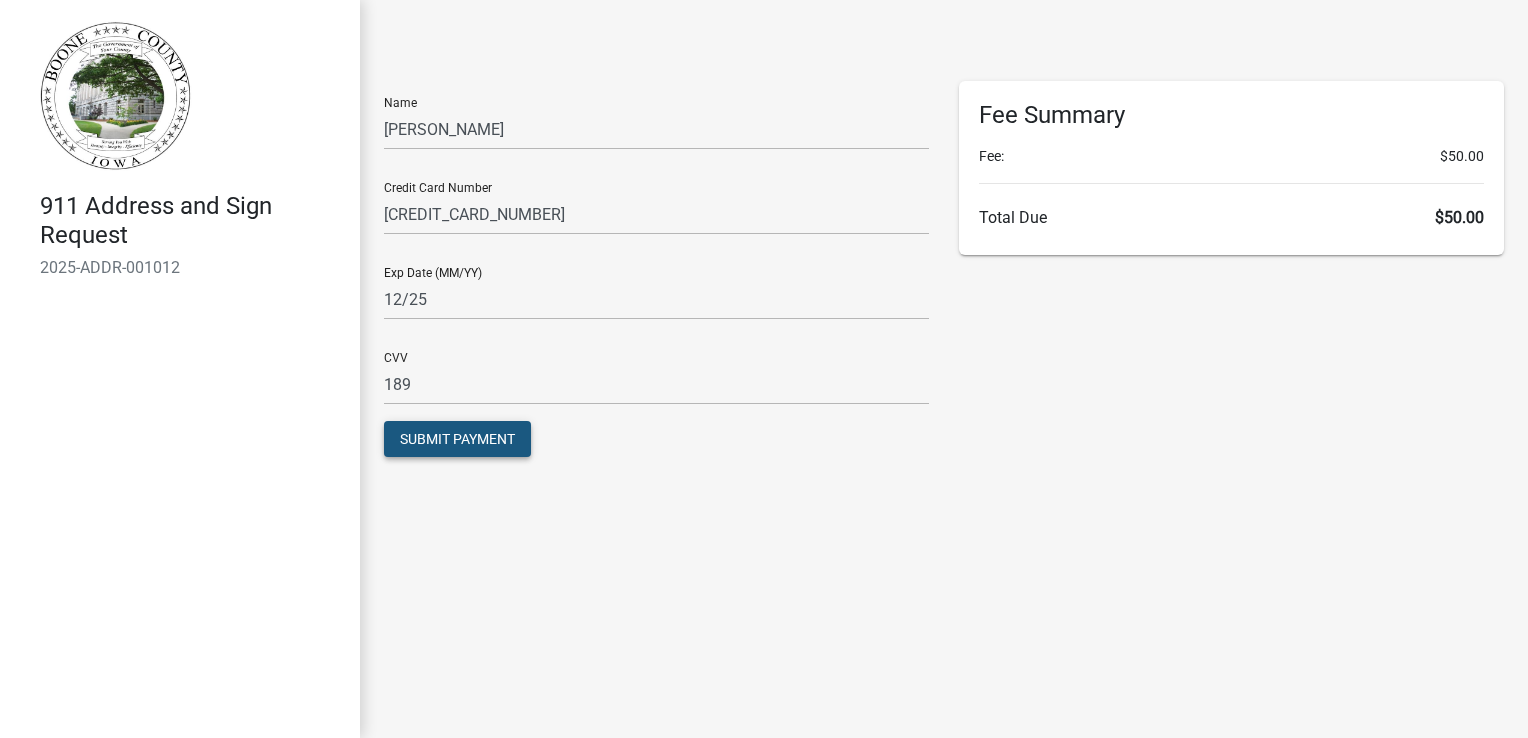 click on "Submit Payment" 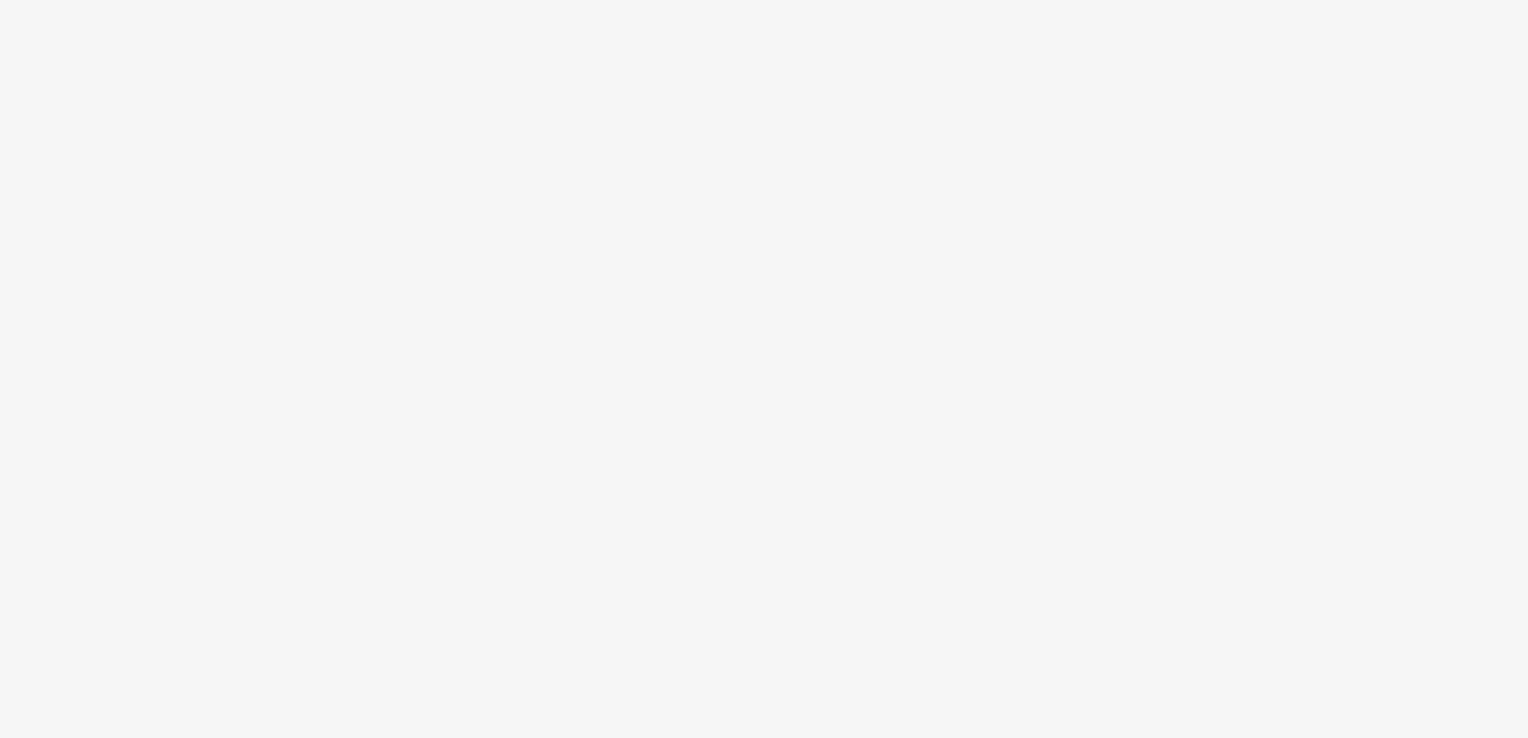 scroll, scrollTop: 0, scrollLeft: 0, axis: both 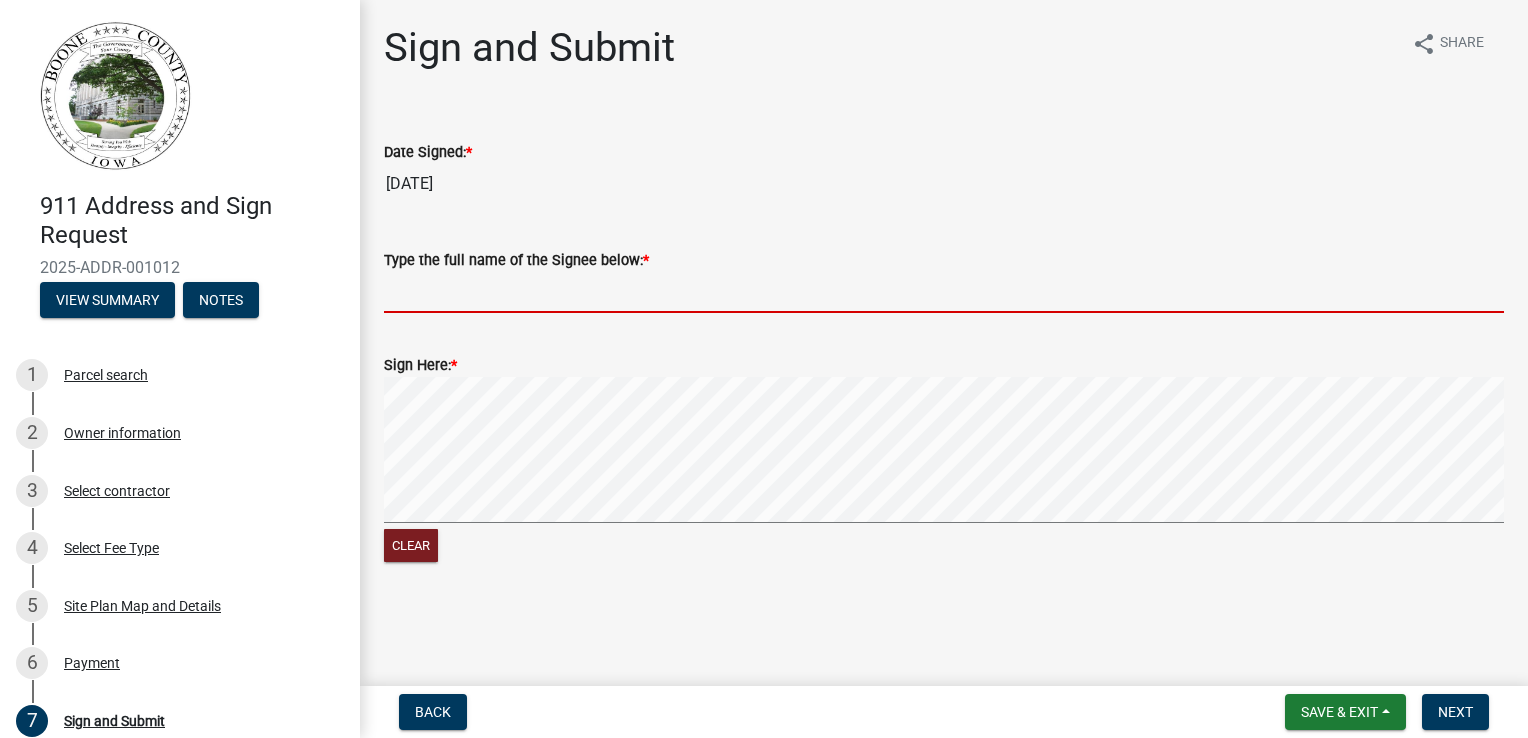 click on "Type the full name of the Signee below:  *" at bounding box center [944, 292] 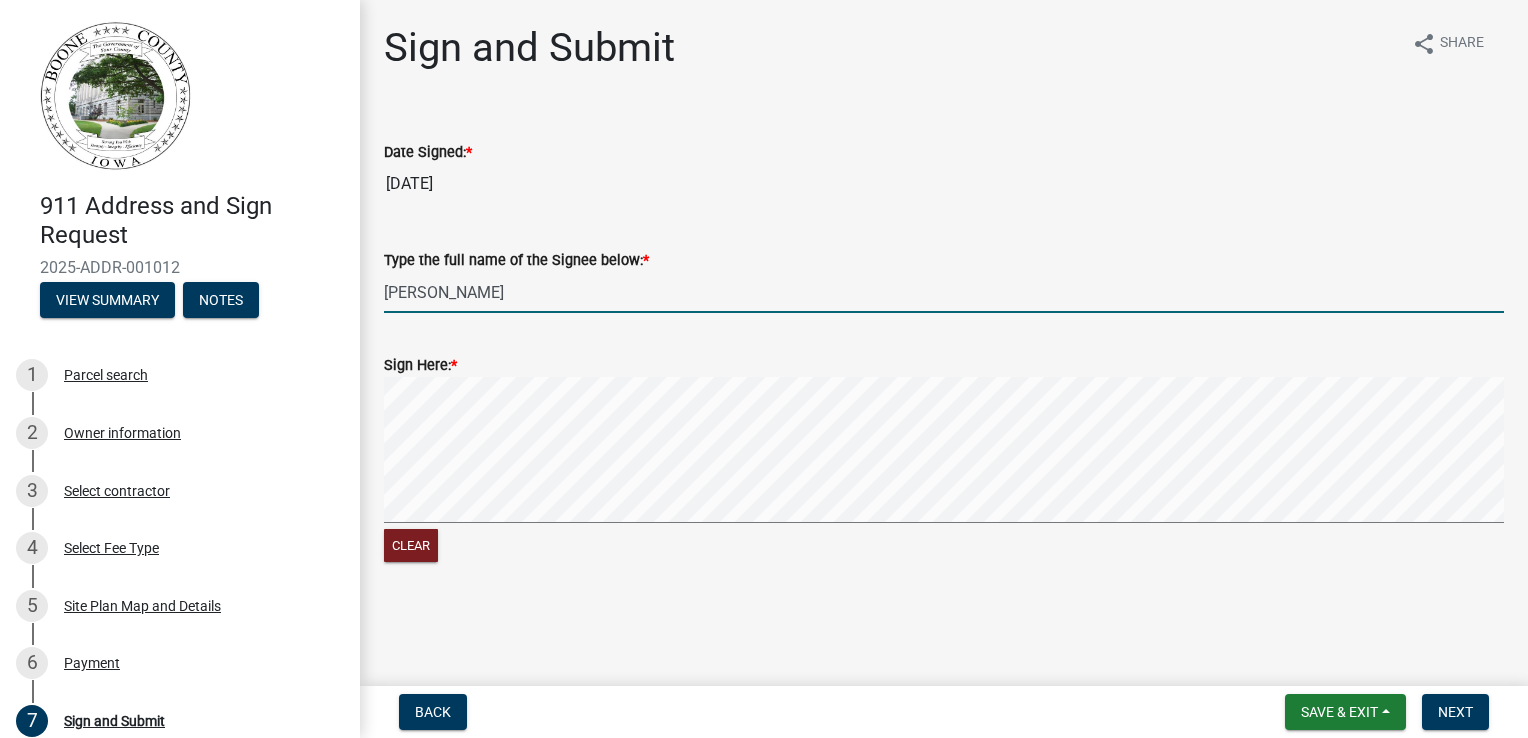 type on "Chad M Wilson" 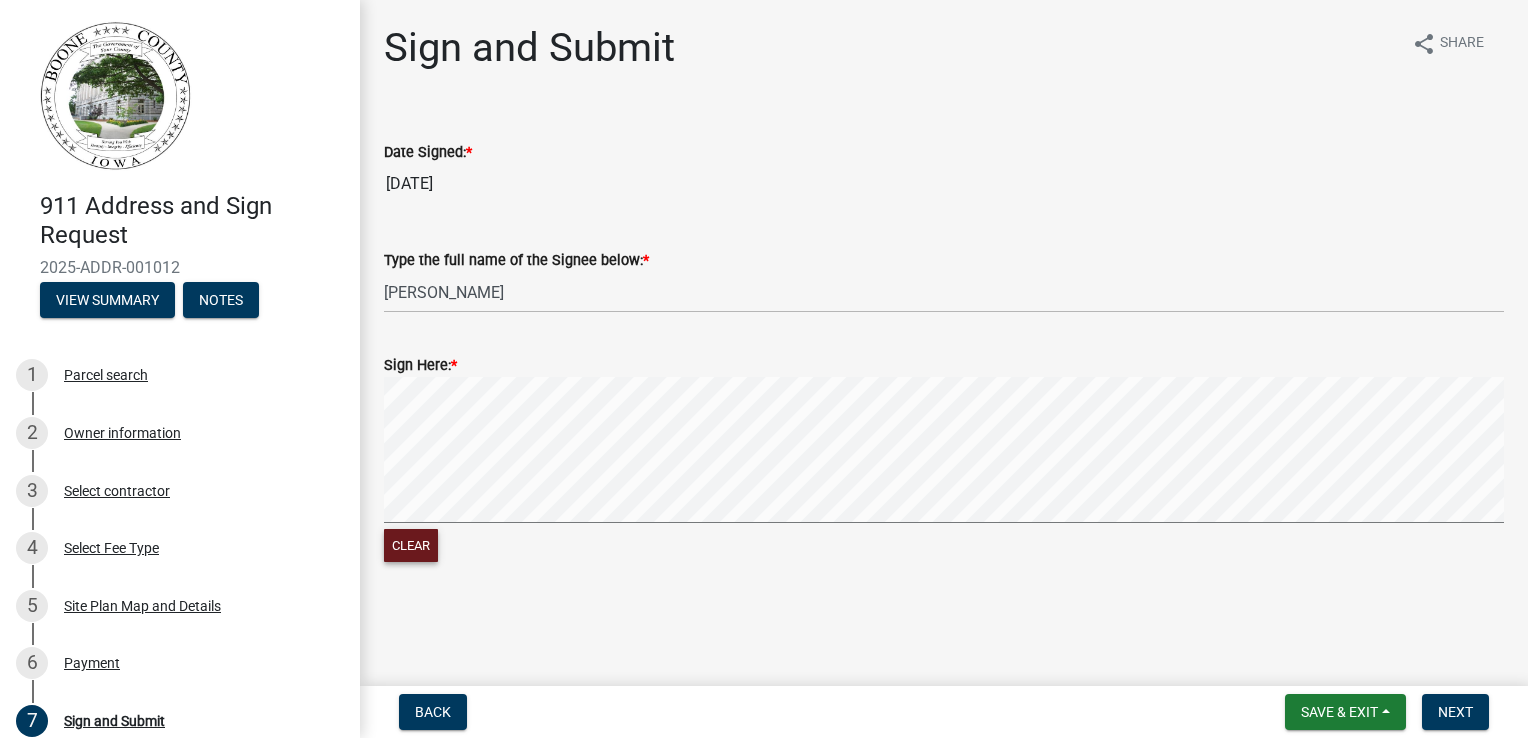 type 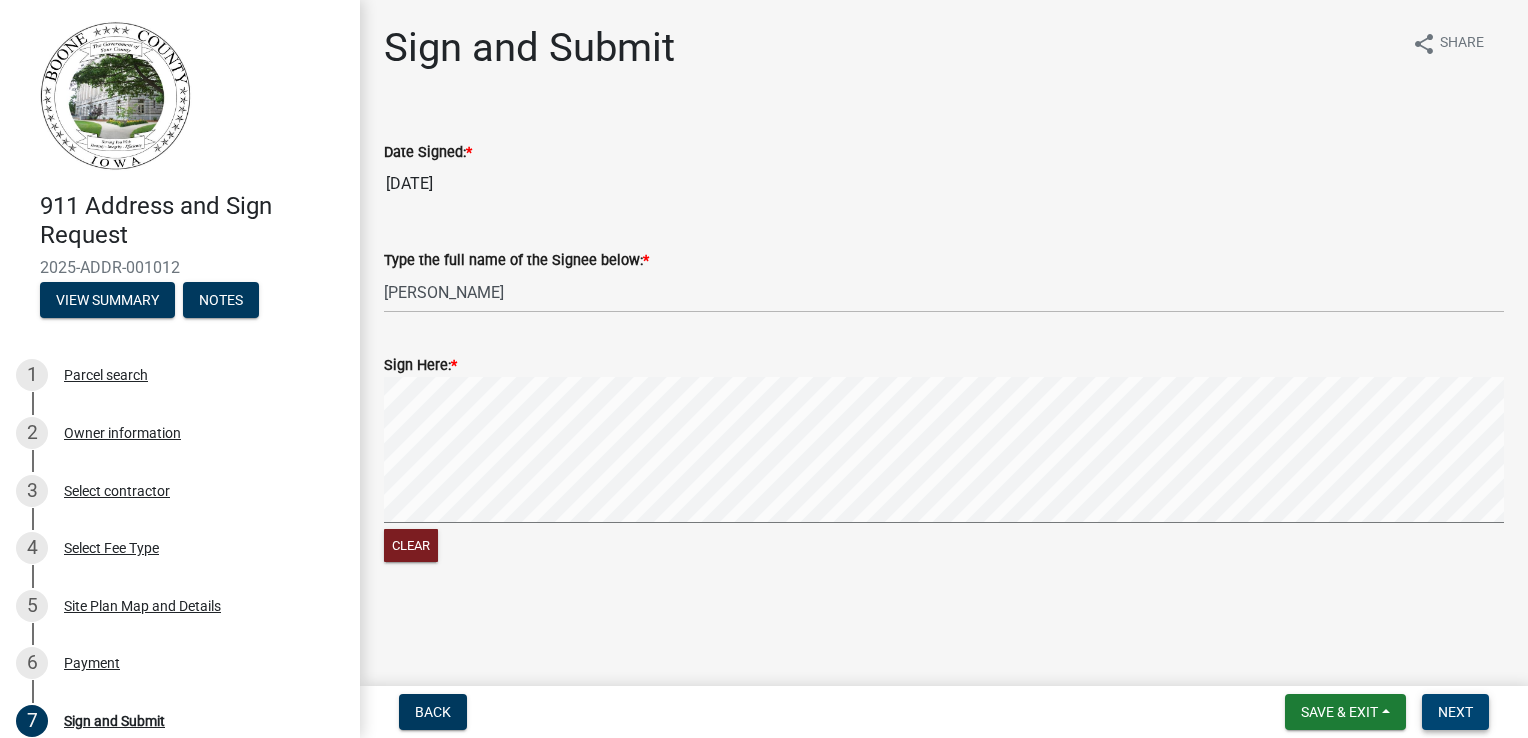 click on "Next" at bounding box center [1455, 712] 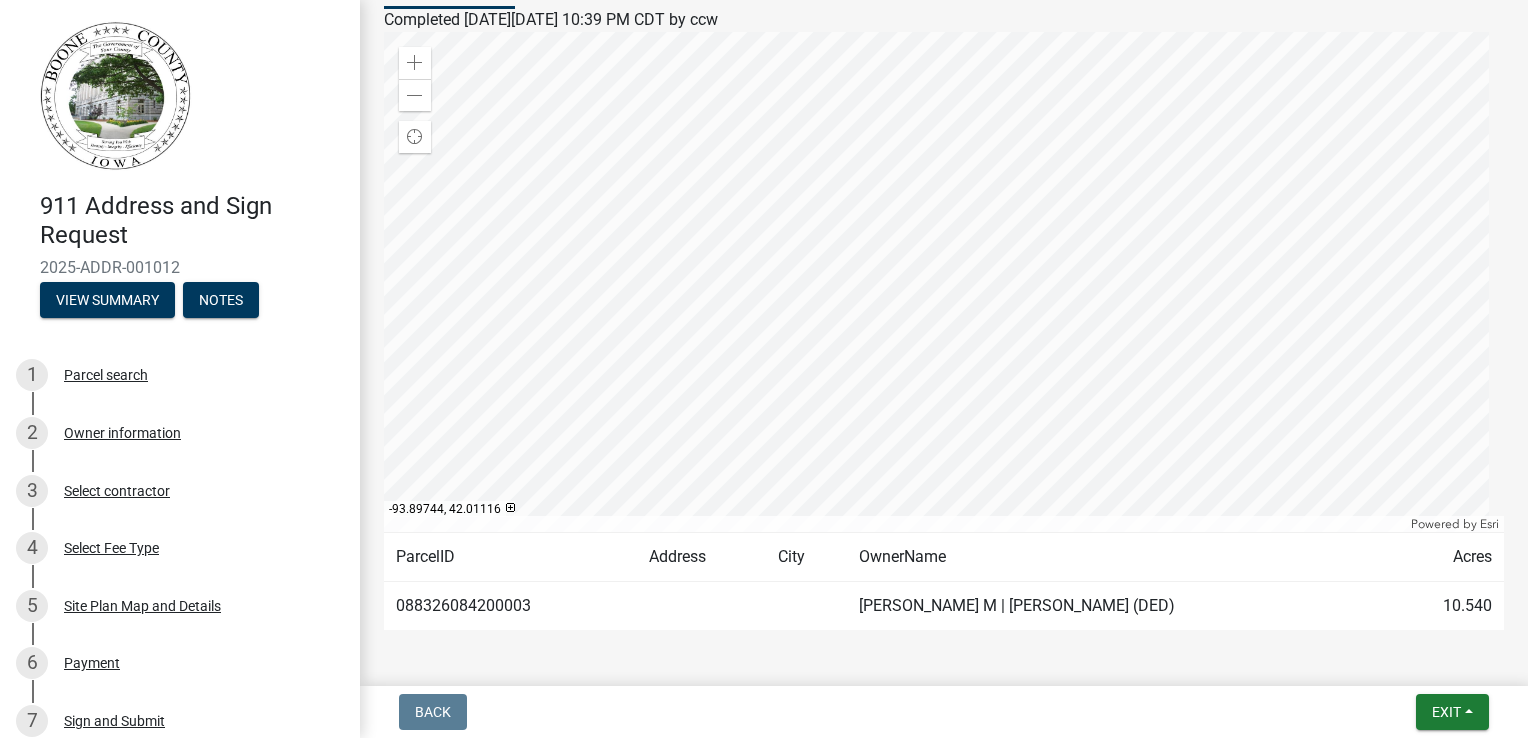 scroll, scrollTop: 0, scrollLeft: 0, axis: both 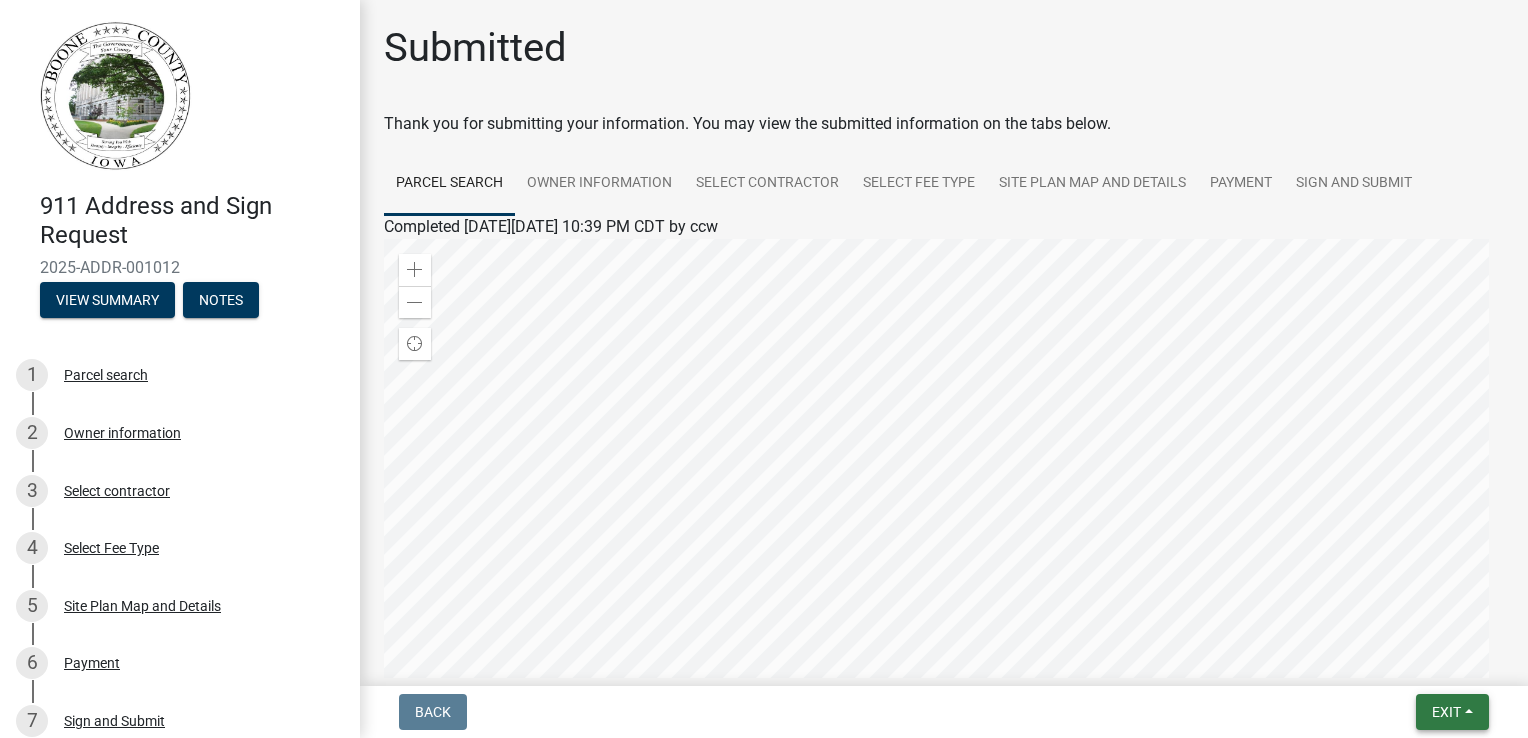 click on "Exit" at bounding box center (1446, 712) 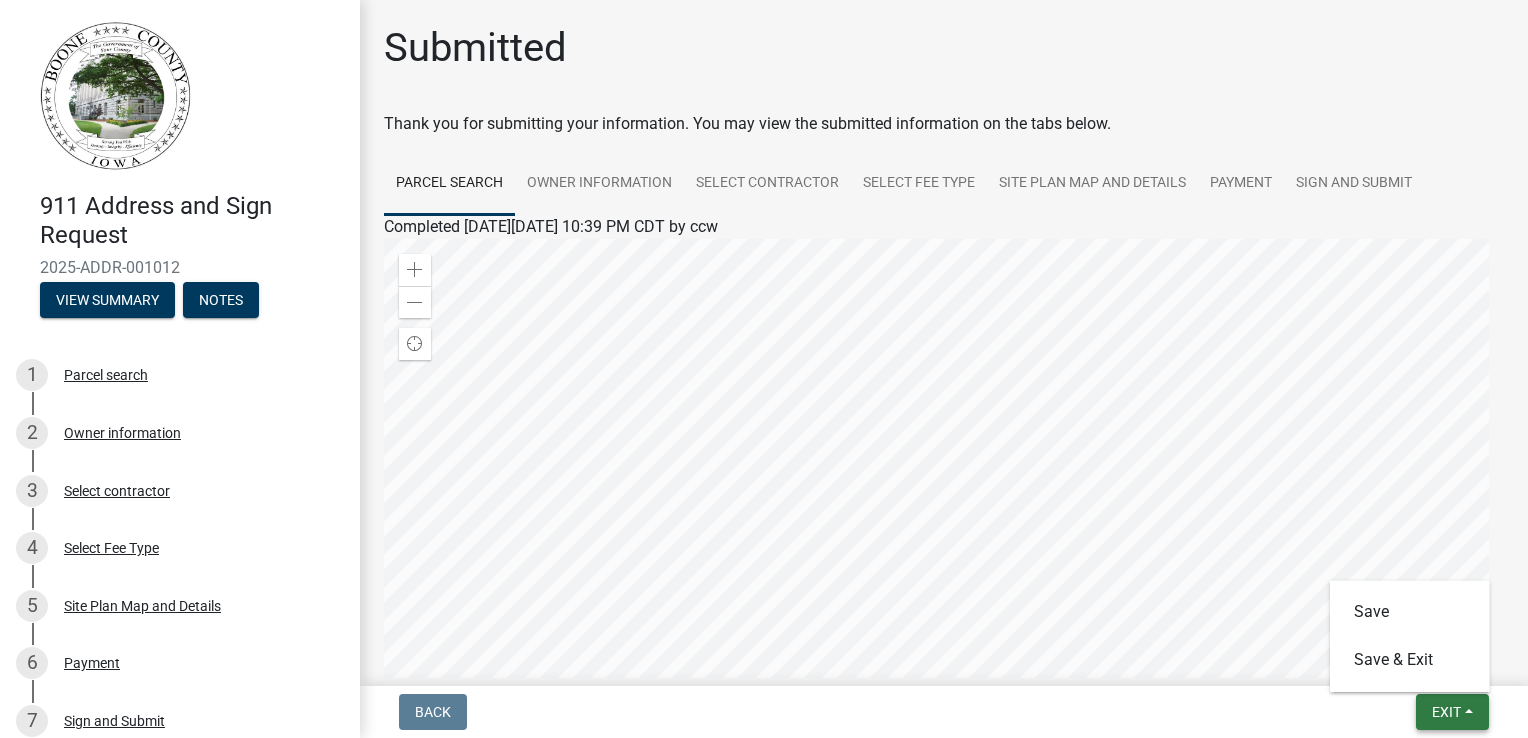 click on "Exit" at bounding box center [1446, 712] 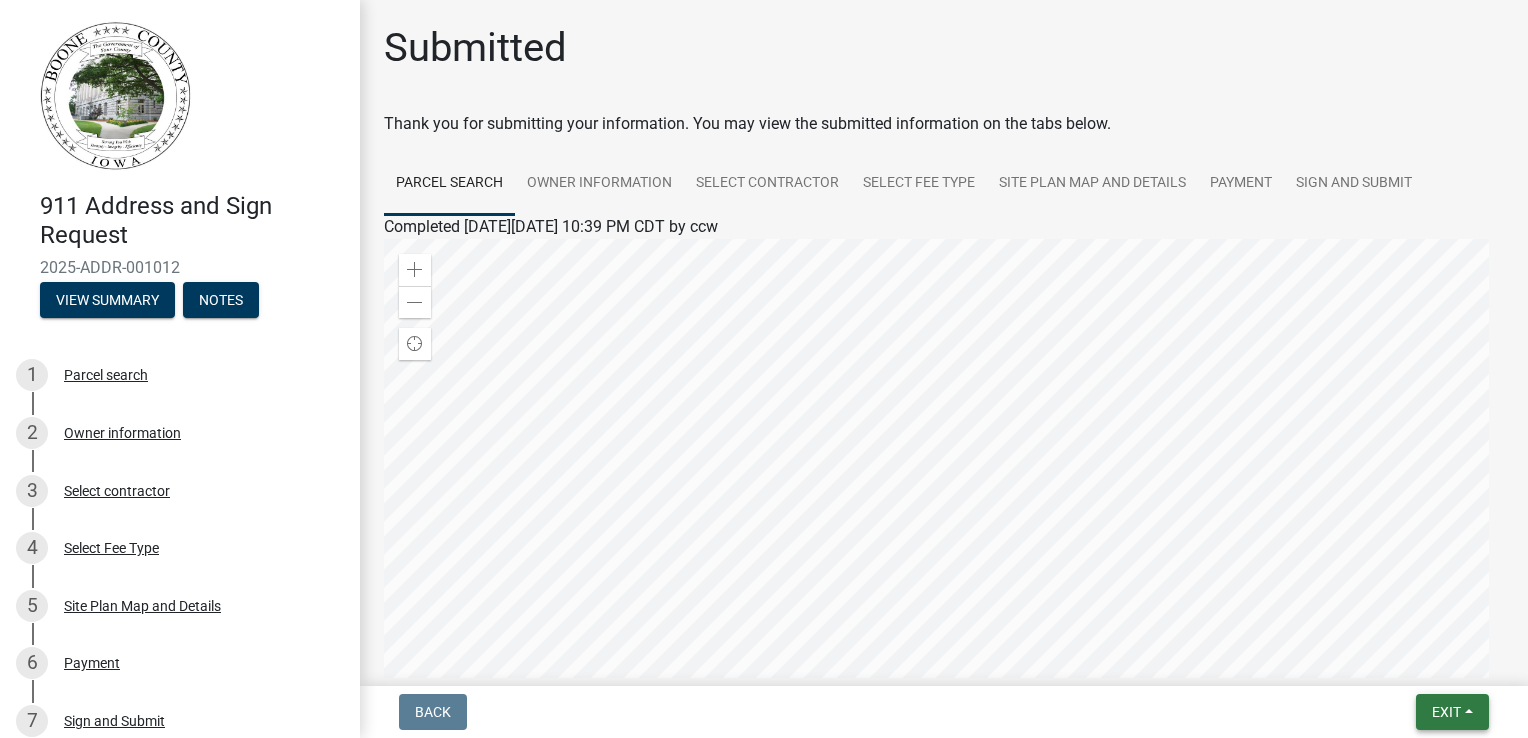 click on "Exit" at bounding box center [1446, 712] 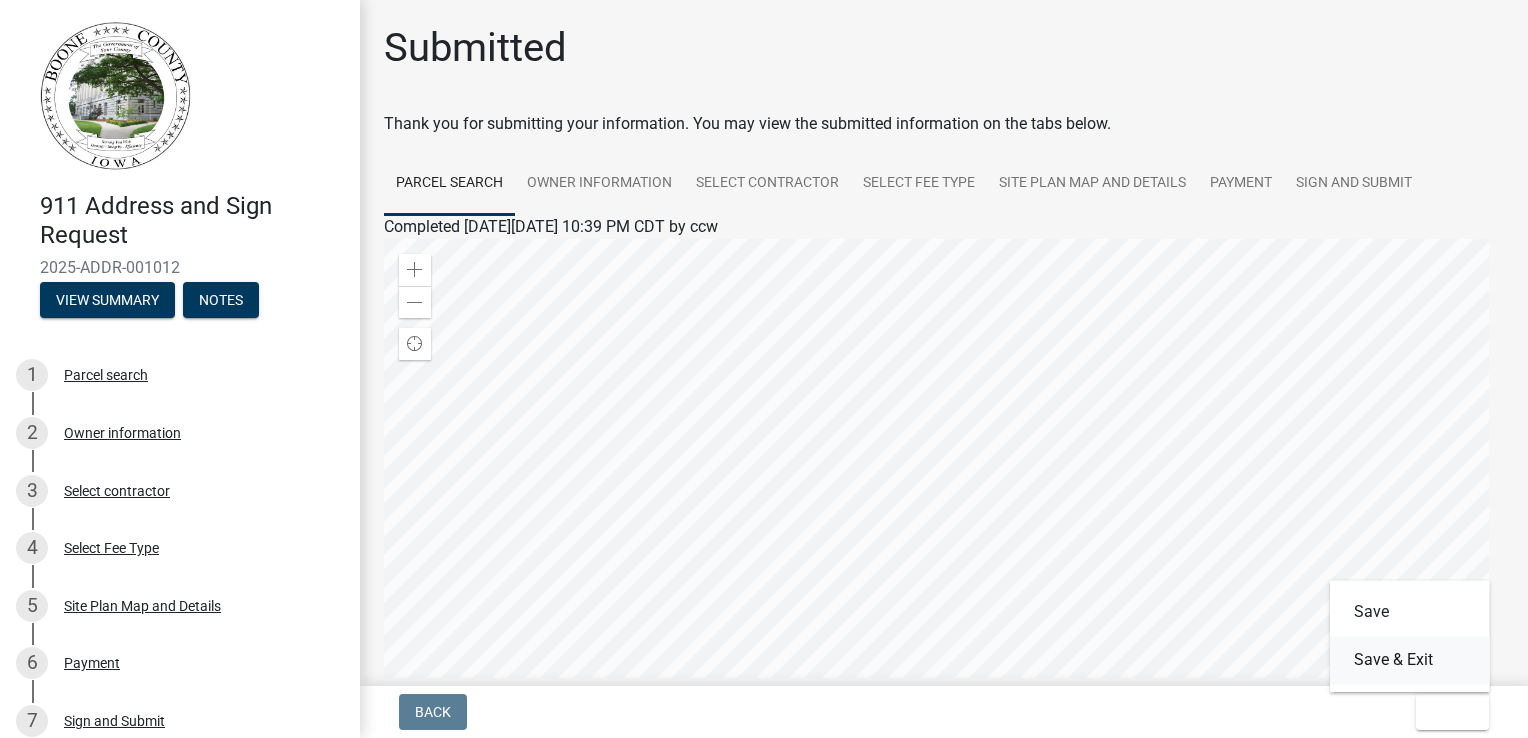 click on "Save & Exit" at bounding box center [1410, 660] 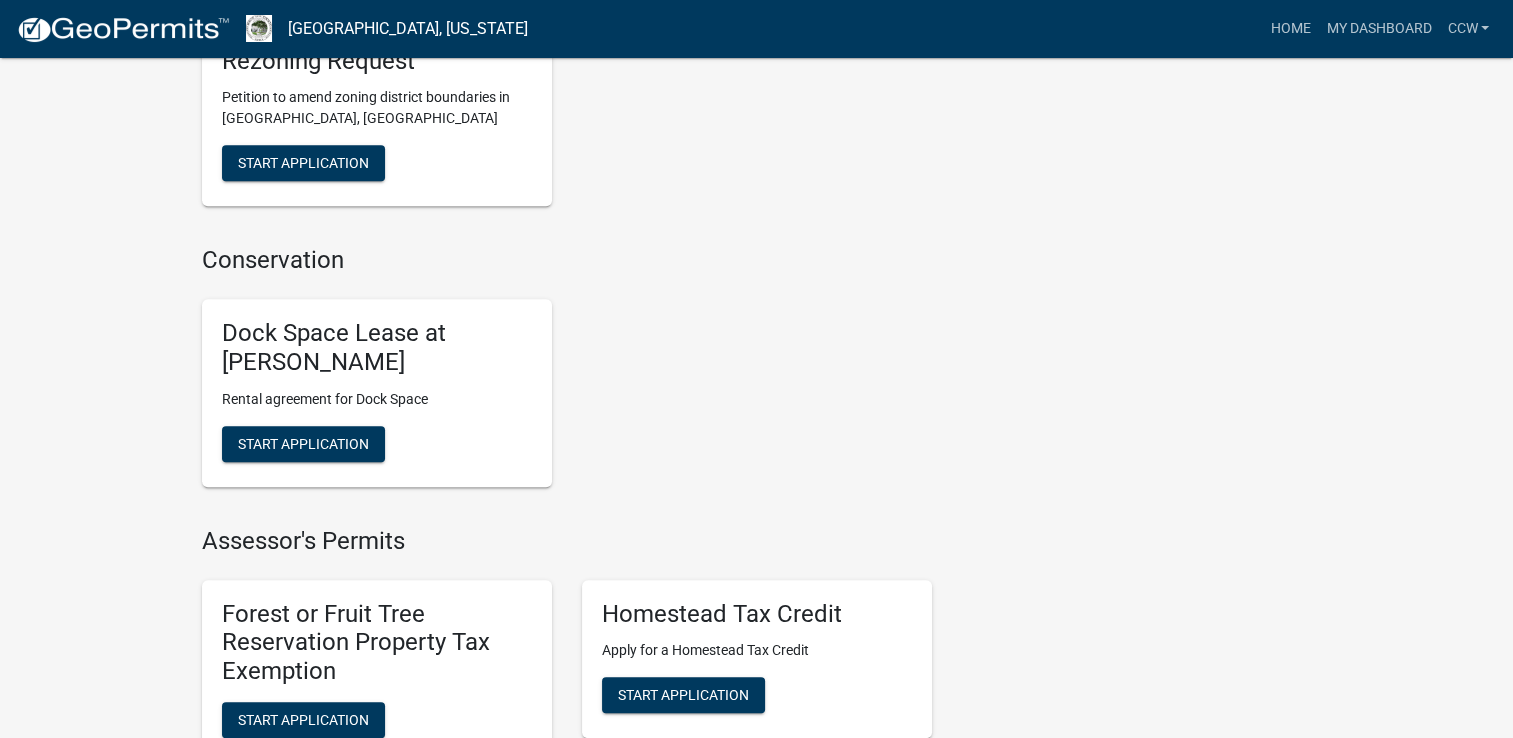 scroll, scrollTop: 1499, scrollLeft: 0, axis: vertical 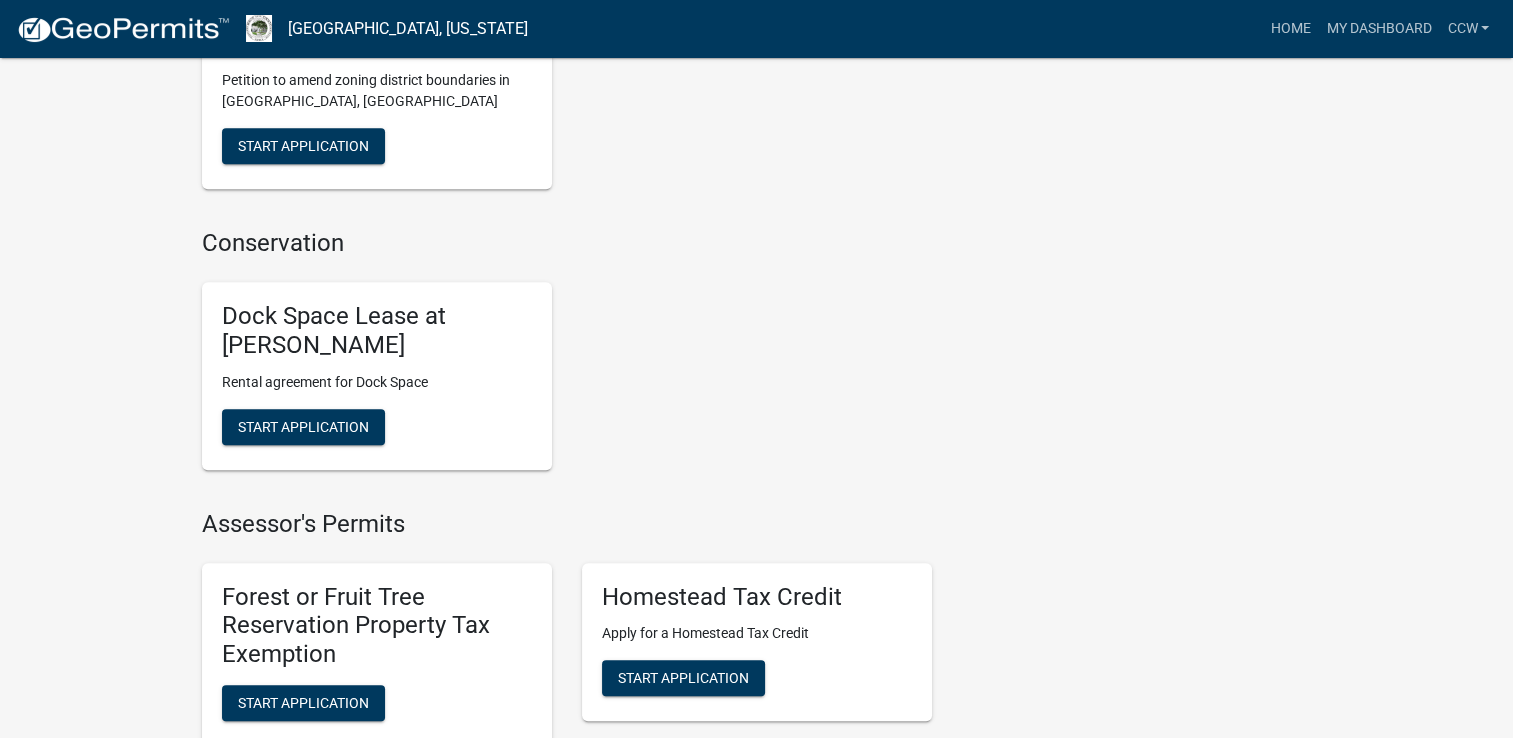 click on "Planning Department Permits Conditional Use Permit Application For Conditional Use Permit Start Application Final Plat and Re Plat Application Steps to complete a subdivision application for [GEOGRAPHIC_DATA], [GEOGRAPHIC_DATA] Start Application Home Occupations and Home Based Businesses Permits for businesses based on Residential or Agricultural Property Start Application Land Division Application Start Application Petition for Variance [GEOGRAPHIC_DATA] [GEOGRAPHIC_DATA] Petition for Variance Start Application Preliminary Plat Application Preliminary Plat and Replat applications Start Application Rezoning Request Petition to amend zoning district boundaries in [GEOGRAPHIC_DATA], [GEOGRAPHIC_DATA] Start Application Conservation Dock Space Lease at [PERSON_NAME] Rental agreement for Dock Space Start Application Assessor's Permits Forest or Fruit Tree Reservation Property Tax Exemption Start Application Homestead Tax Credit Apply for a Homestead Tax Credit Start Application Parcel Suppression Application Parcel Suppression Application Start Application Engineering" 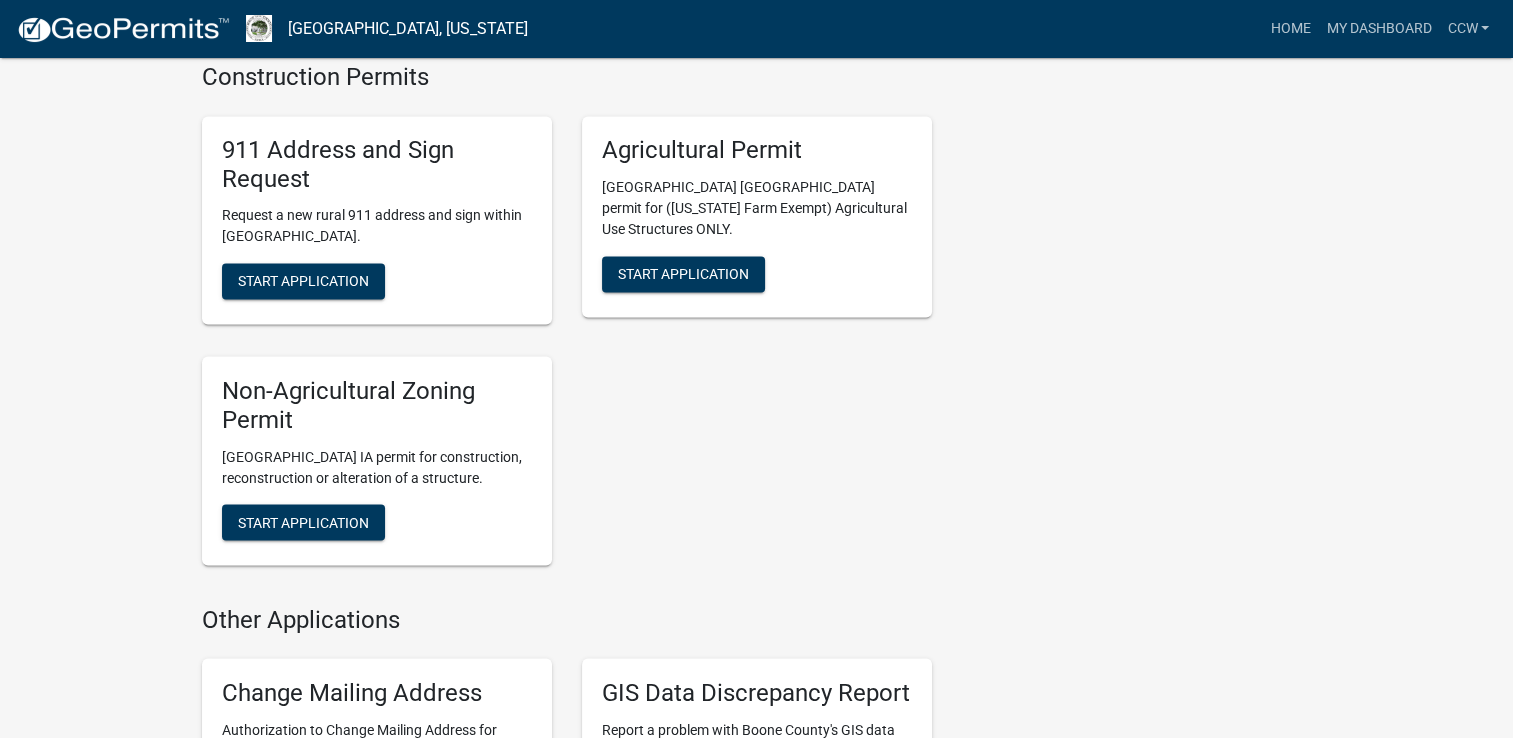 scroll, scrollTop: 3487, scrollLeft: 0, axis: vertical 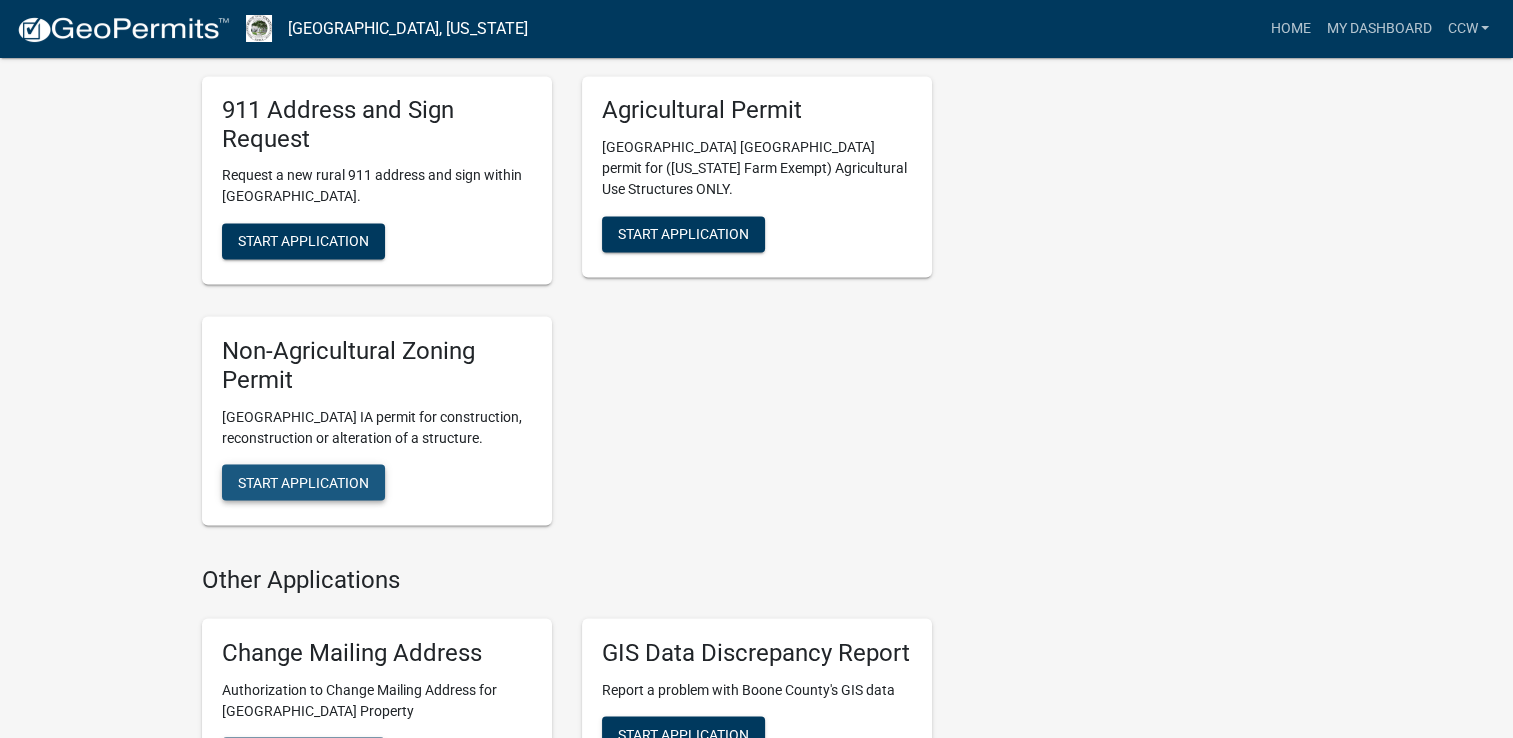 click on "Start Application" at bounding box center (303, 481) 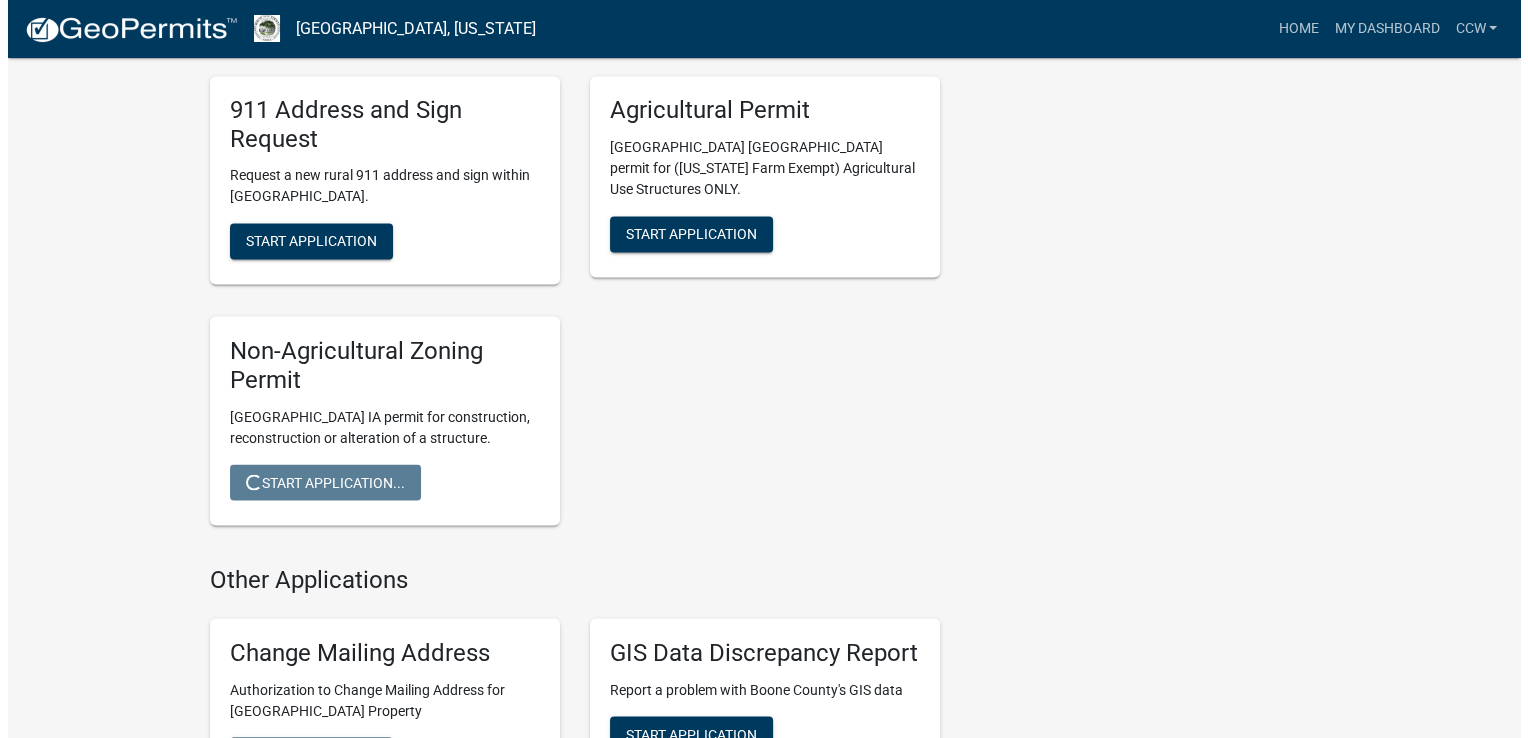 scroll, scrollTop: 0, scrollLeft: 0, axis: both 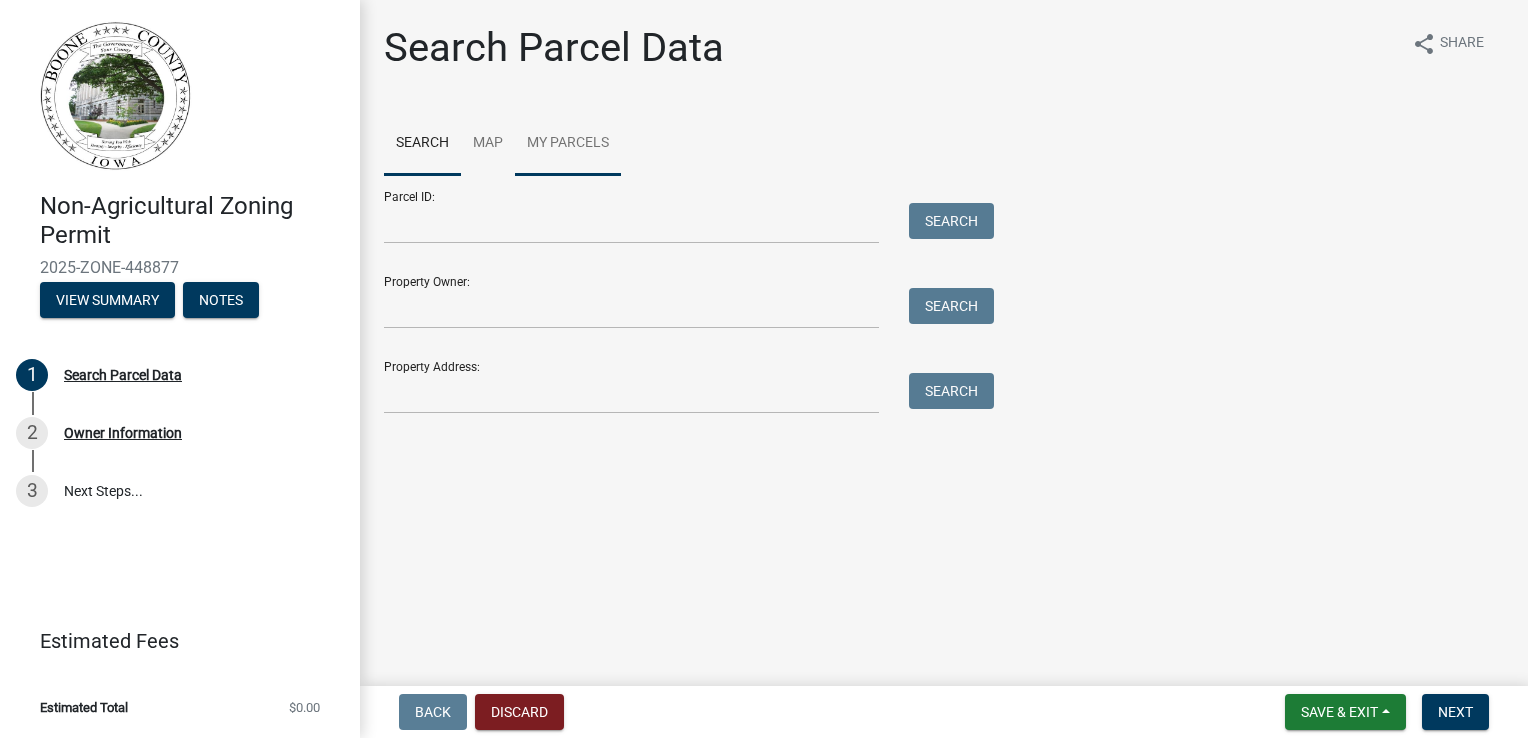 click on "My Parcels" at bounding box center [568, 144] 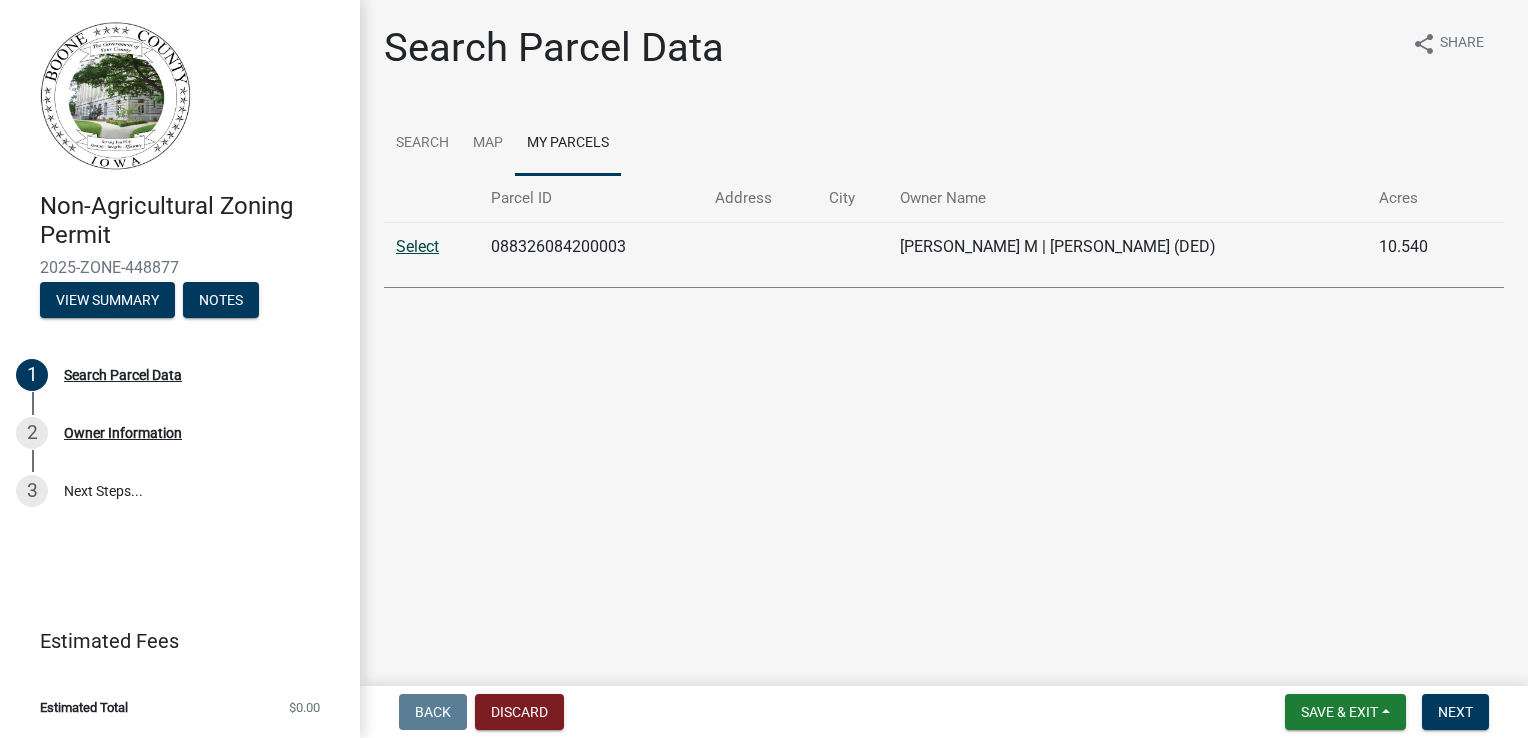 click on "Select" at bounding box center (417, 246) 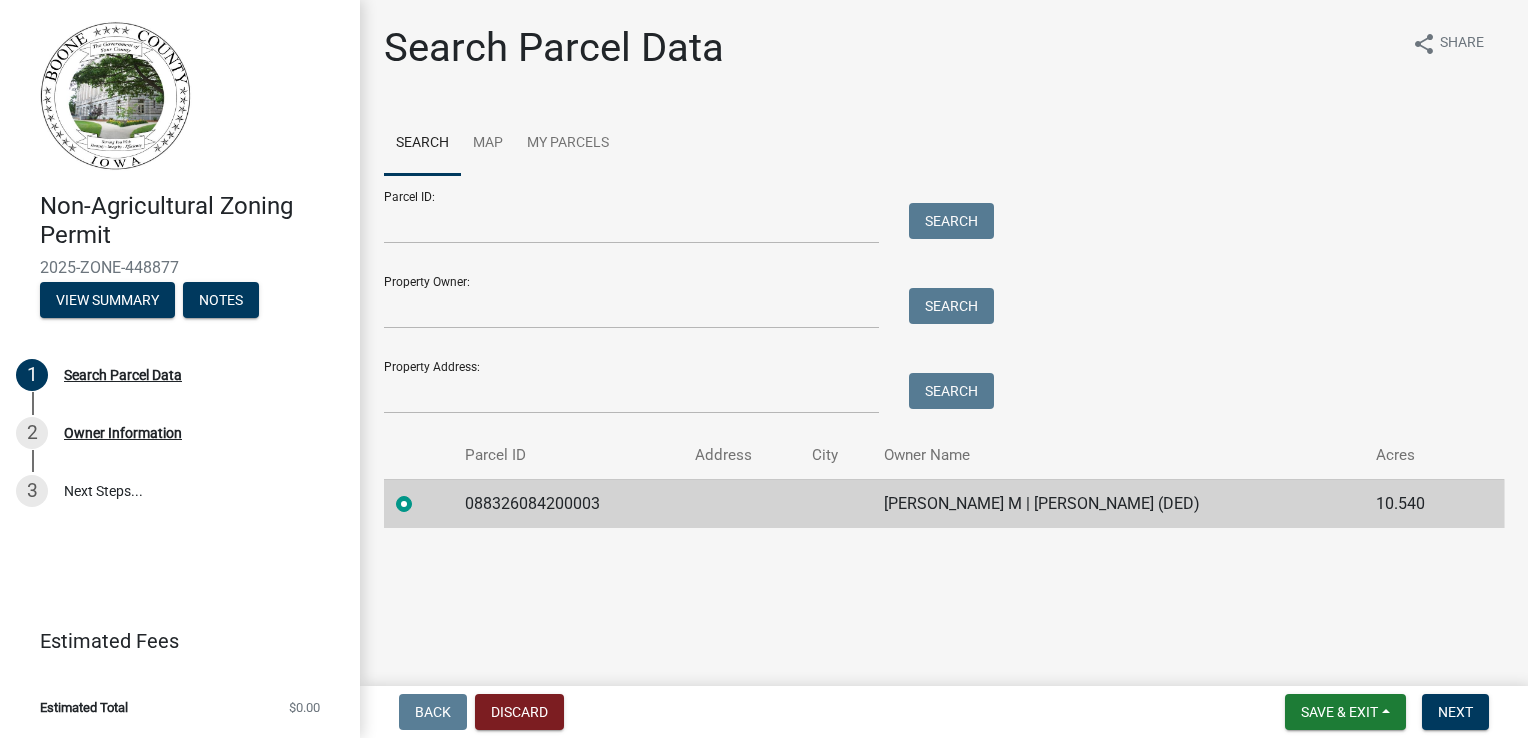 click on "[PERSON_NAME] M | [PERSON_NAME] (DED)" 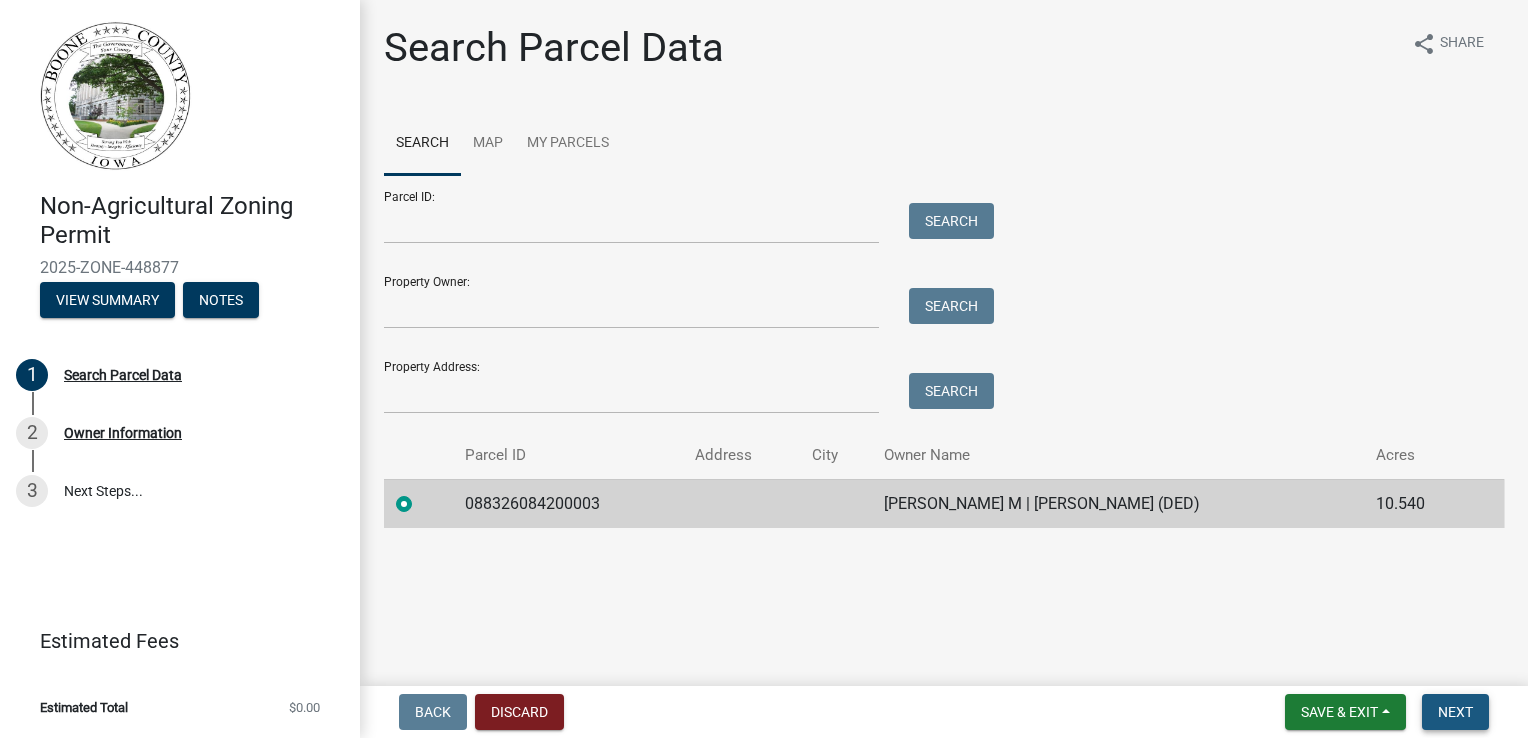 click on "Next" at bounding box center (1455, 712) 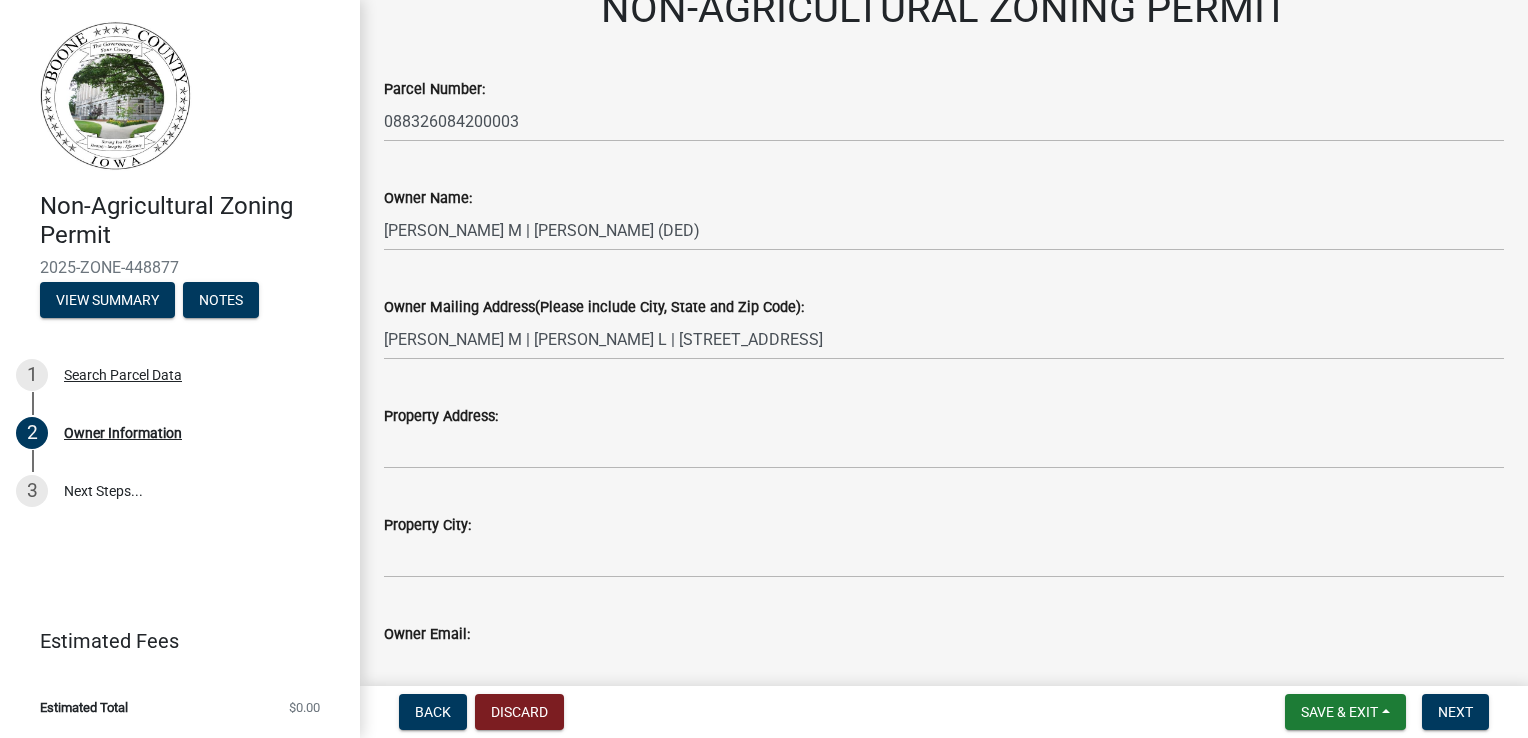 scroll, scrollTop: 128, scrollLeft: 0, axis: vertical 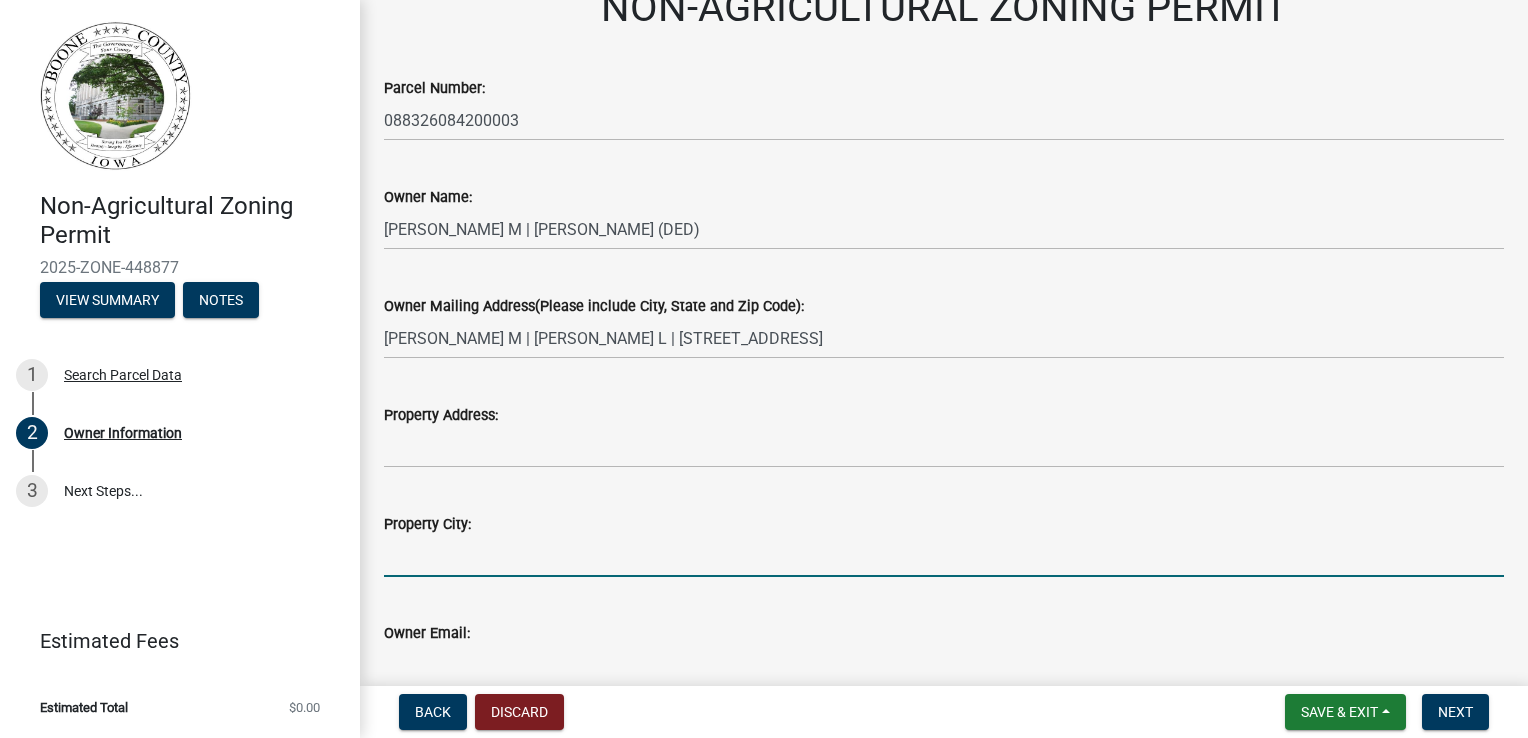 click on "Property City:" at bounding box center [944, 556] 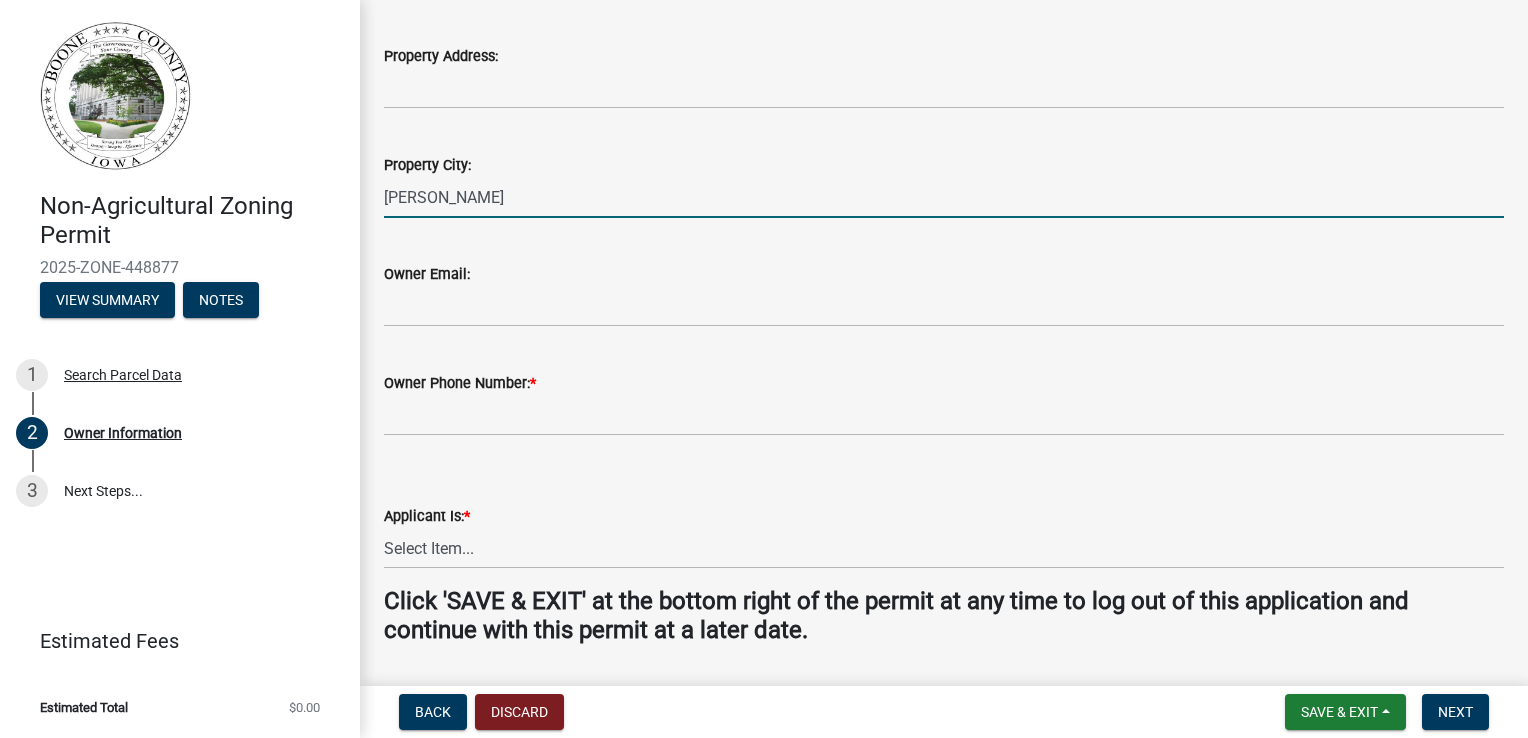 scroll, scrollTop: 507, scrollLeft: 0, axis: vertical 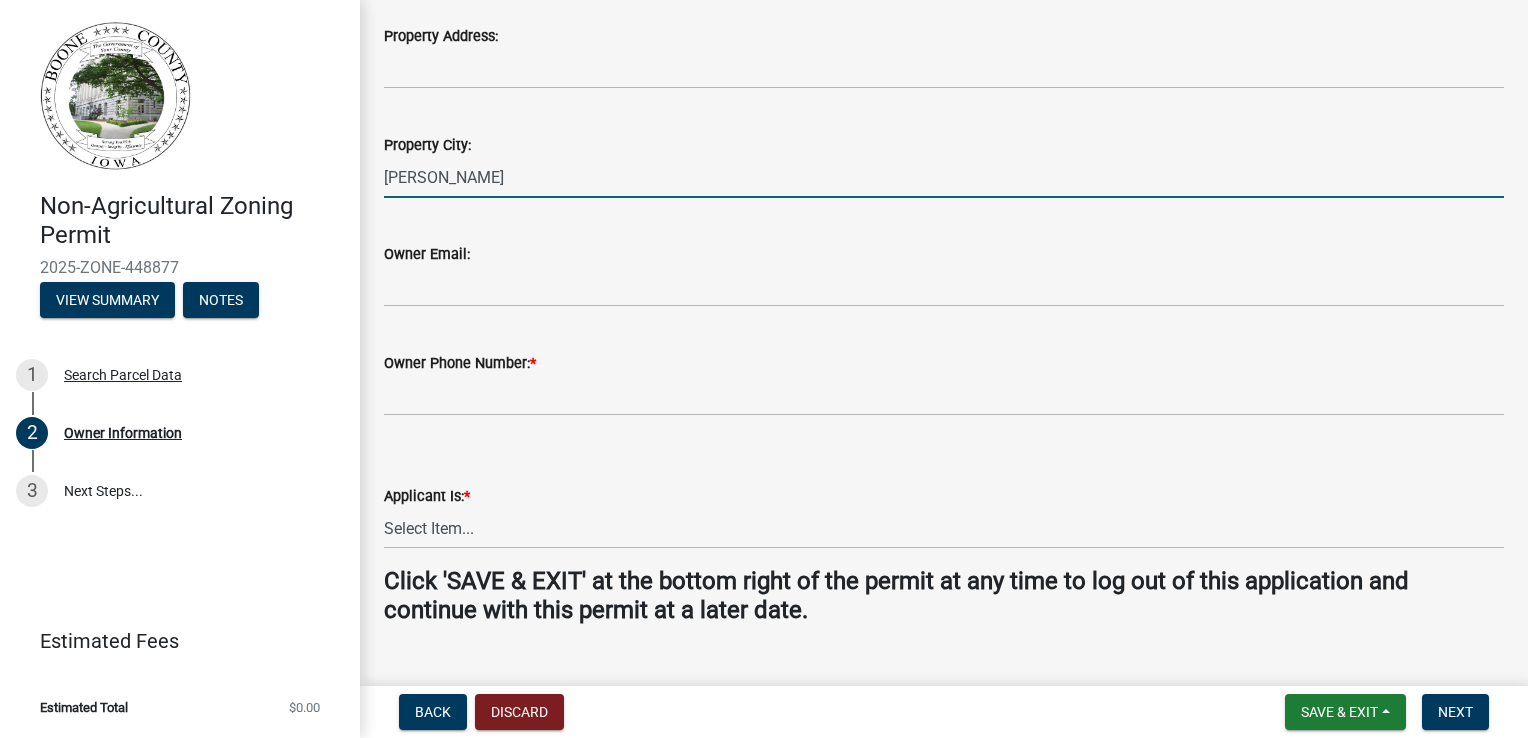 type on "[PERSON_NAME]" 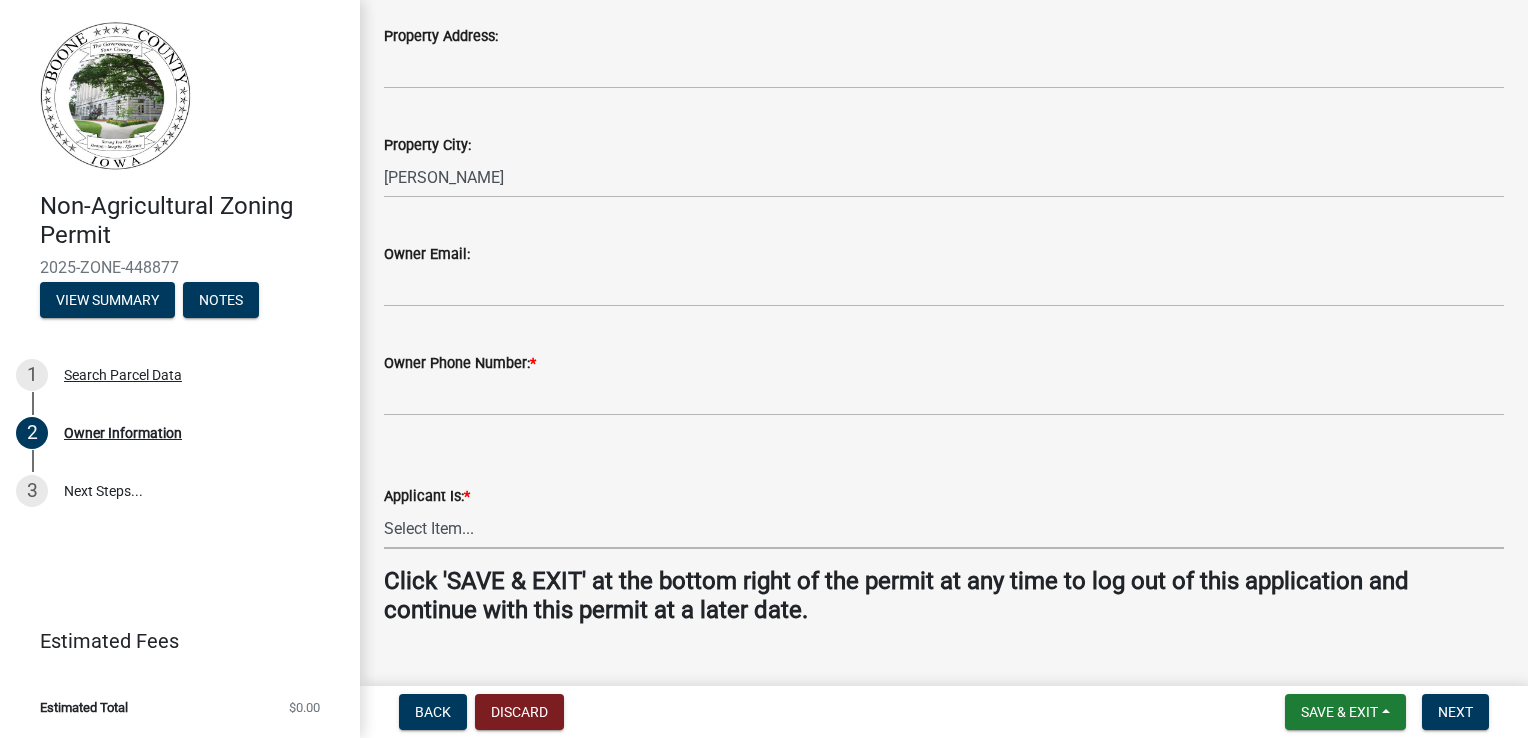 click on "Select Item...   The Property Owner   A contractor who has registered with Boone County's permitting system   Other (including contractor not registered with Boone County)" at bounding box center (944, 528) 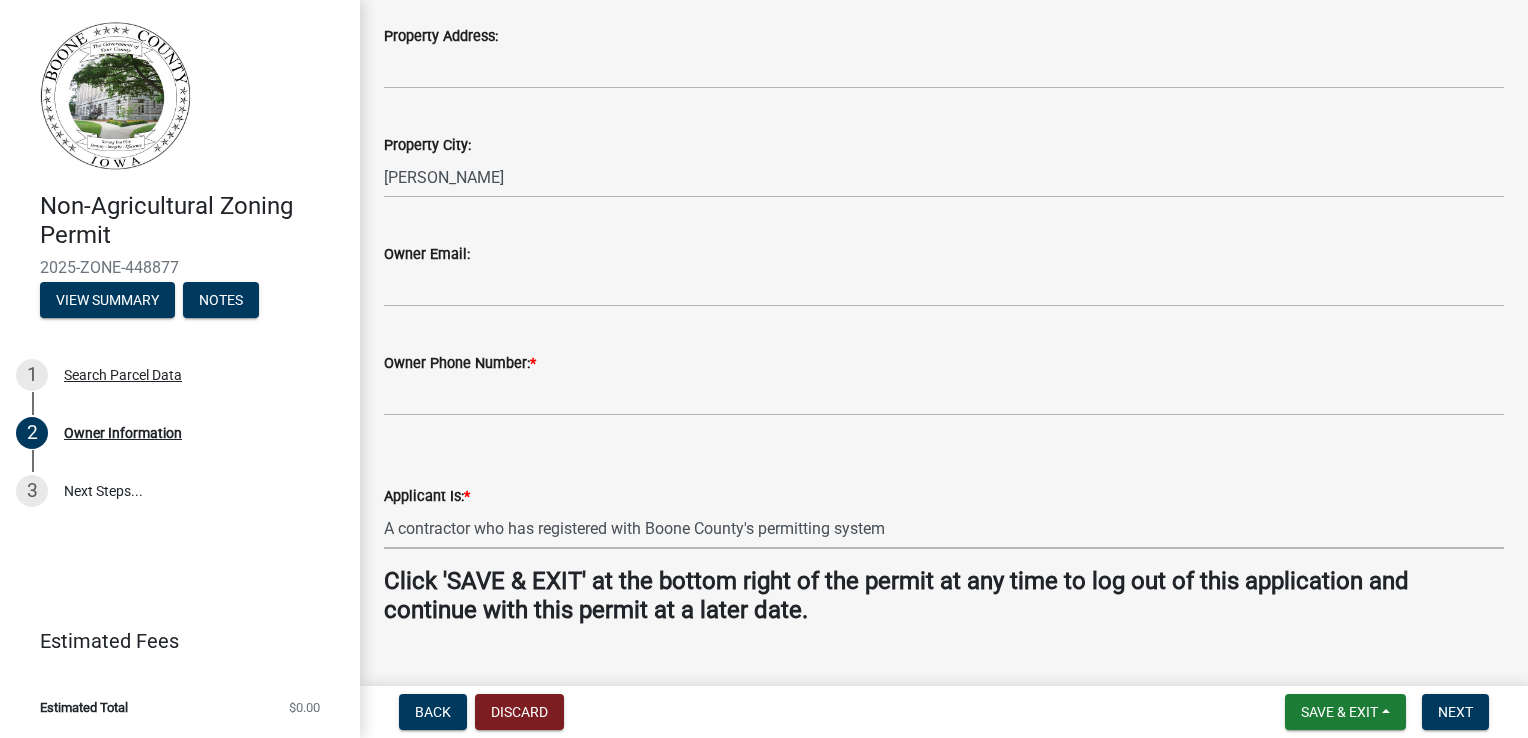 click on "Select Item...   The Property Owner   A contractor who has registered with Boone County's permitting system   Other (including contractor not registered with Boone County)" at bounding box center [944, 528] 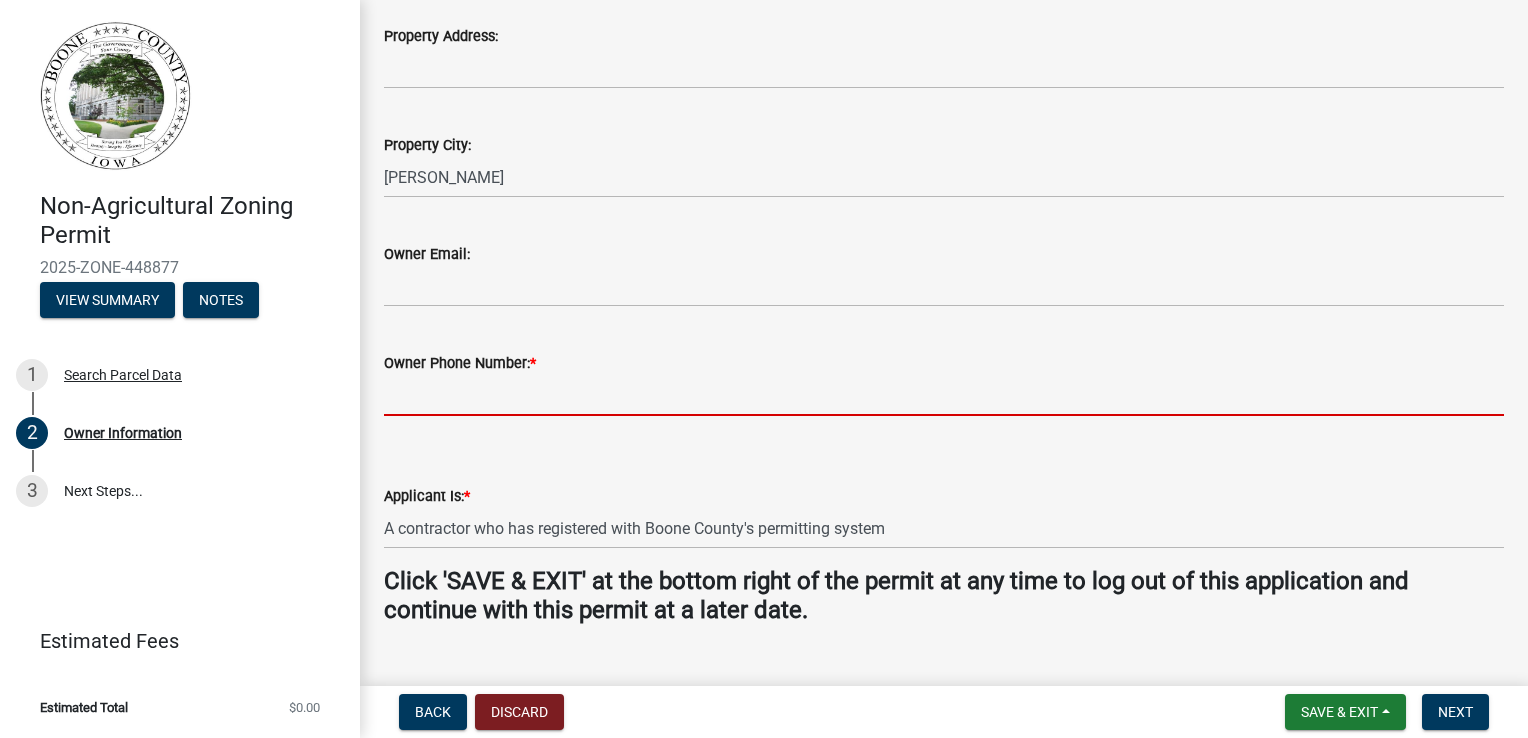 click on "Owner Phone Number:  *" at bounding box center (944, 395) 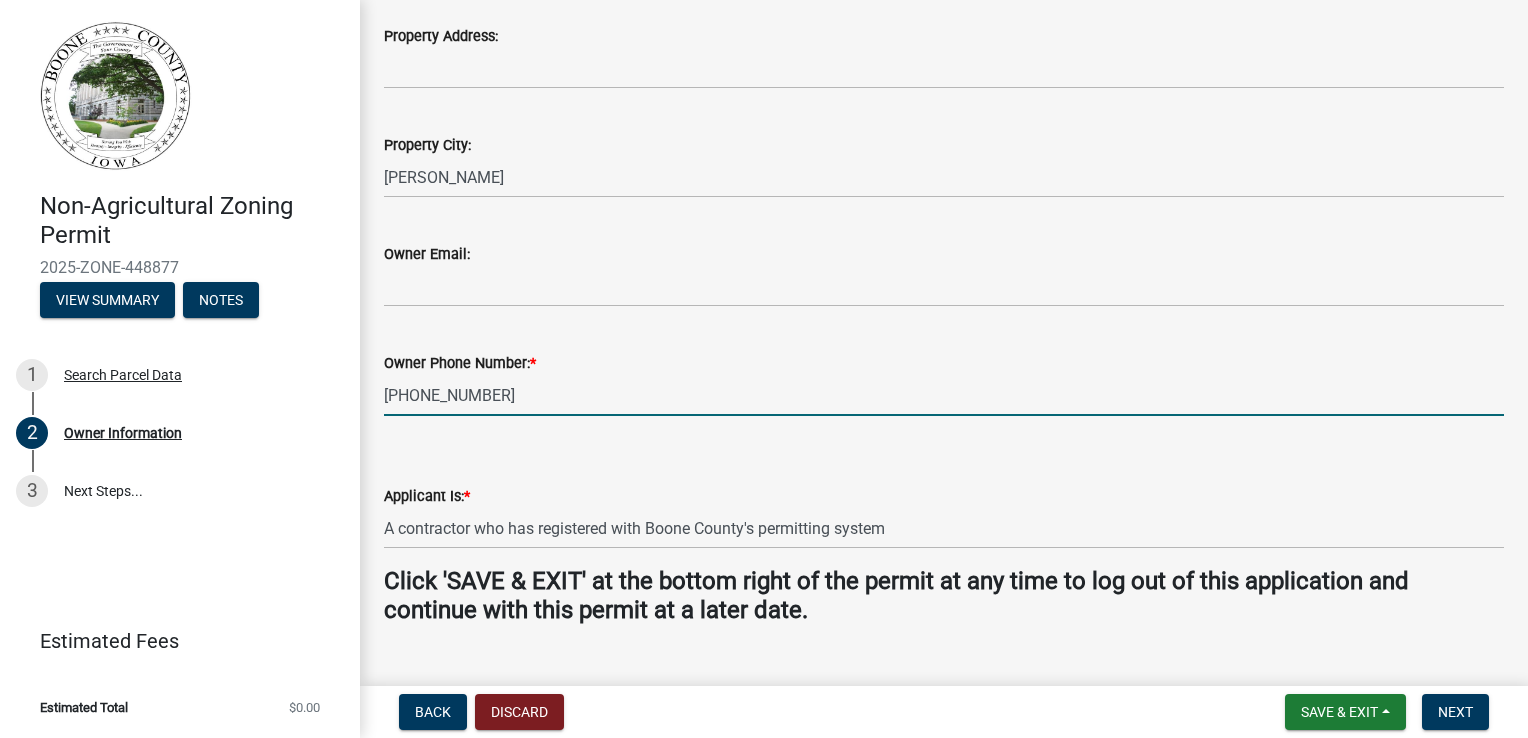 type on "[PHONE_NUMBER]" 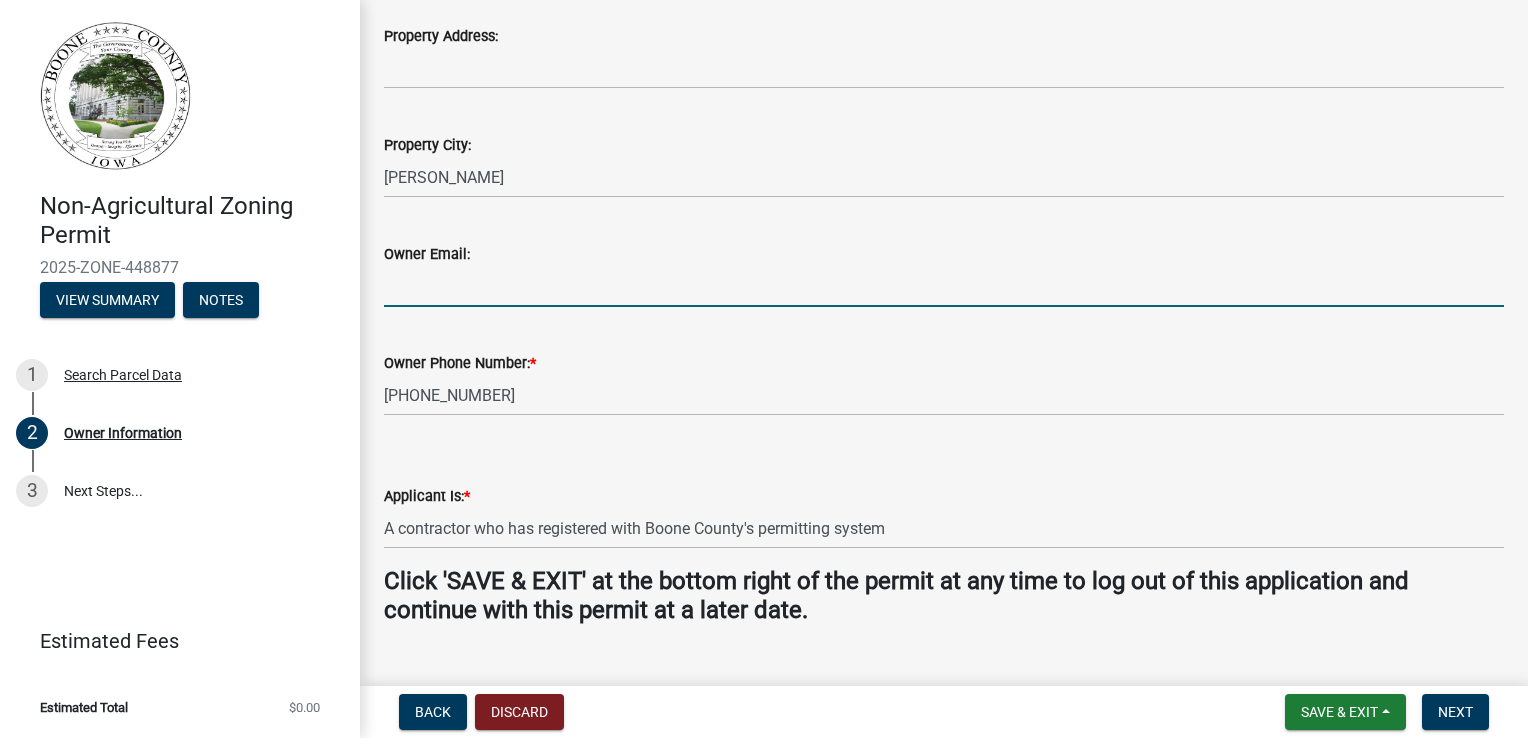 click on "Owner Email:" at bounding box center [944, 286] 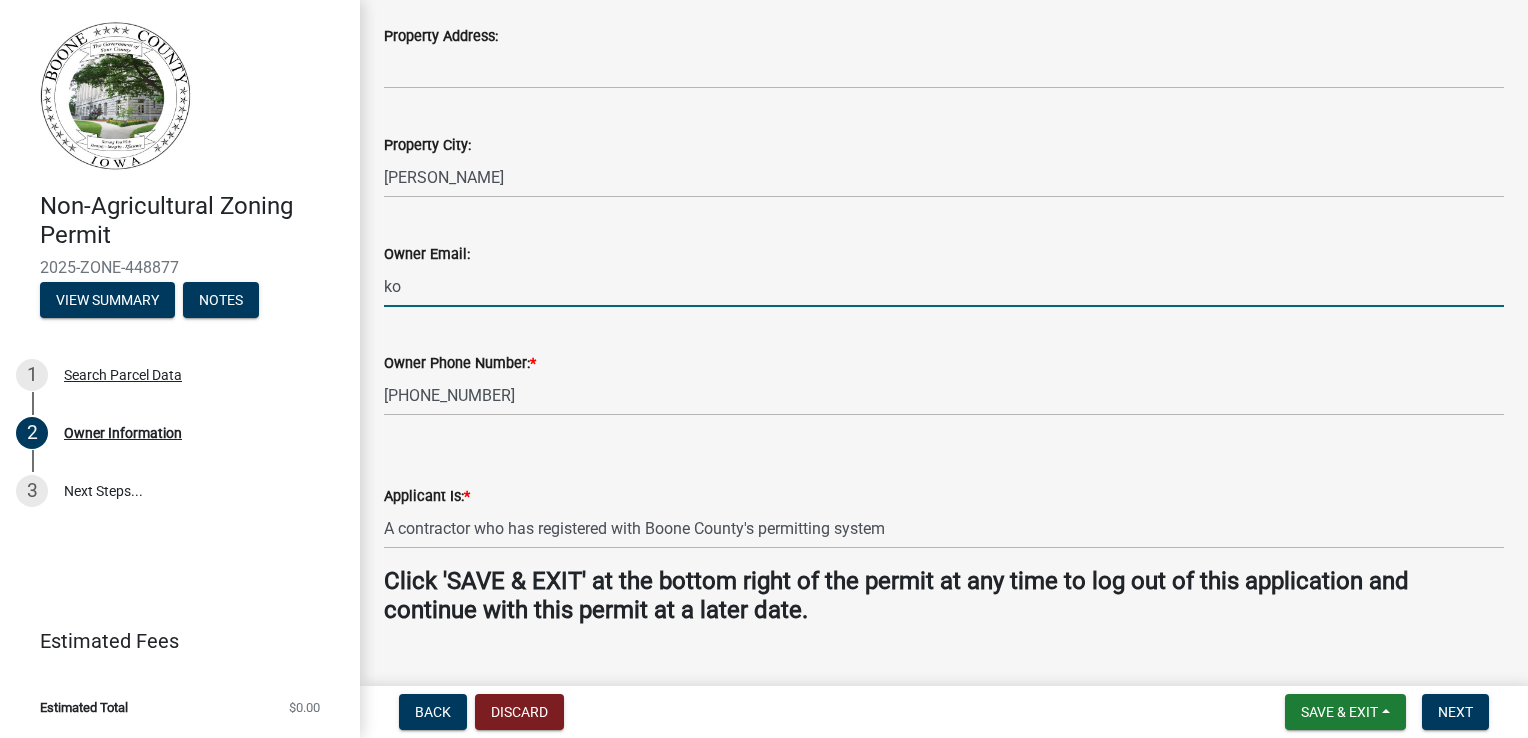 type on "k" 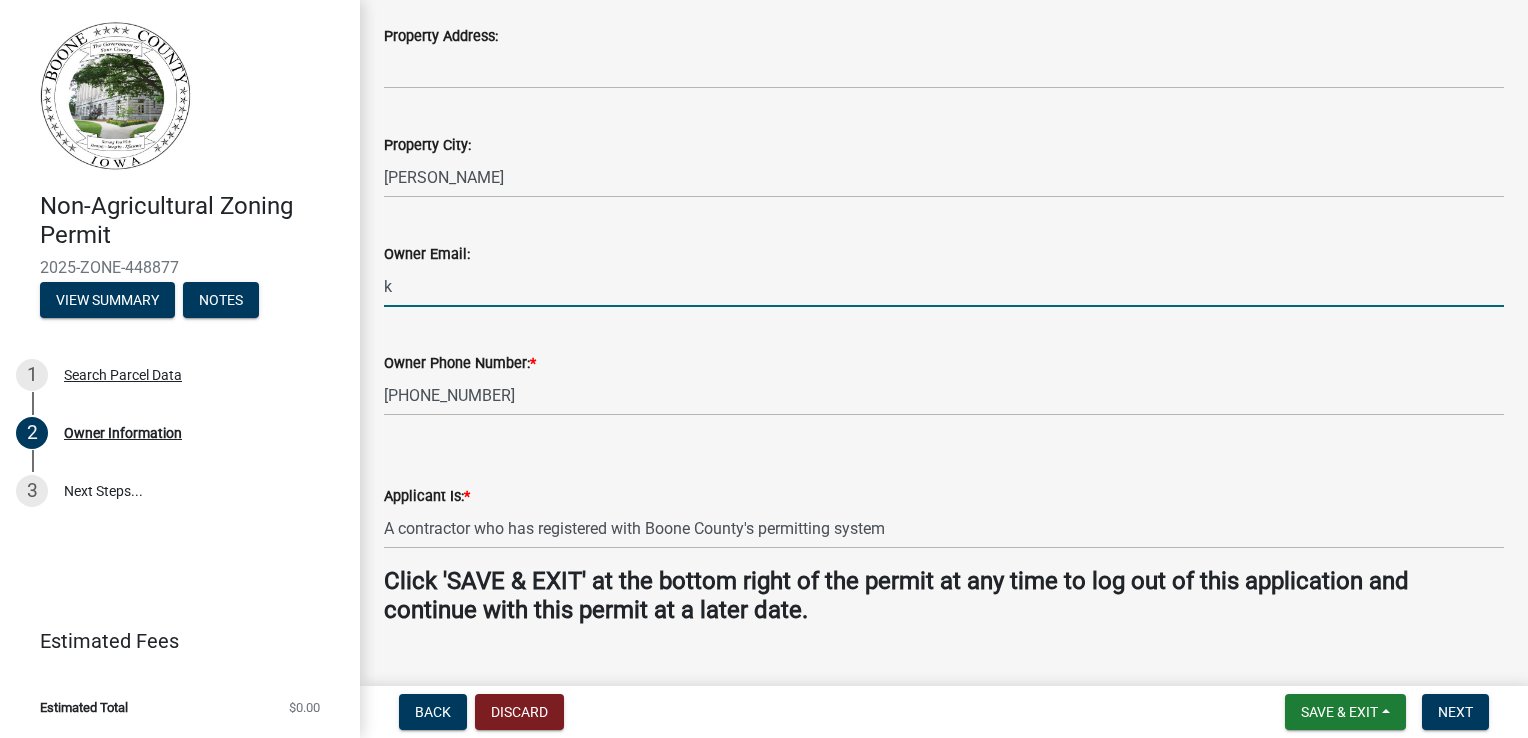 type 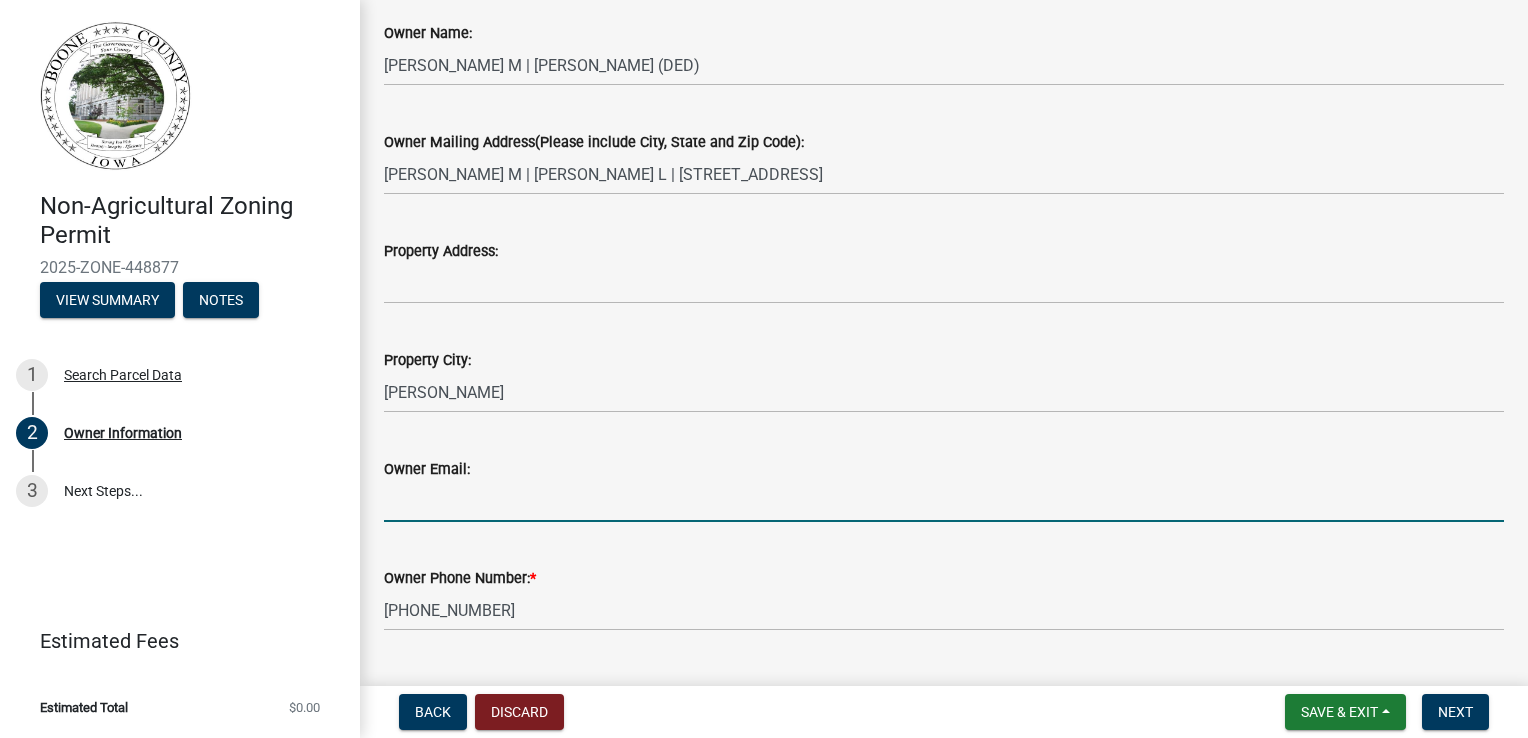 scroll, scrollTop: 547, scrollLeft: 0, axis: vertical 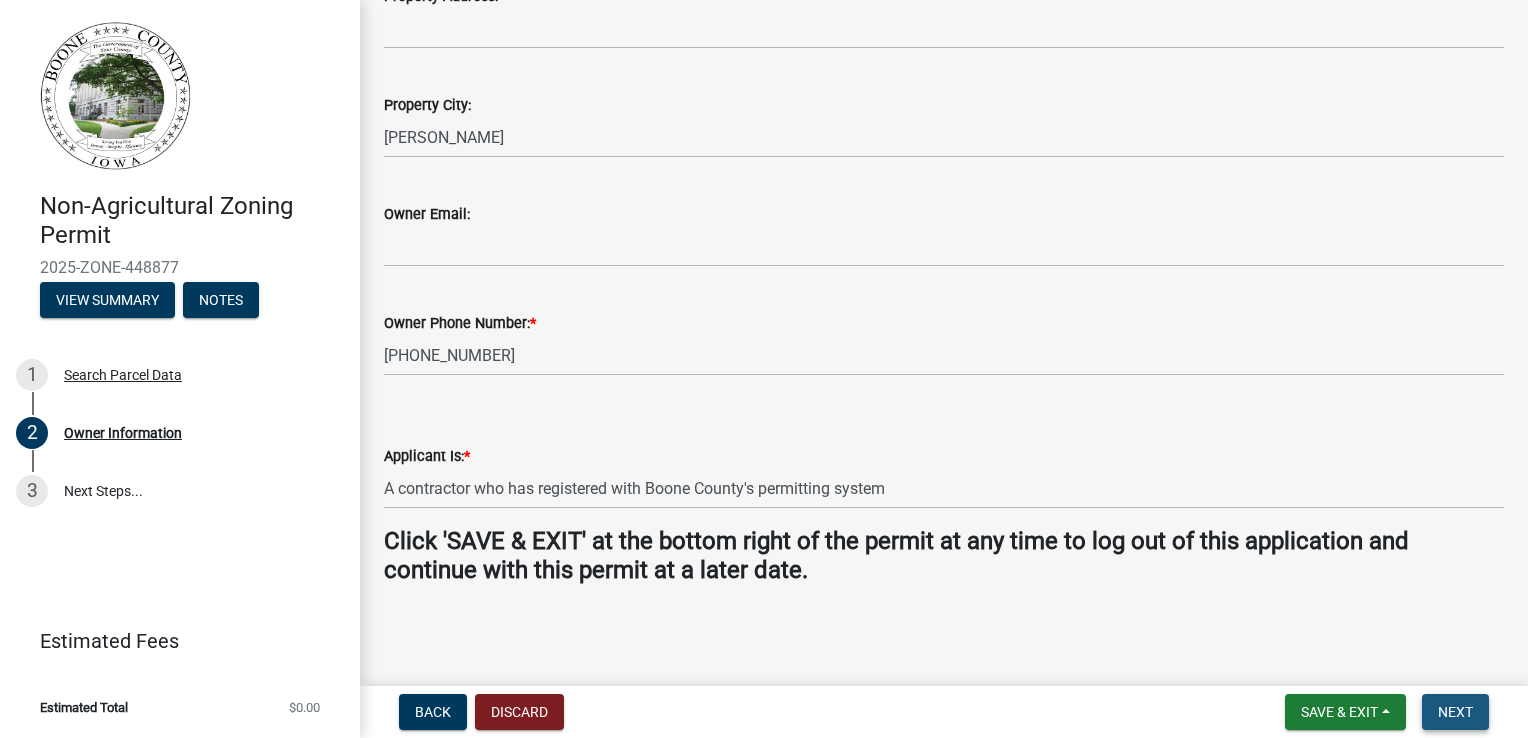 click on "Next" at bounding box center (1455, 712) 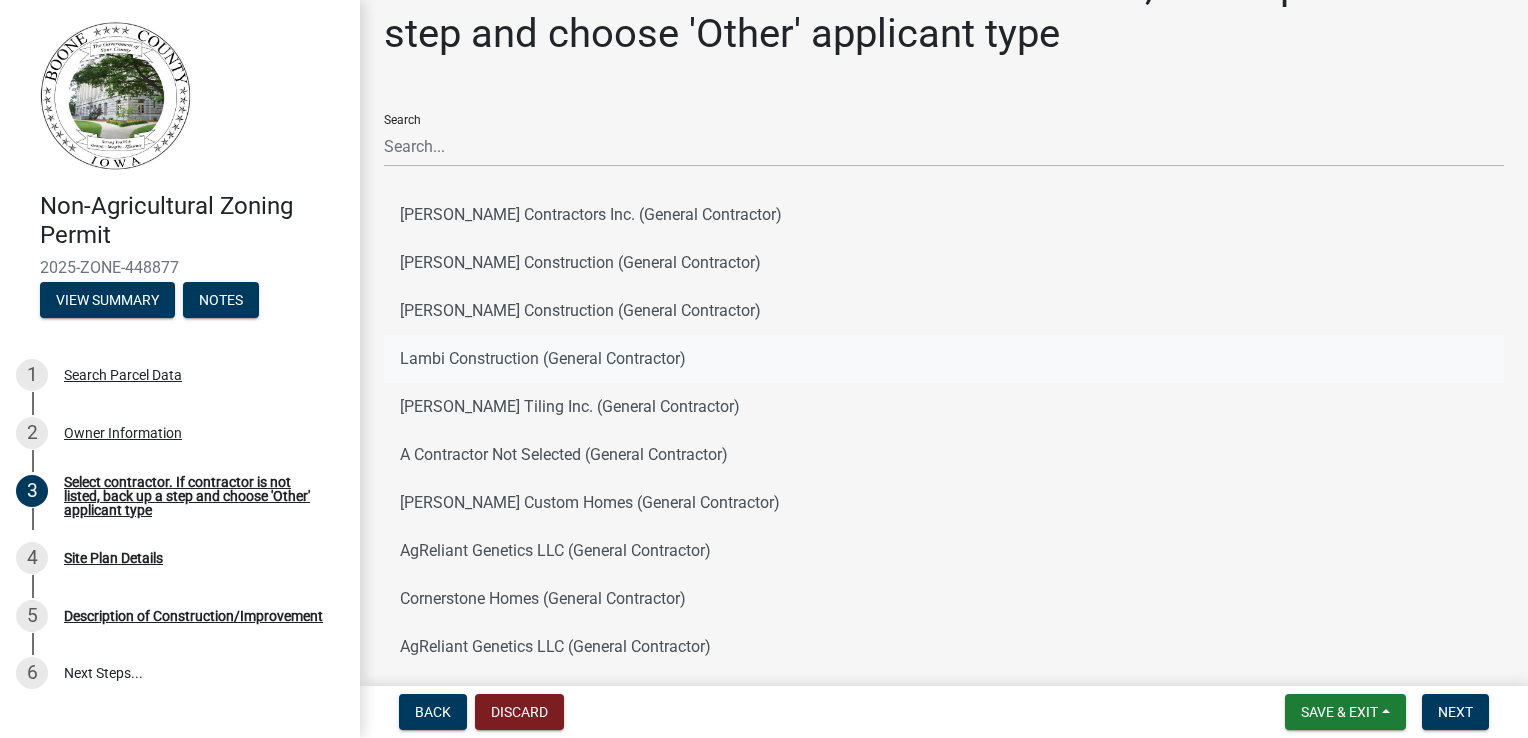 scroll, scrollTop: 60, scrollLeft: 0, axis: vertical 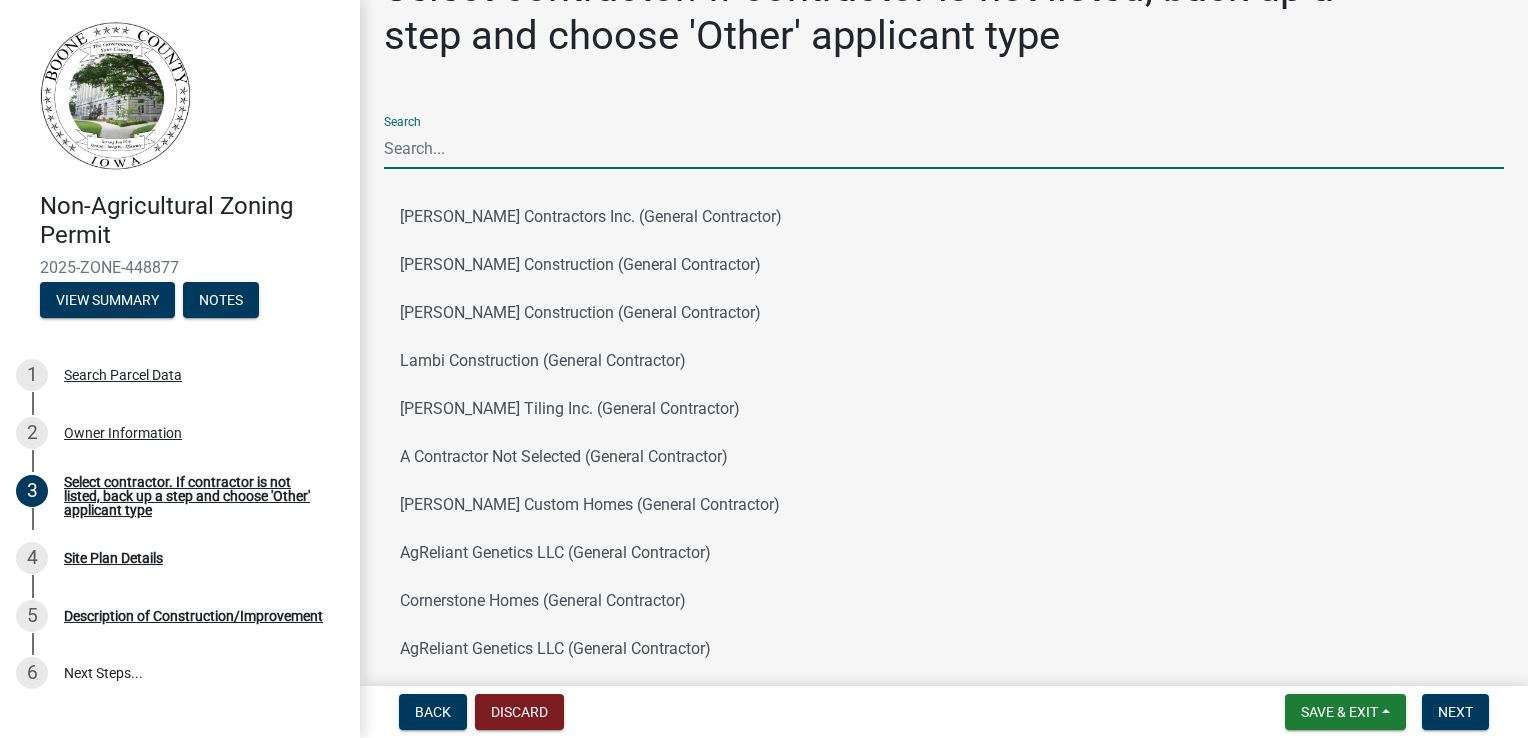 click on "Search" at bounding box center (944, 148) 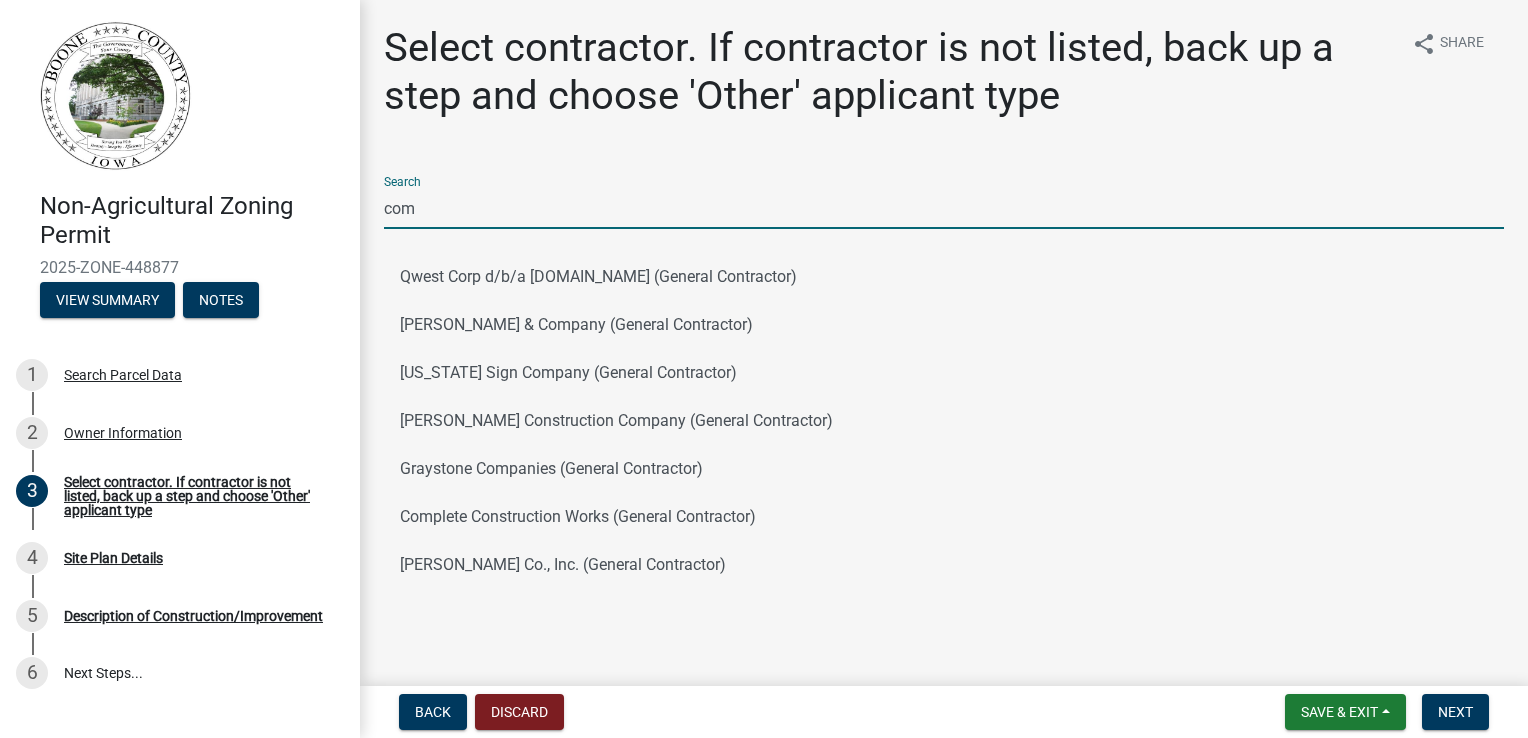 scroll, scrollTop: 0, scrollLeft: 0, axis: both 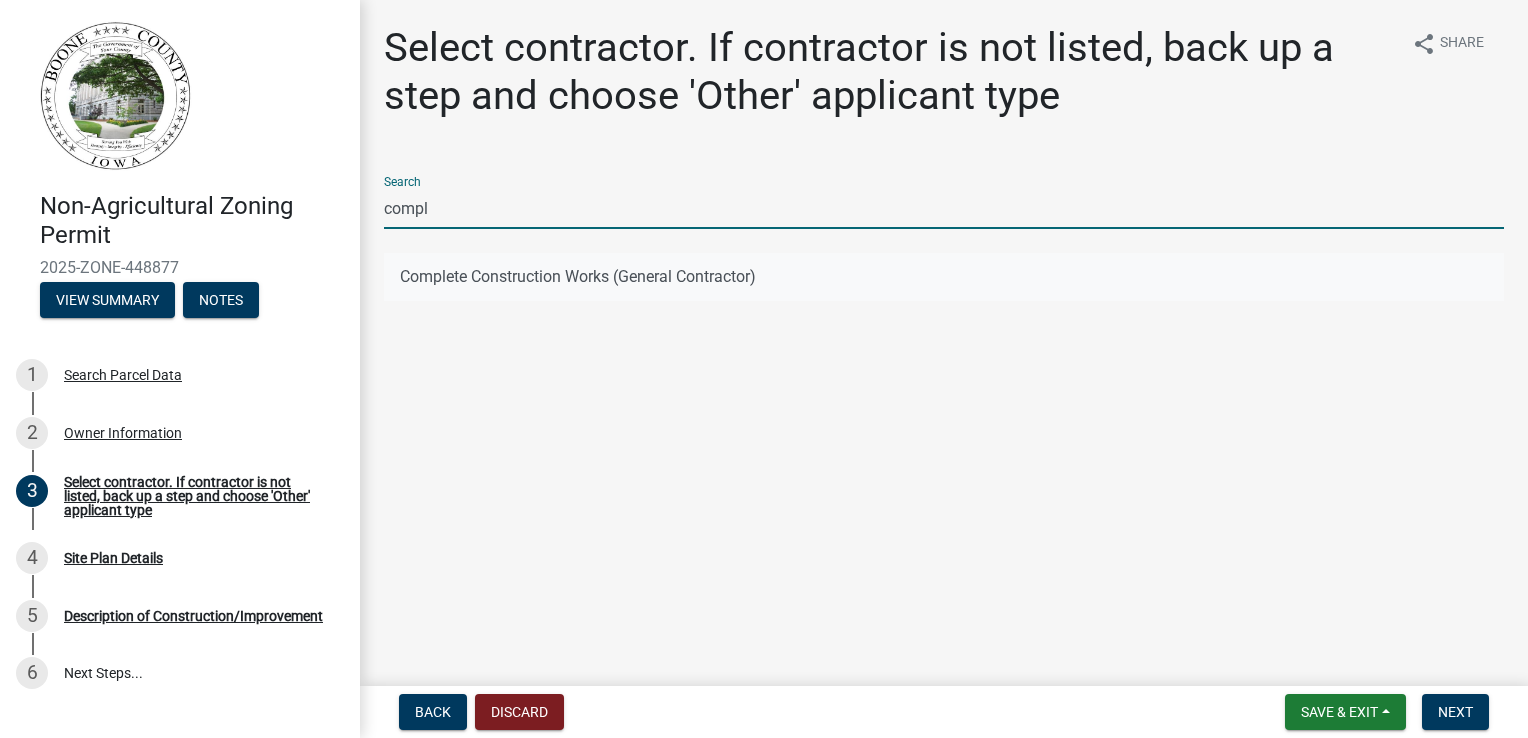 type on "compl" 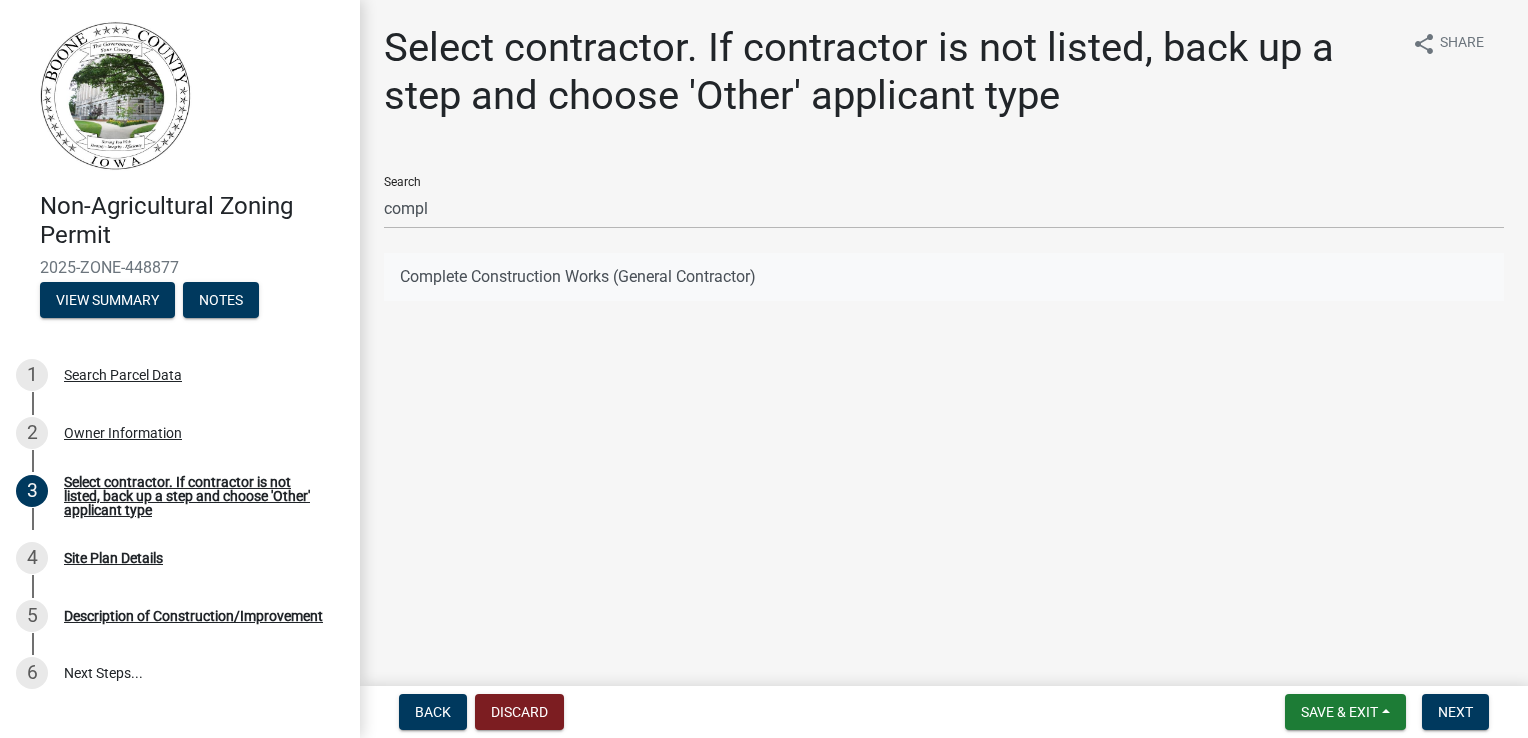 click on "Complete Construction Works (General Contractor)" 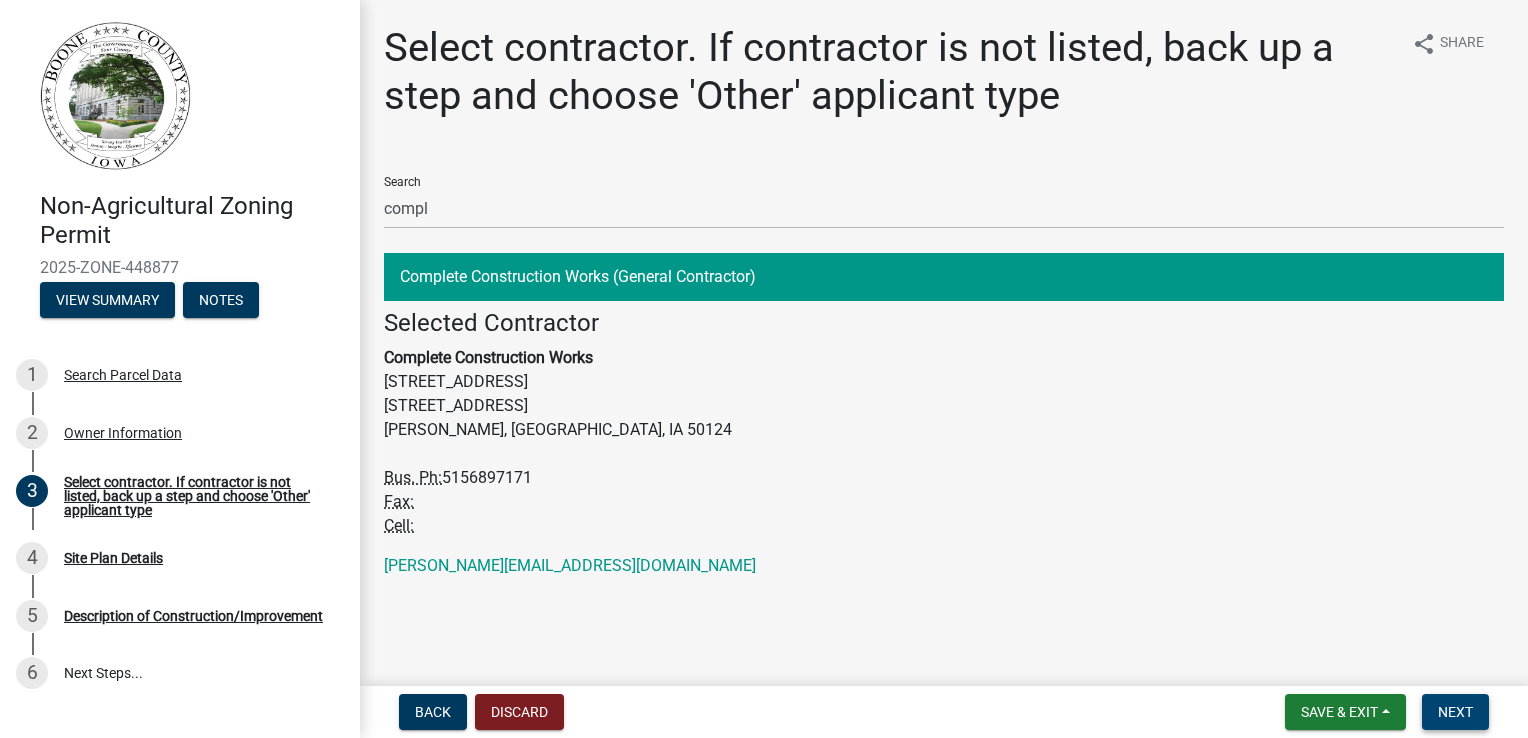 click on "Next" at bounding box center (1455, 712) 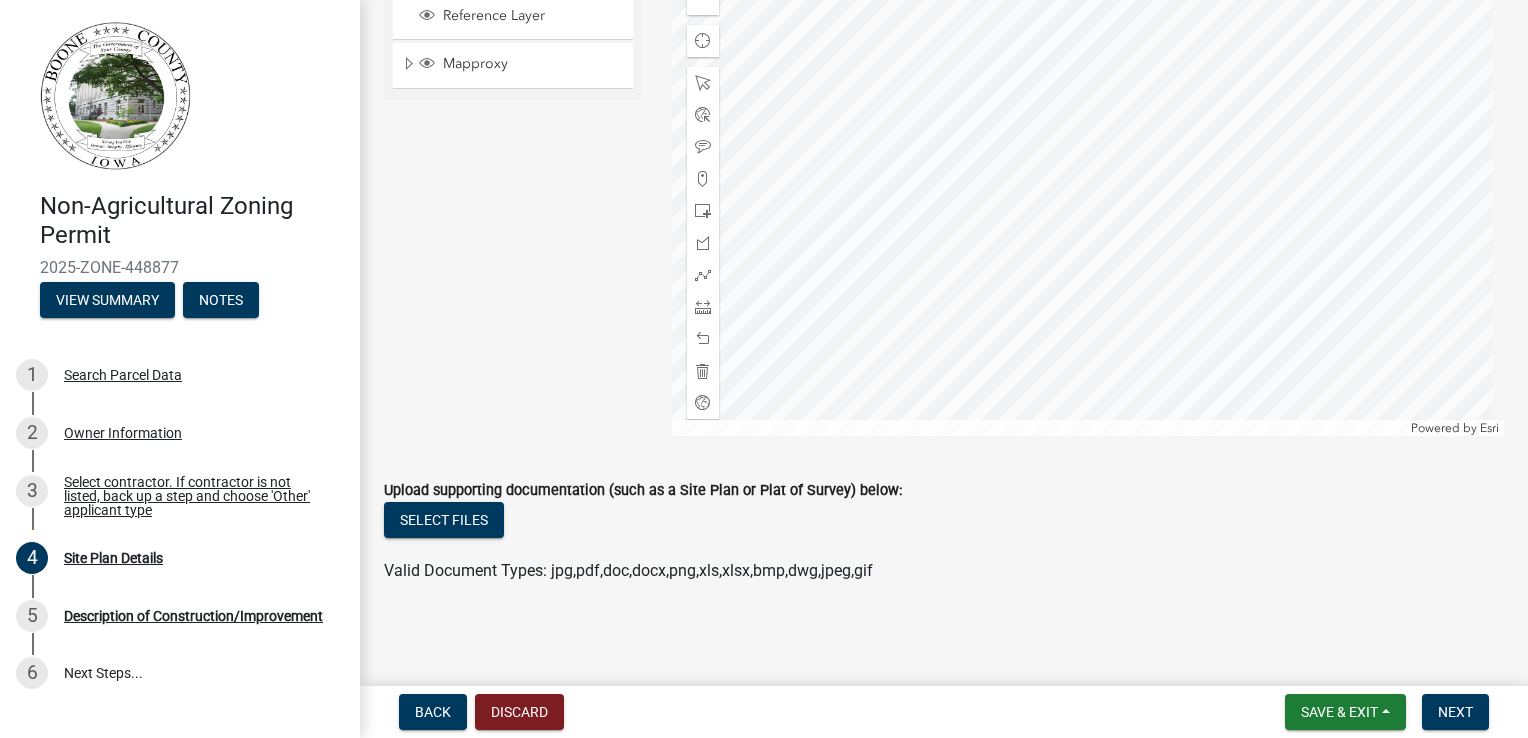 scroll, scrollTop: 993, scrollLeft: 0, axis: vertical 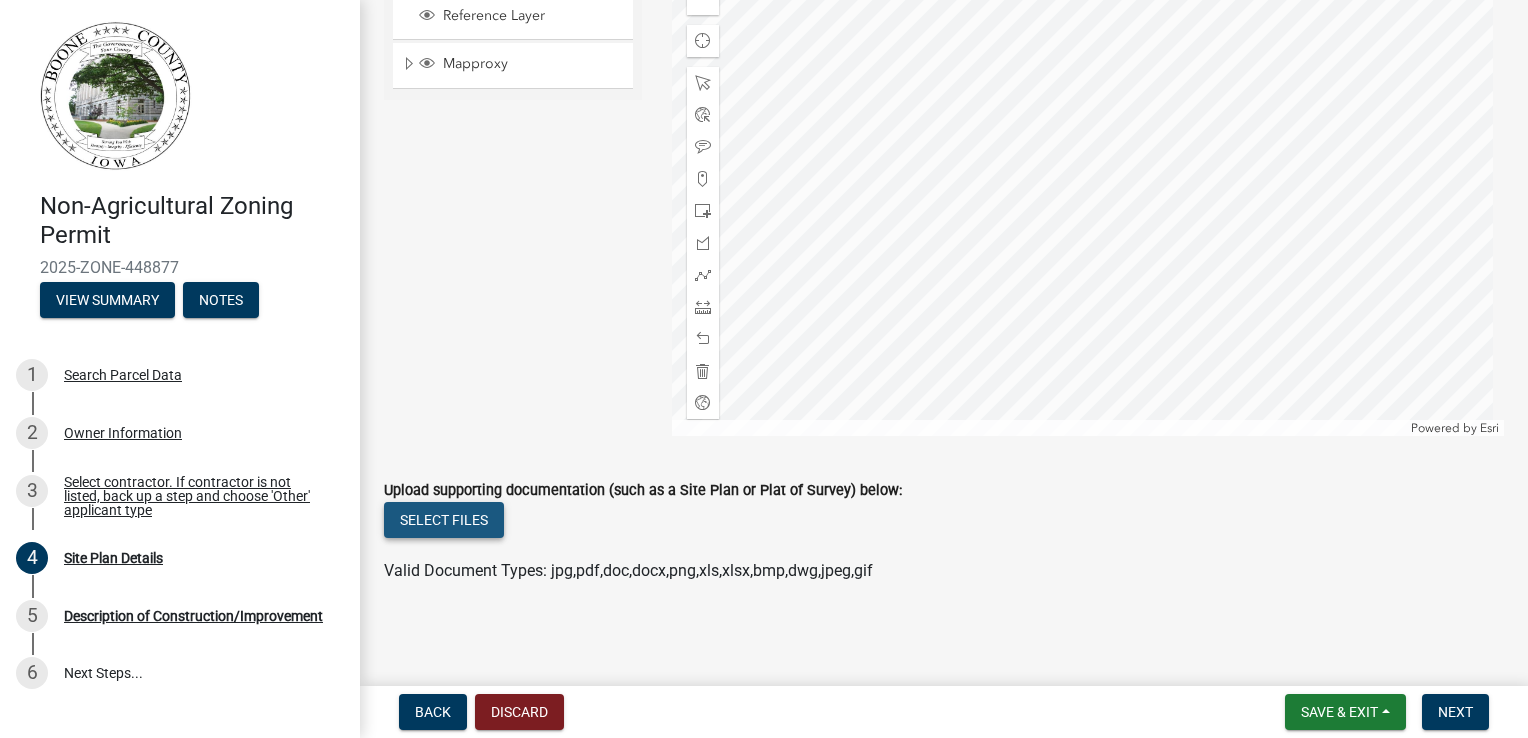 click on "Select files" 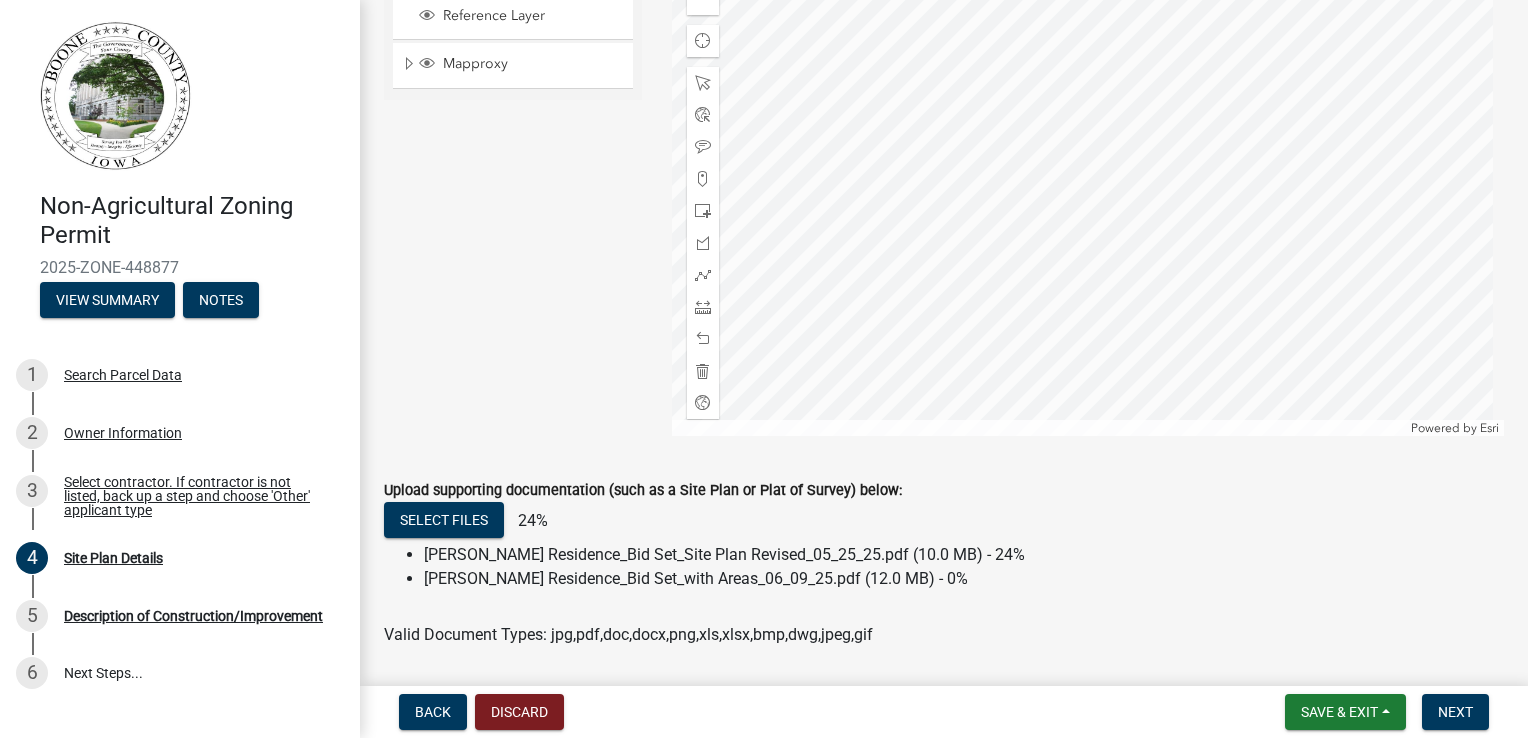 click on "Select files   24%   Pritchard Residence_Bid Set_Site Plan Revised_05_25_25.pdf (10.0 MB) - 24%   Pritchard Residence_Bid Set_with Areas_06_09_25.pdf (12.0 MB) - 0%  Valid Document Types: jpg,pdf,doc,docx,png,xls,xlsx,bmp,dwg,jpeg,gif" 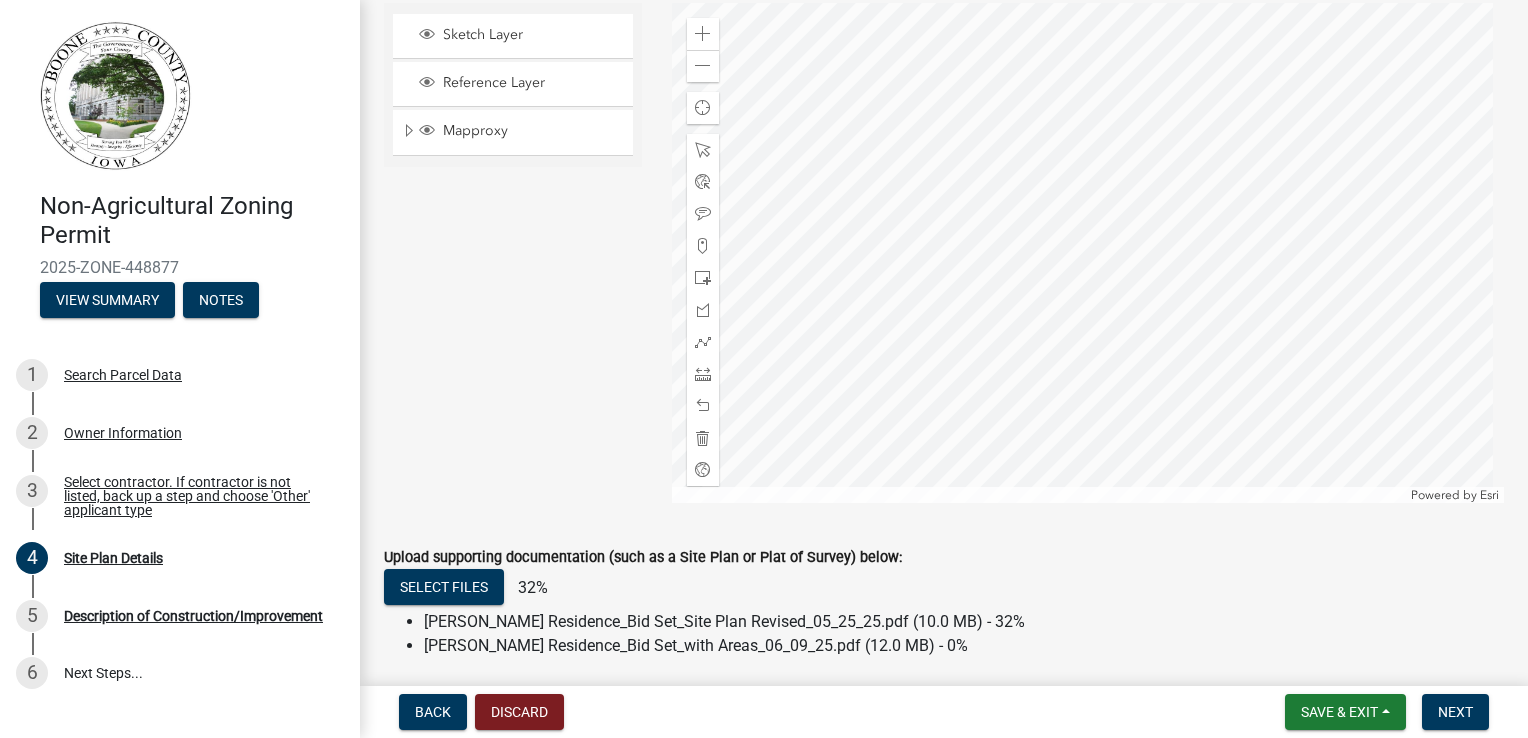 scroll, scrollTop: 928, scrollLeft: 0, axis: vertical 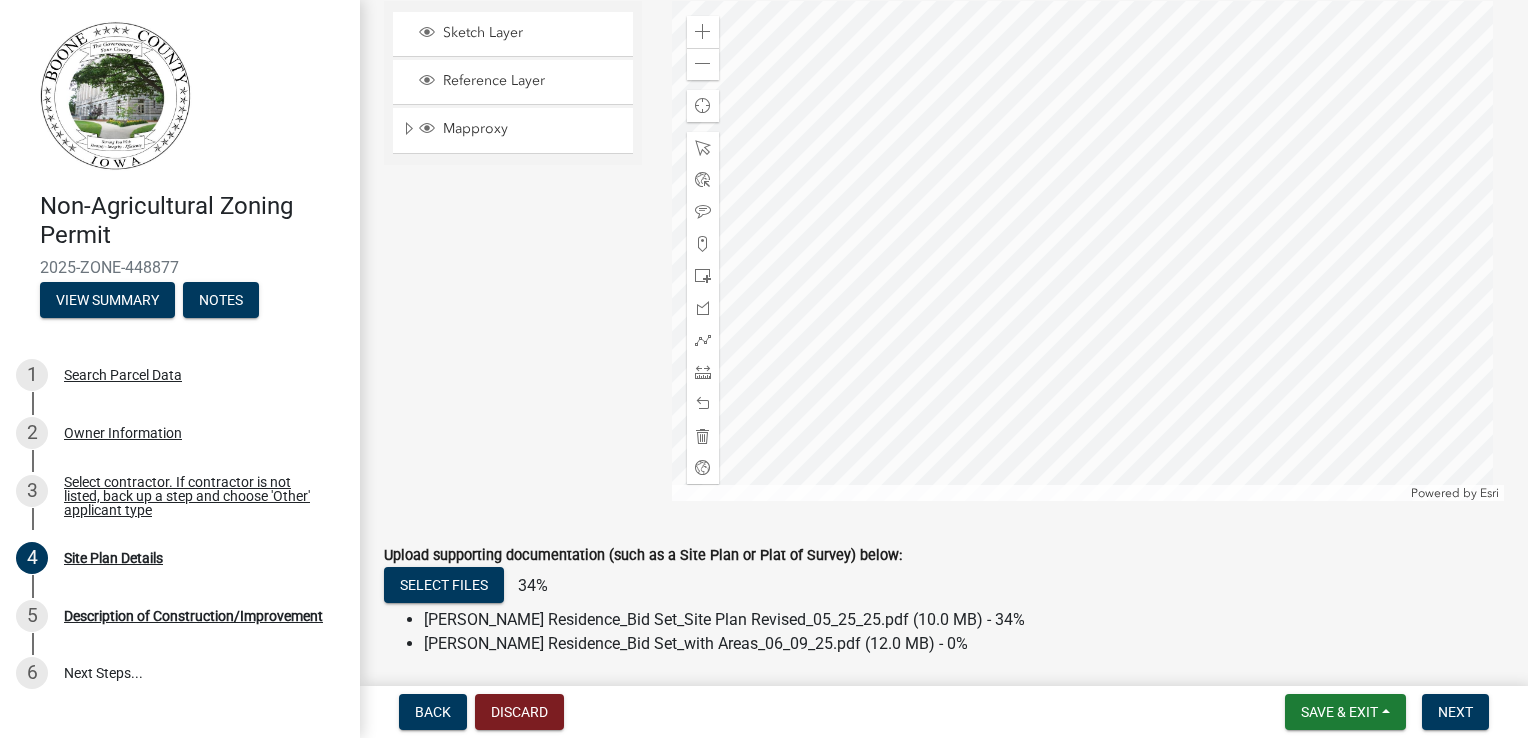 click on "Sketch Layer Reference Layer Mapproxy IncorporatedCities Corporate Limits Parcels Roads Drain Tiles FEMA Flood Zones 500 Year Flood Zones Fire Districts 2024 Imagery" 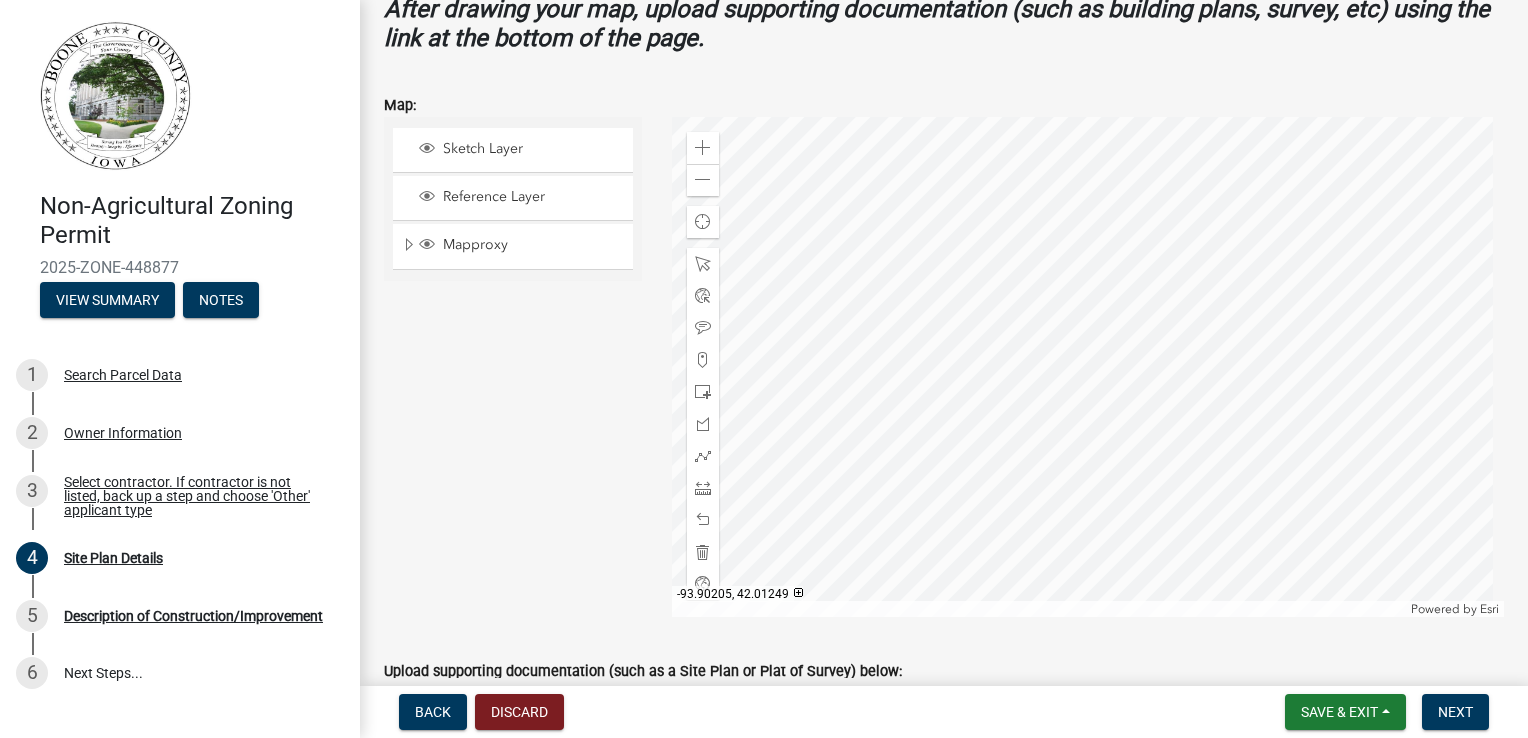 scroll, scrollTop: 808, scrollLeft: 0, axis: vertical 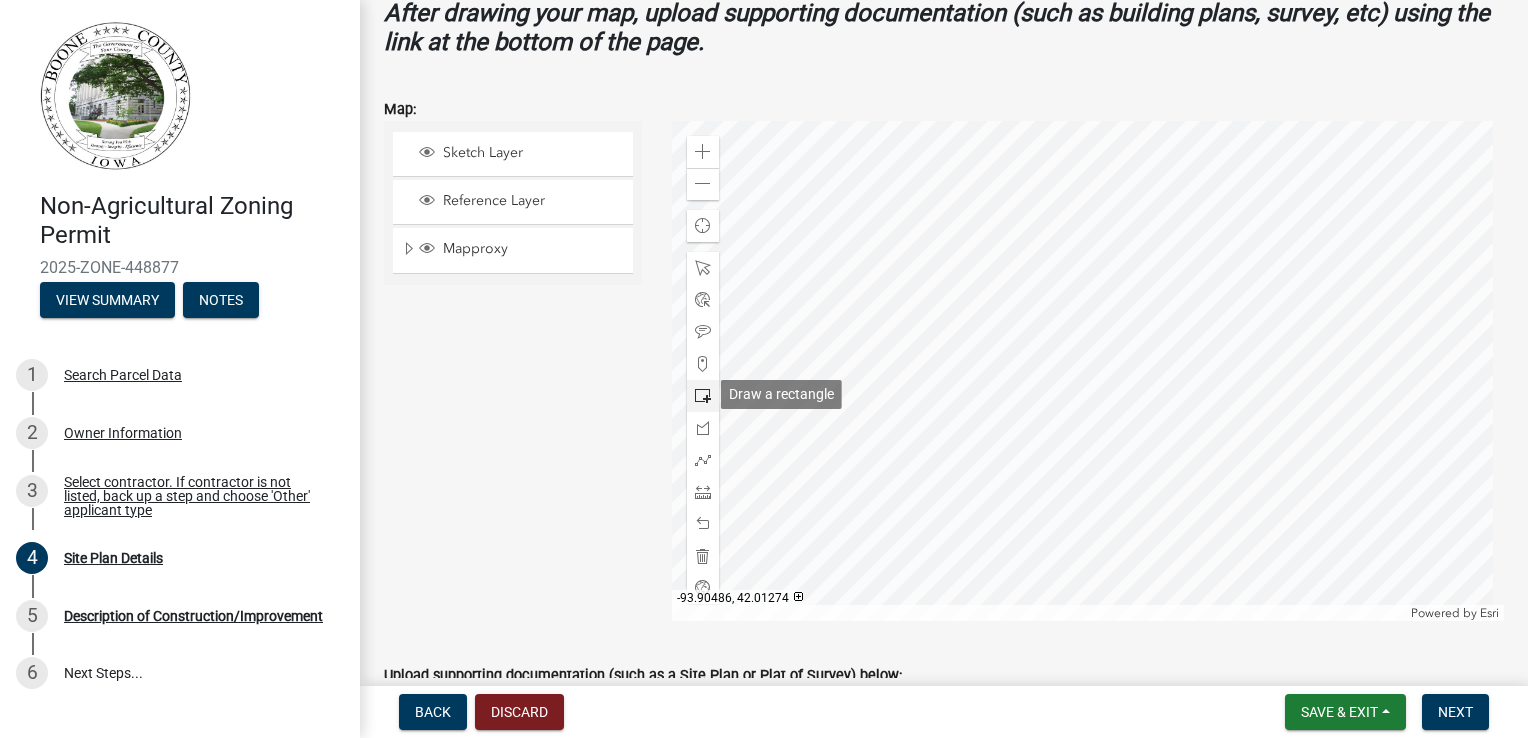 click 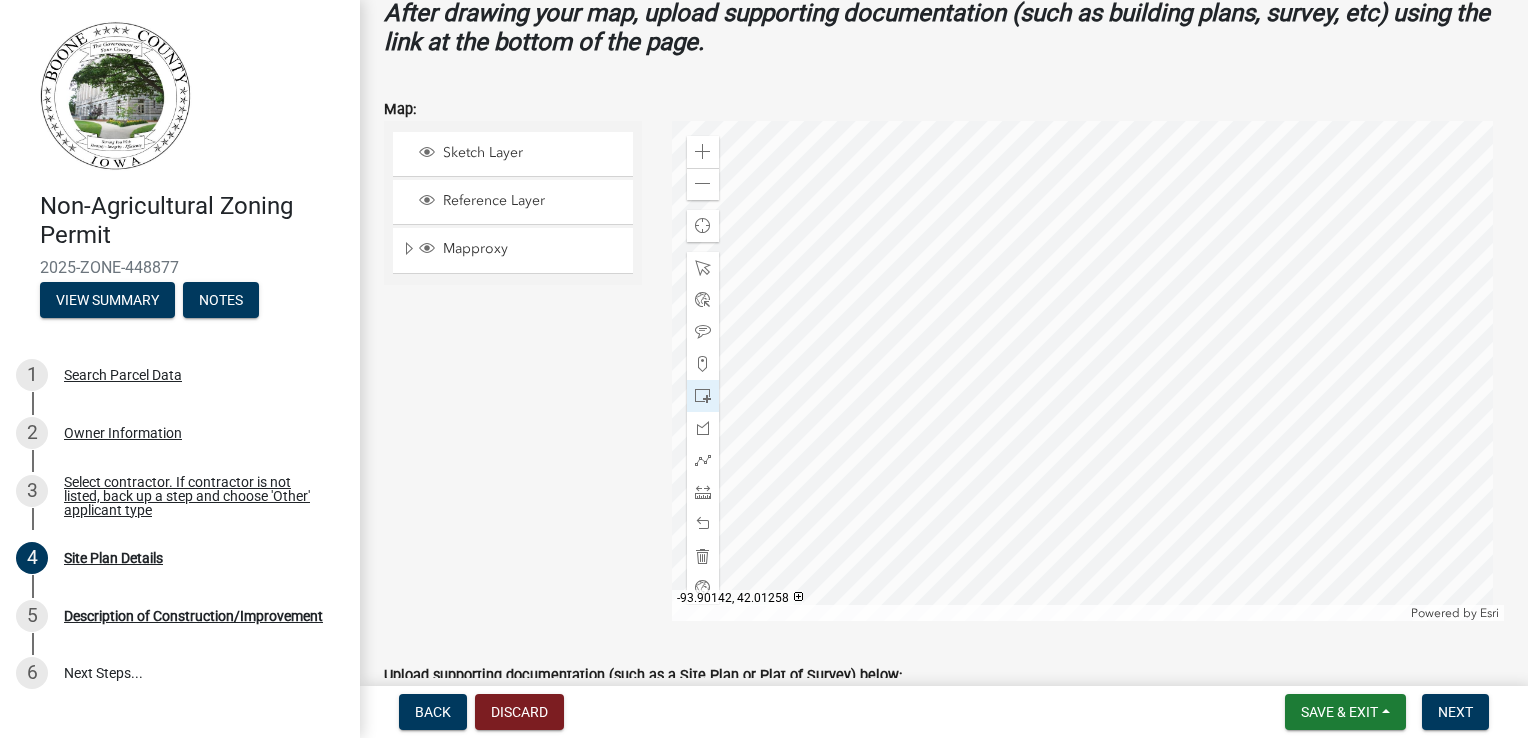 click 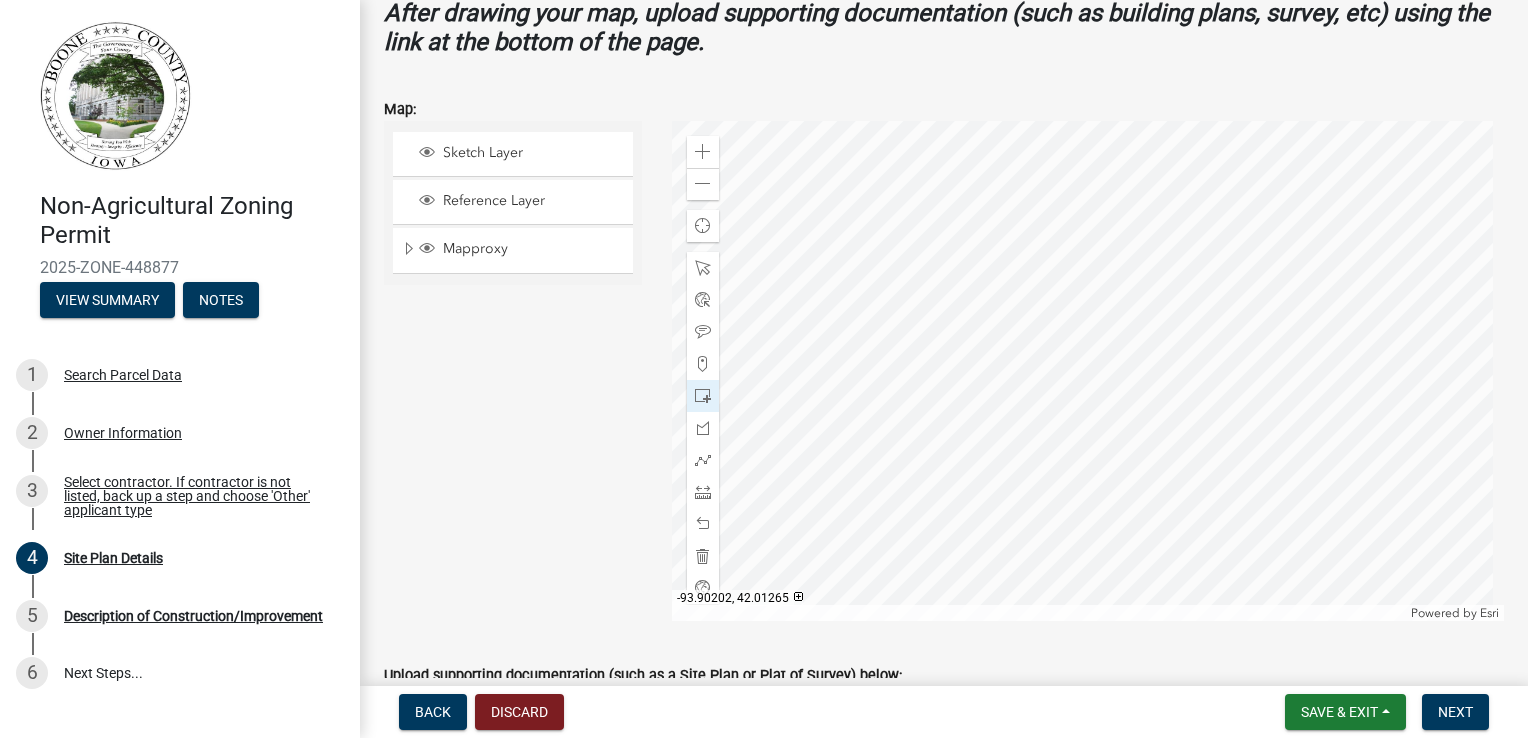 click 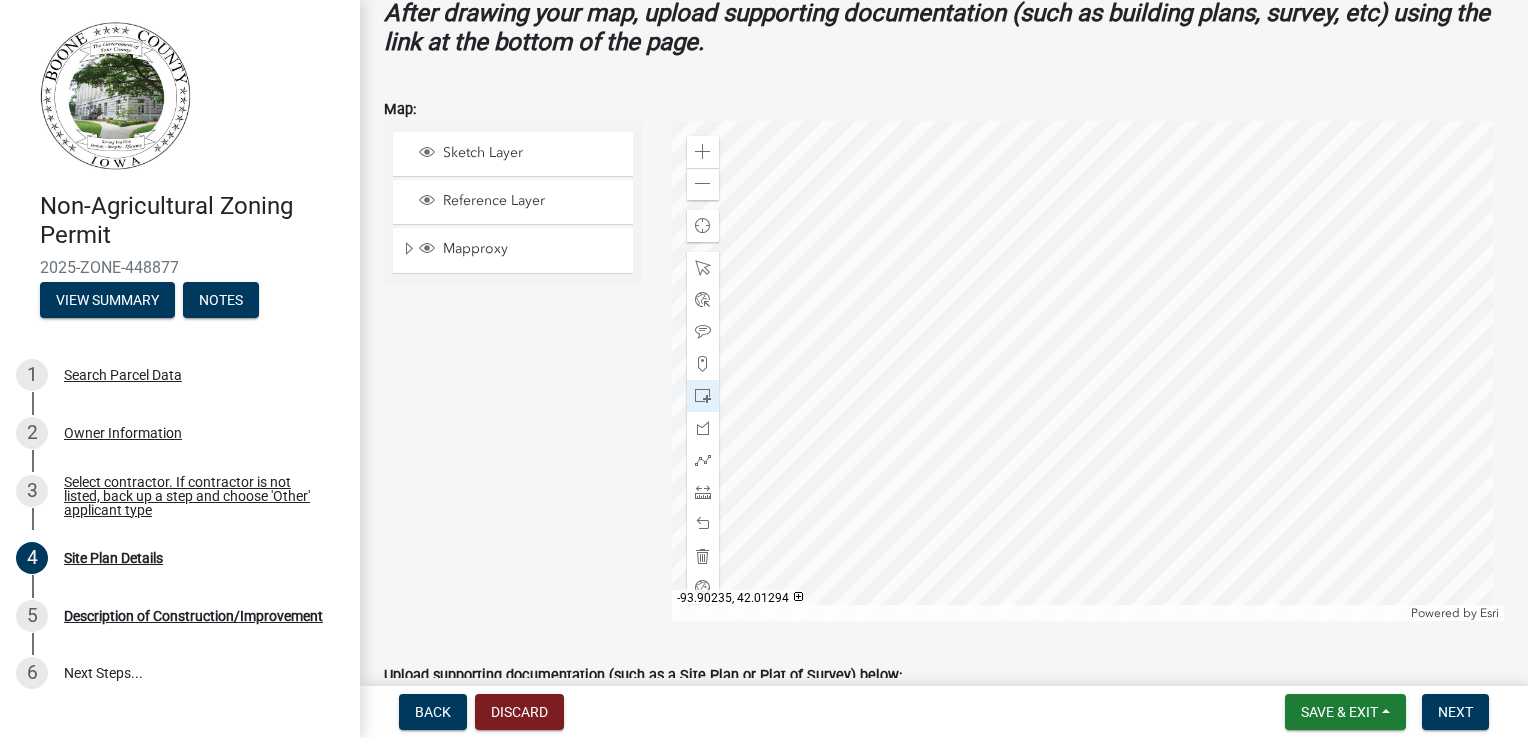 scroll, scrollTop: 840, scrollLeft: 0, axis: vertical 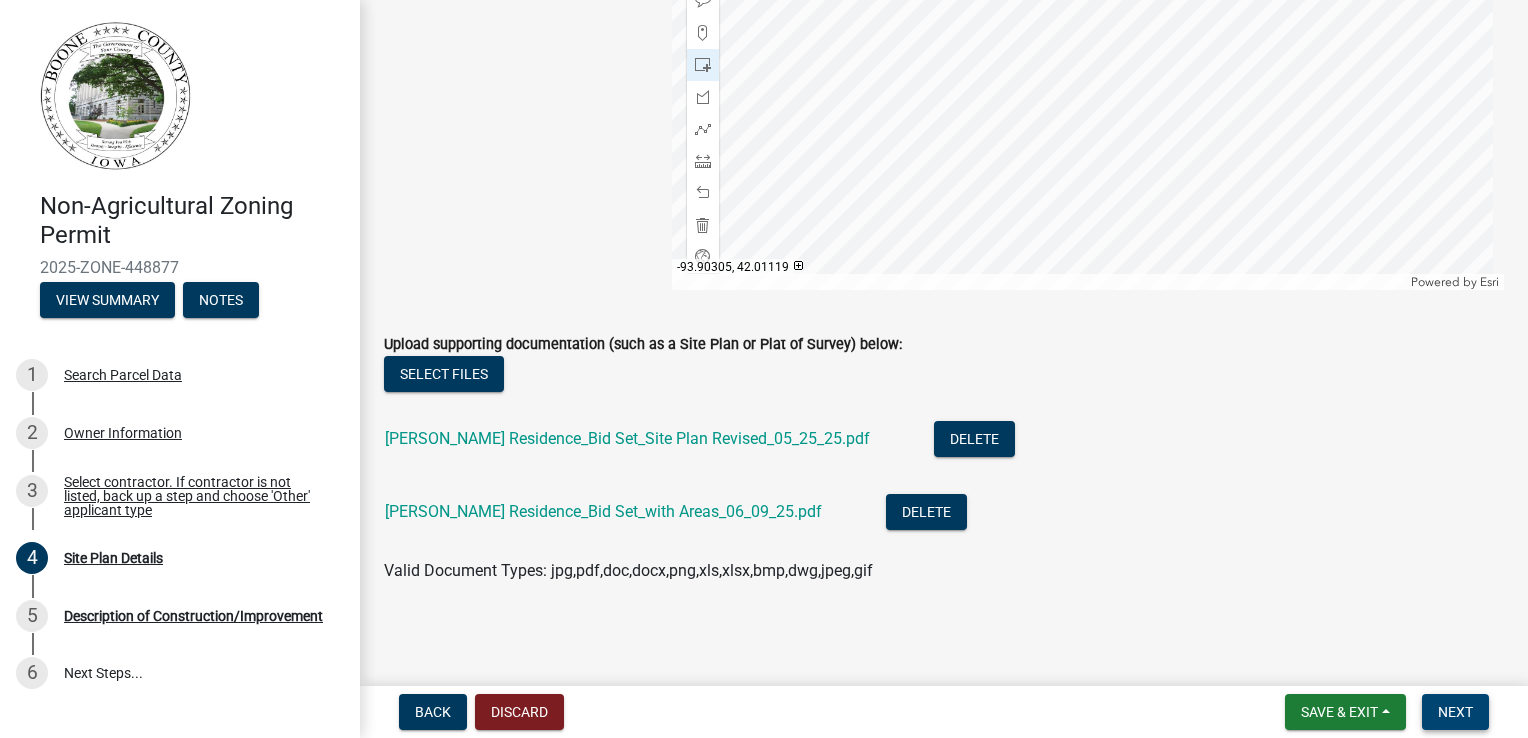 click on "Next" at bounding box center [1455, 712] 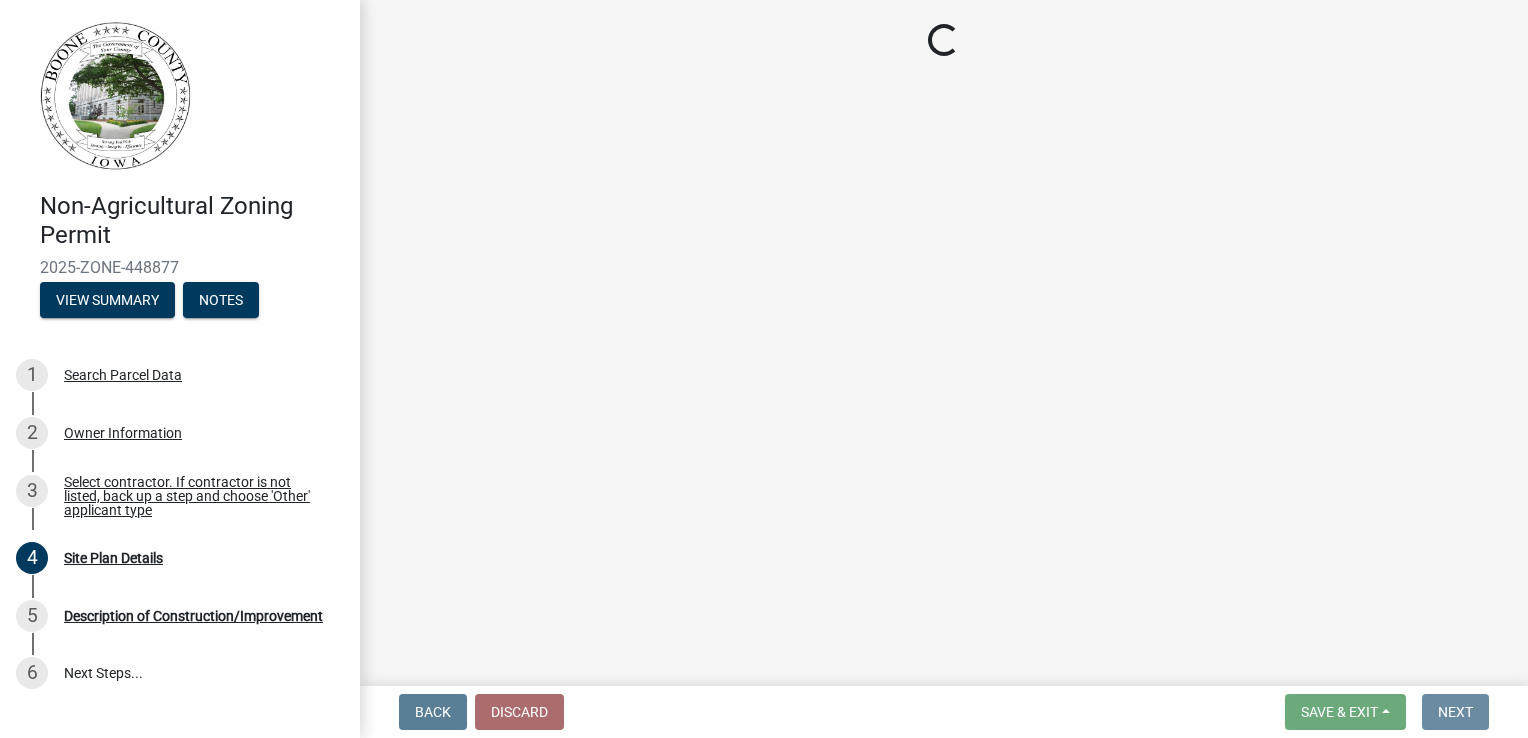 scroll, scrollTop: 0, scrollLeft: 0, axis: both 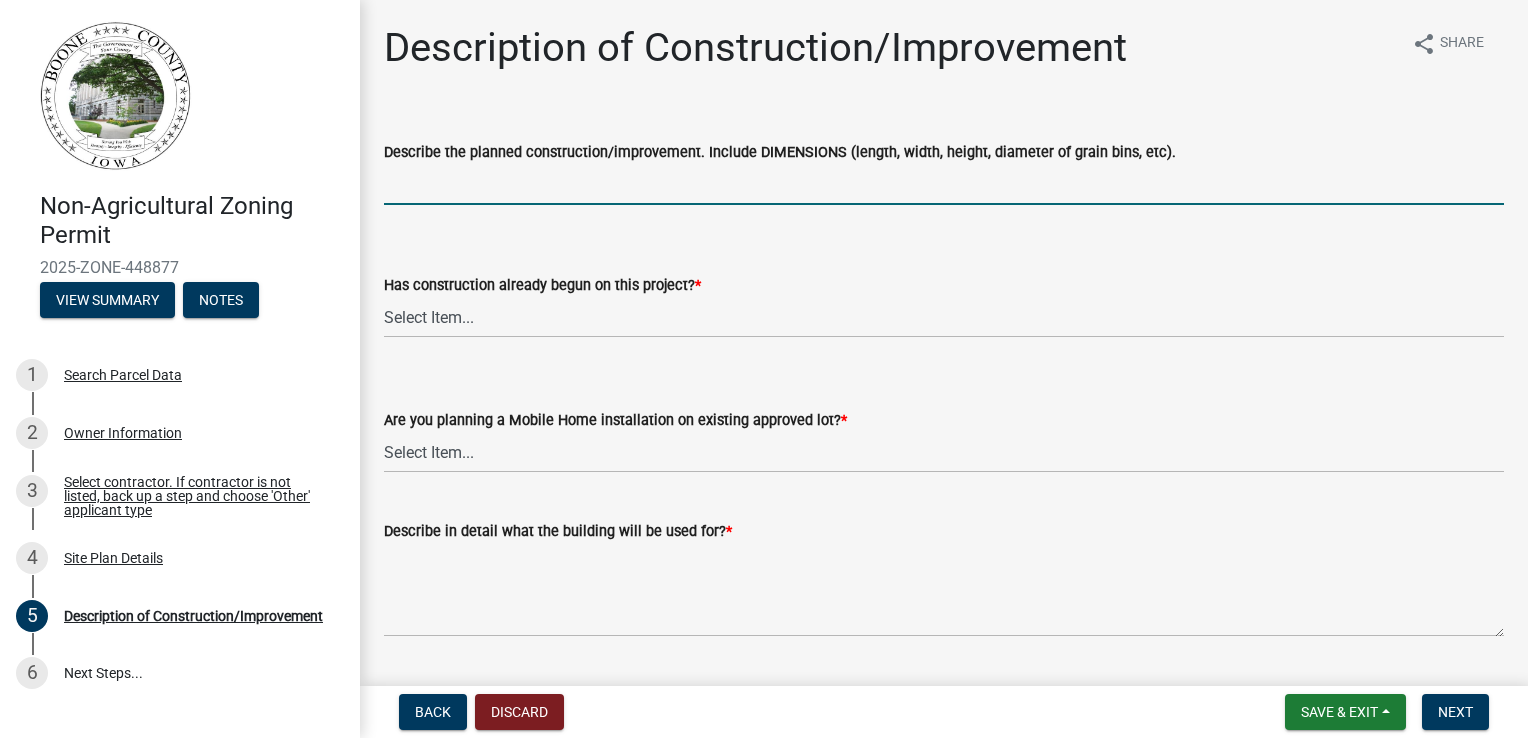 drag, startPoint x: 649, startPoint y: 178, endPoint x: 621, endPoint y: 176, distance: 28.071337 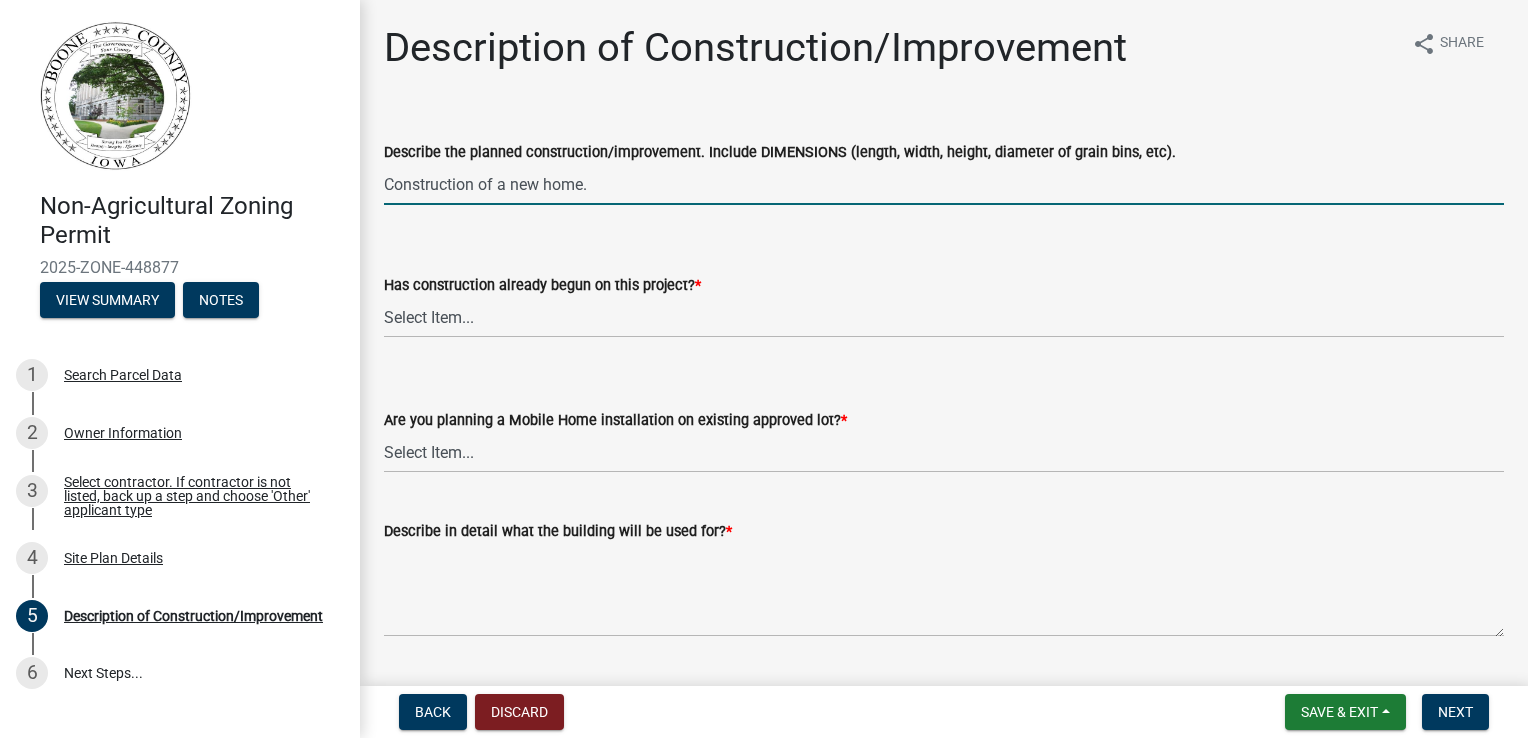 type on "Construction of a new home." 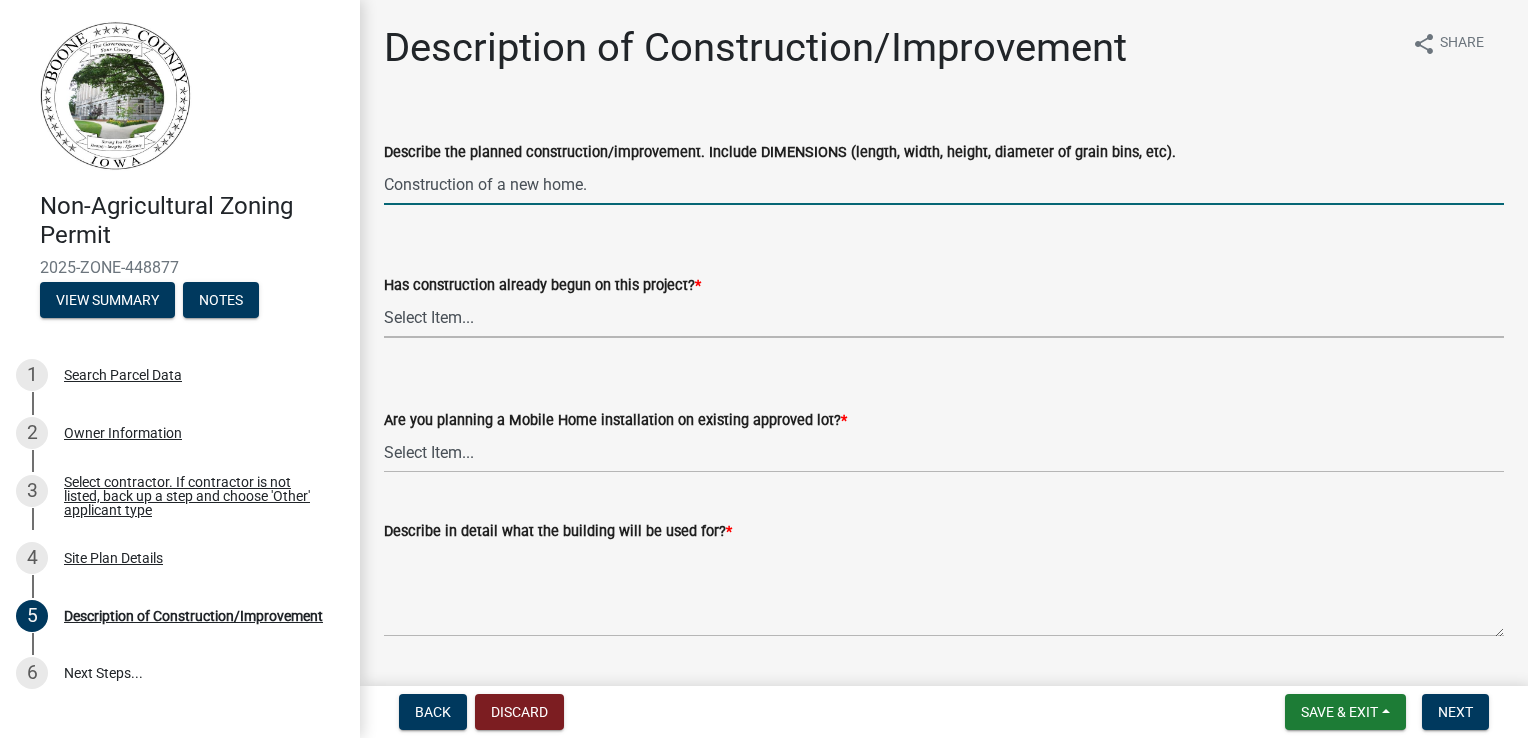 click on "Select Item...   Yes   No" at bounding box center (944, 317) 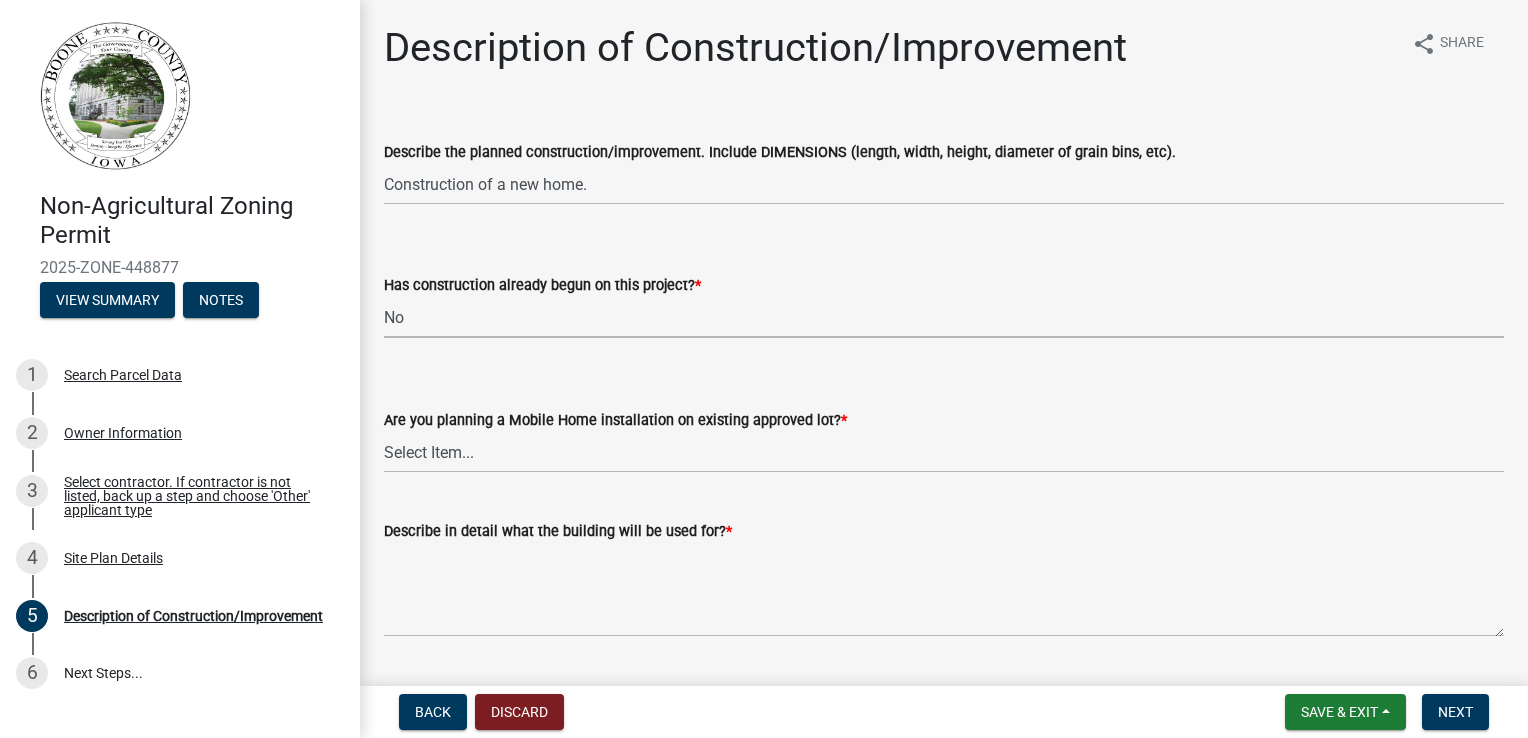 click on "Select Item...   Yes   No" at bounding box center [944, 317] 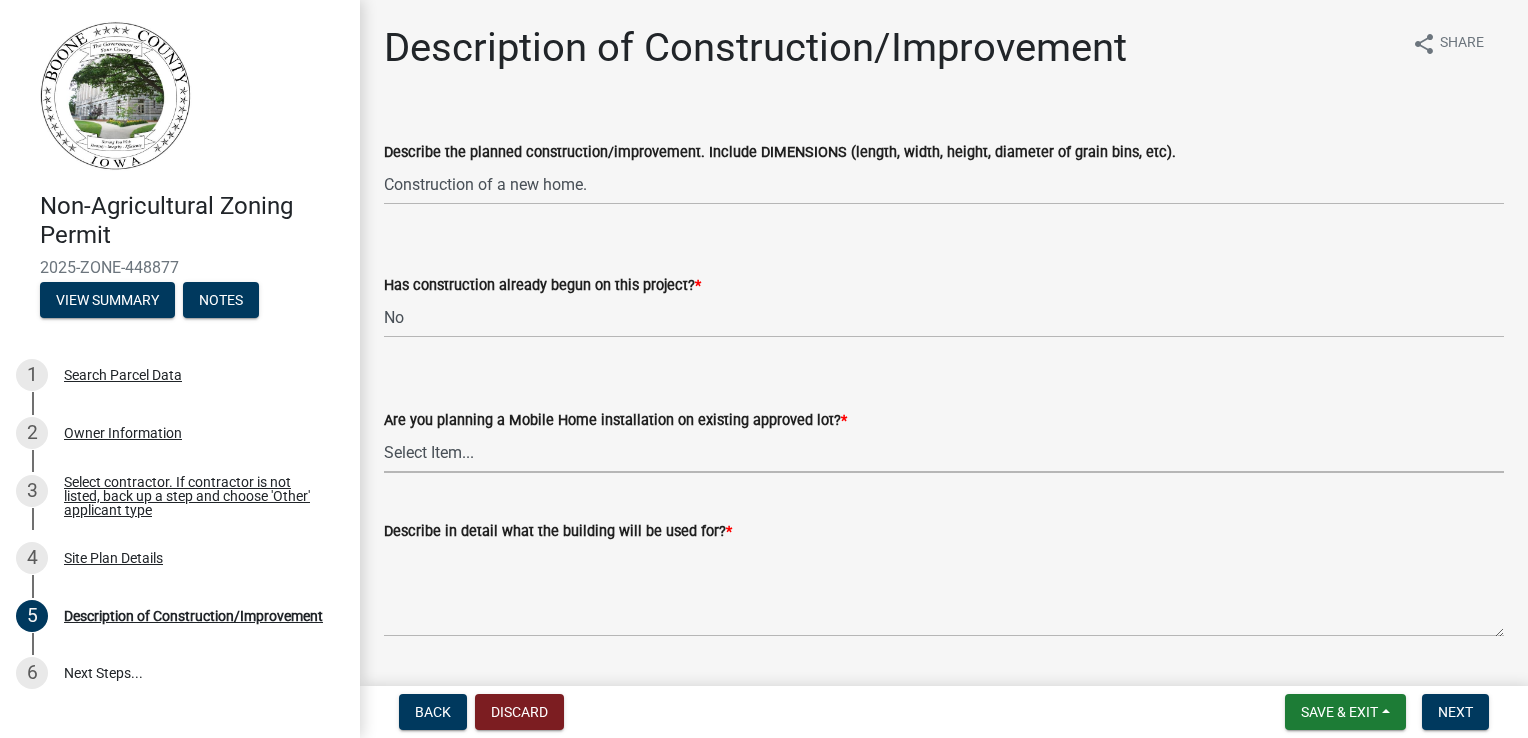 click on "Select Item...   Yes   No" at bounding box center [944, 452] 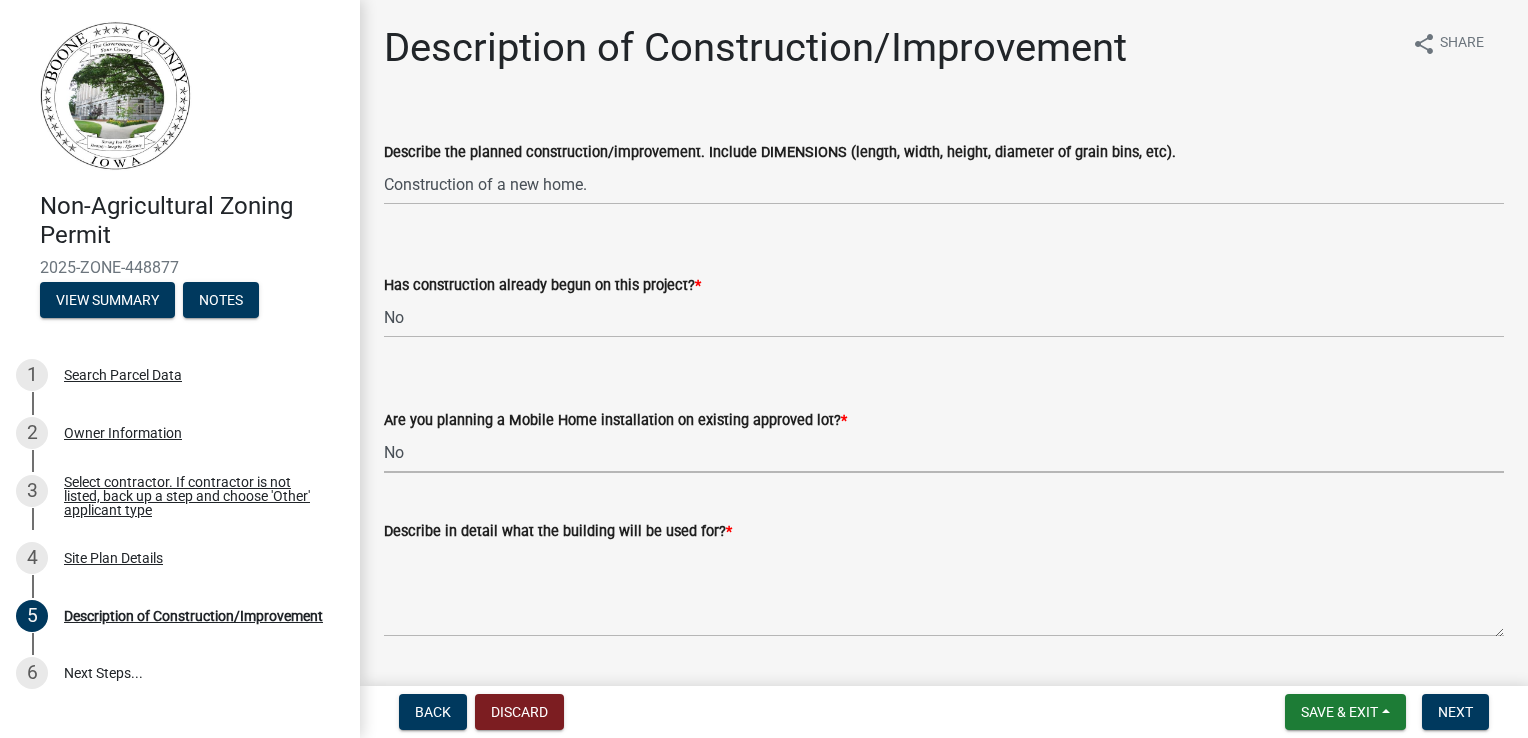 click on "Select Item...   Yes   No" at bounding box center (944, 452) 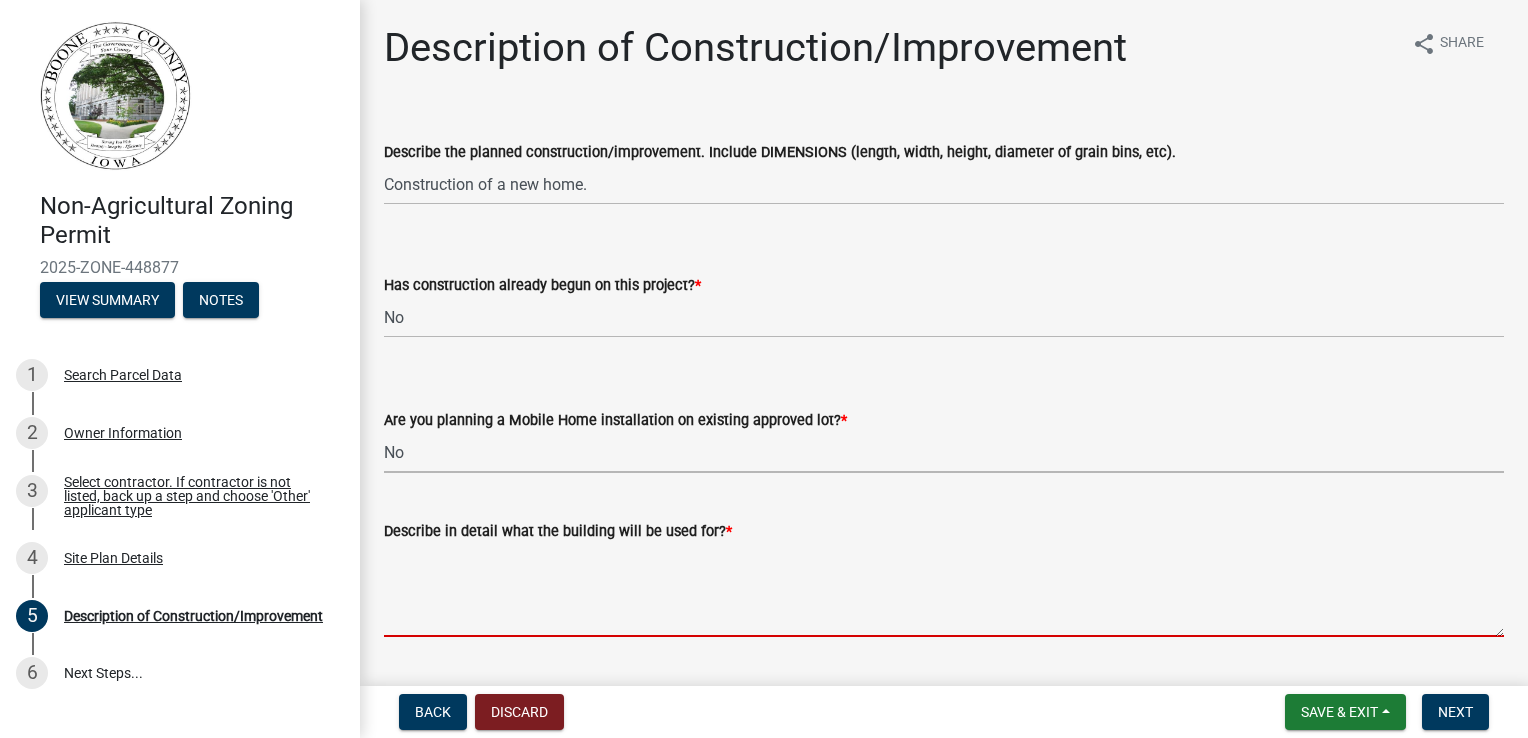 click on "Describe in detail what the building will be used for?  *" at bounding box center (944, 590) 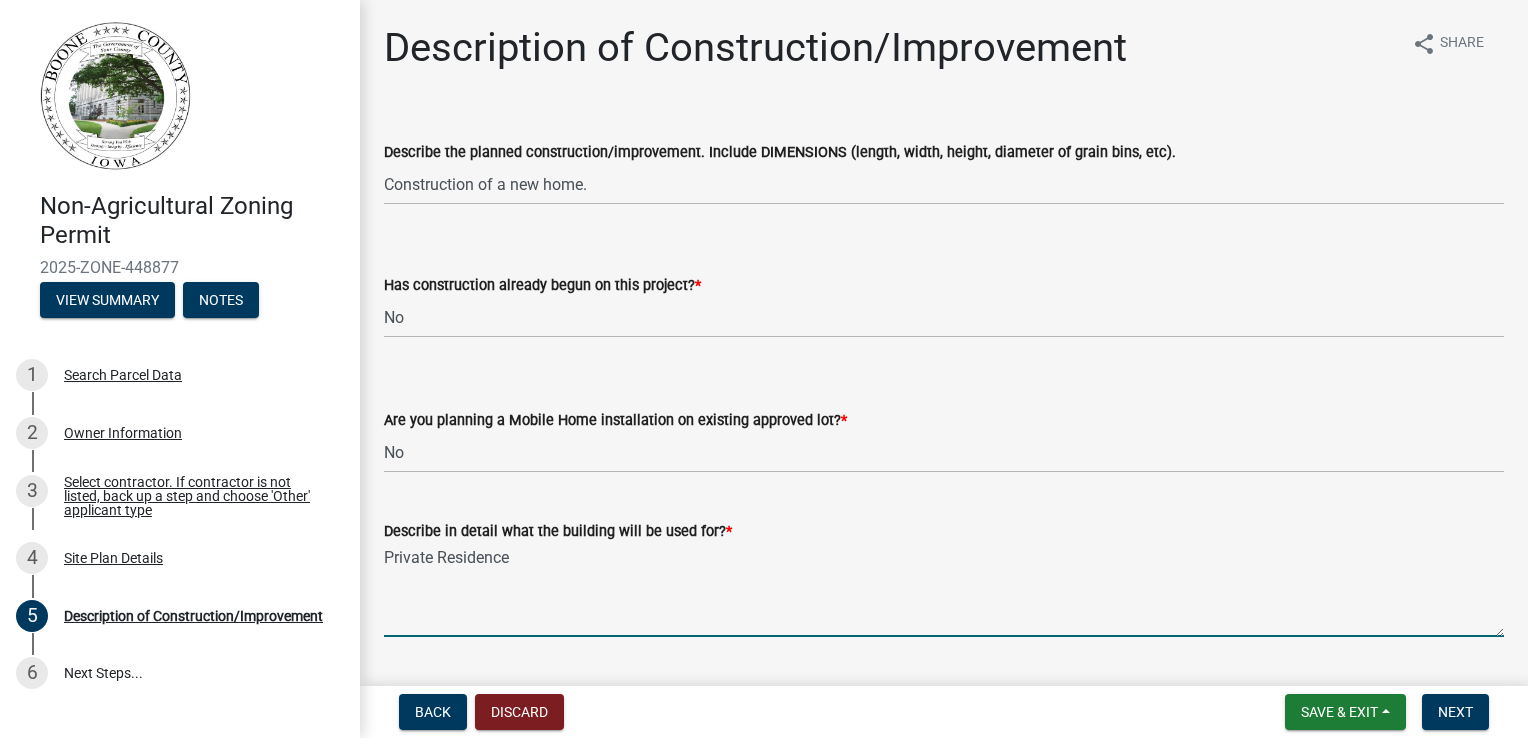 type on "Private Residence" 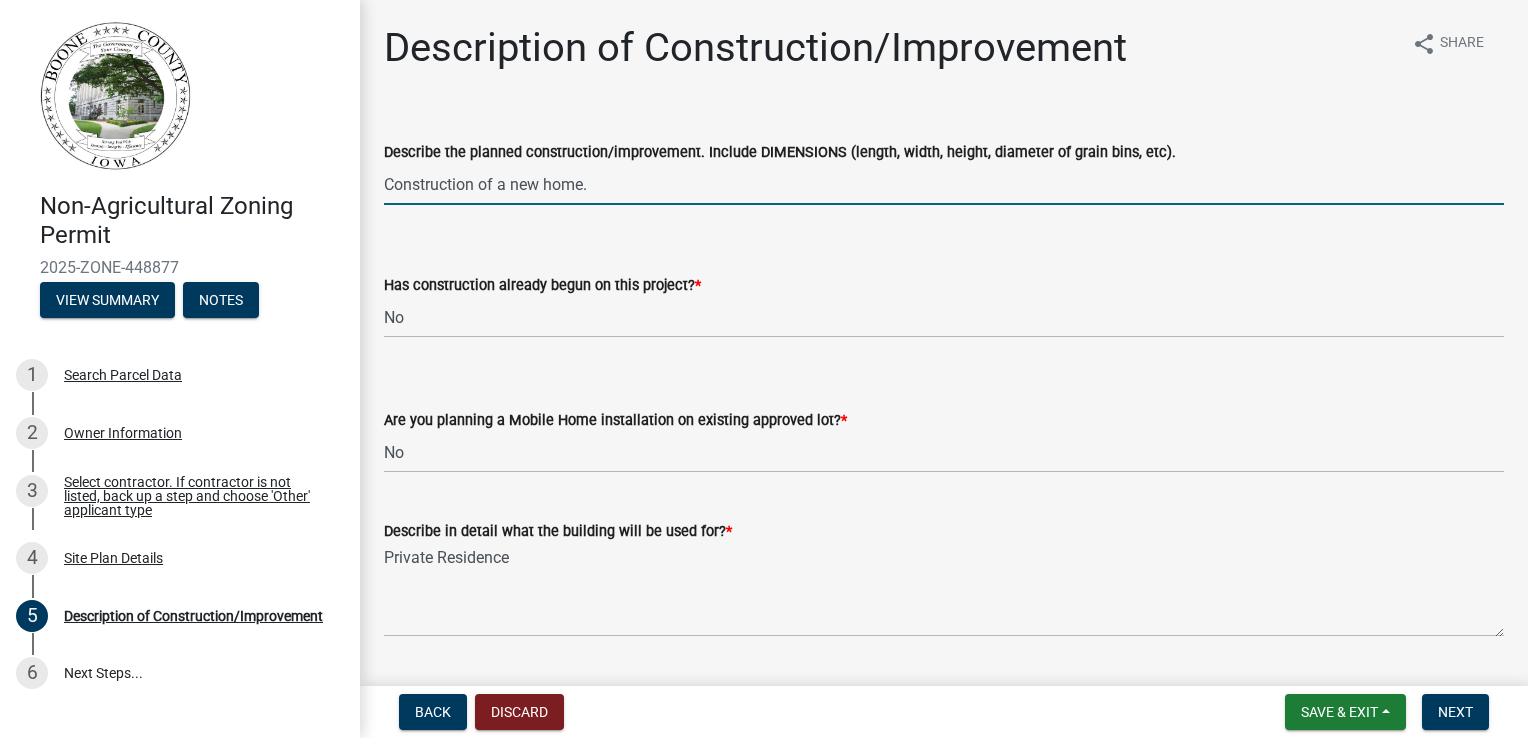 click on "Construction of a new home." at bounding box center (944, 184) 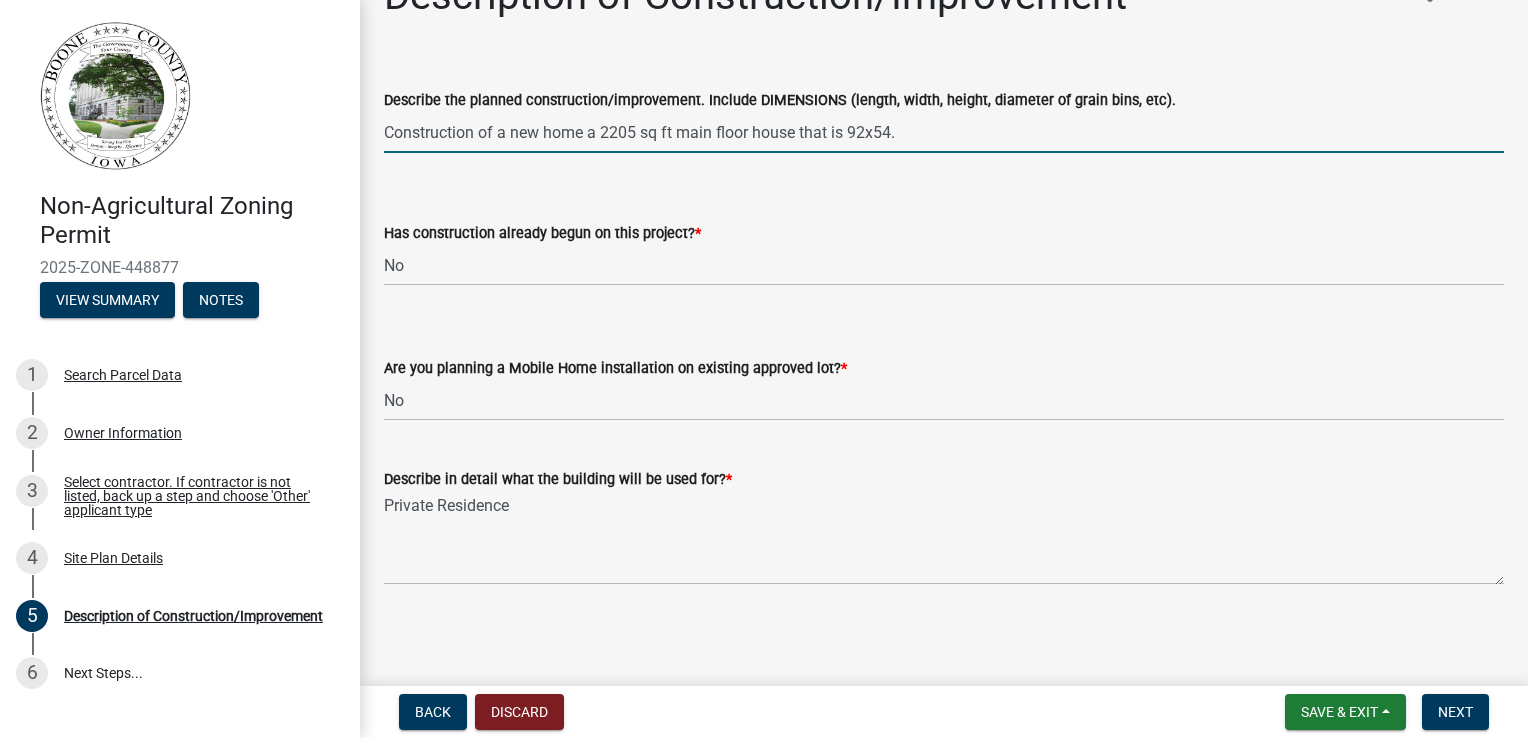 scroll, scrollTop: 52, scrollLeft: 0, axis: vertical 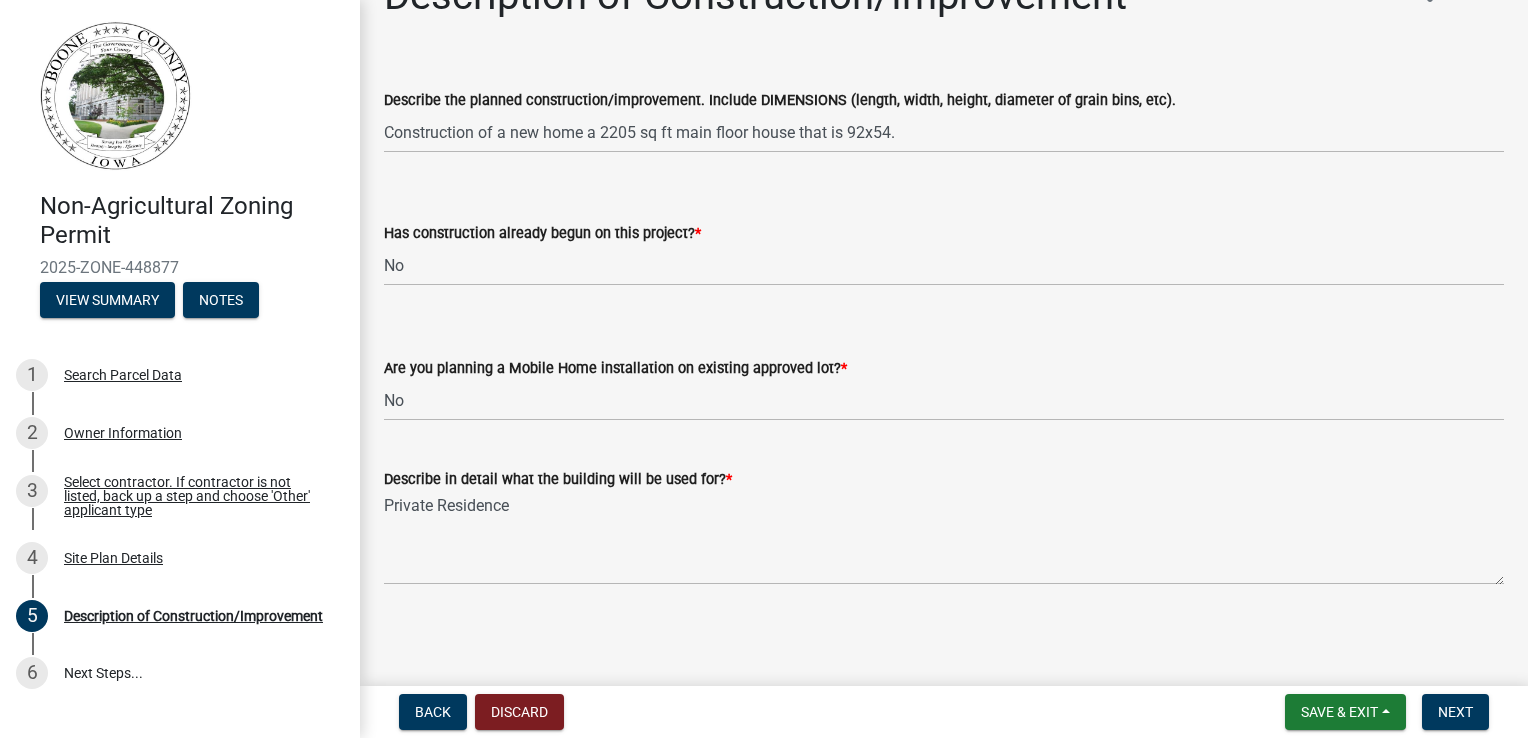 click on "Back  Discard   Save & Exit  Save  Save & Exit   Next" at bounding box center [944, 712] 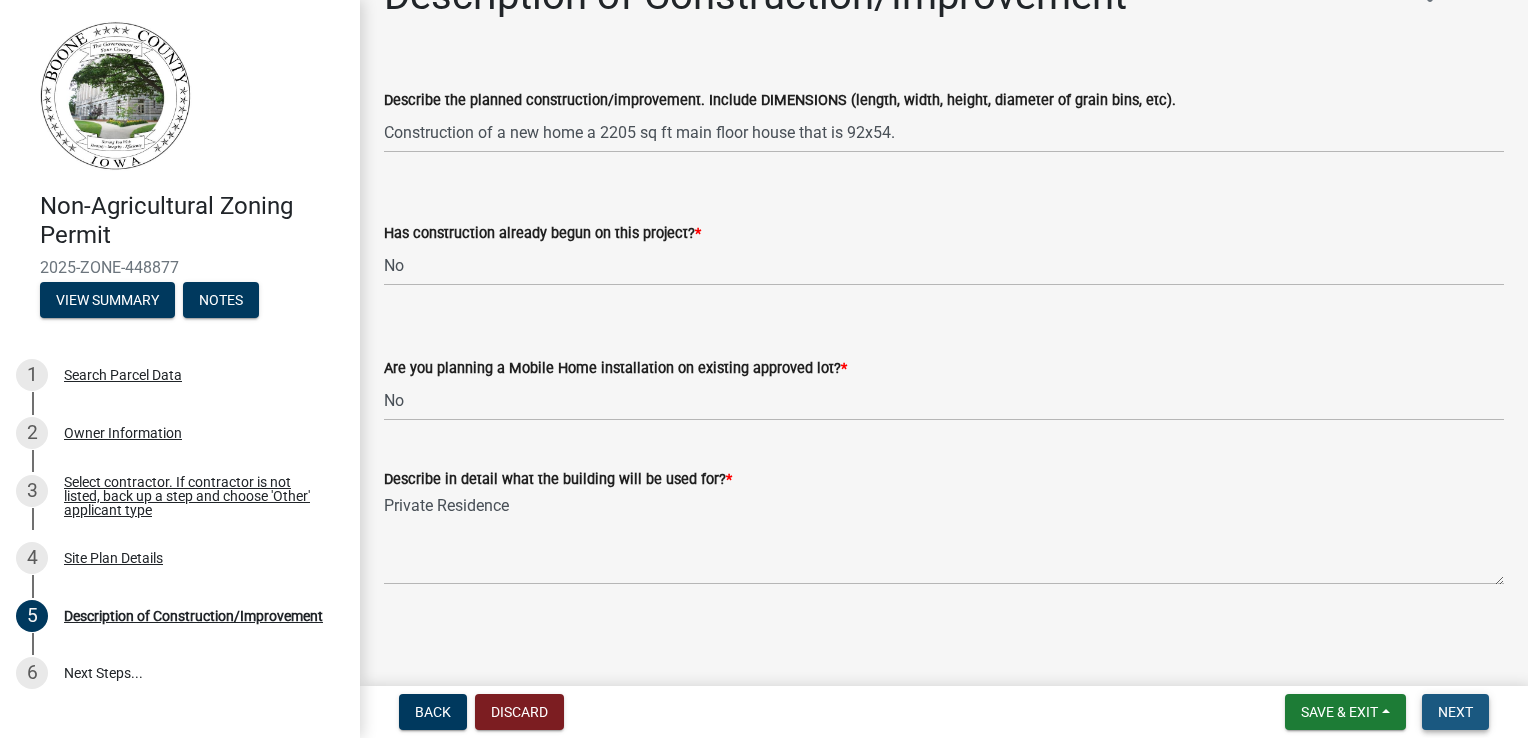 click on "Next" at bounding box center [1455, 712] 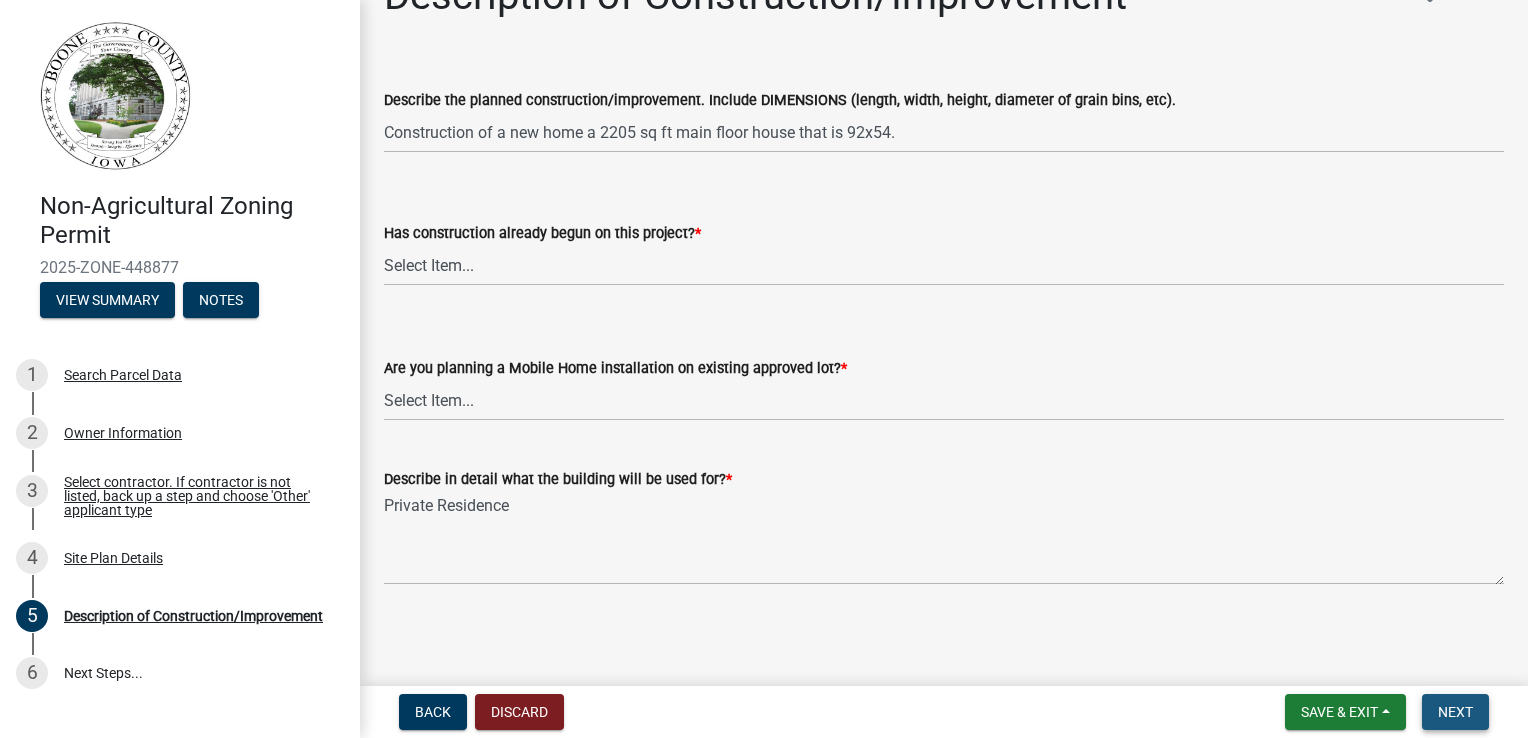 scroll, scrollTop: 0, scrollLeft: 0, axis: both 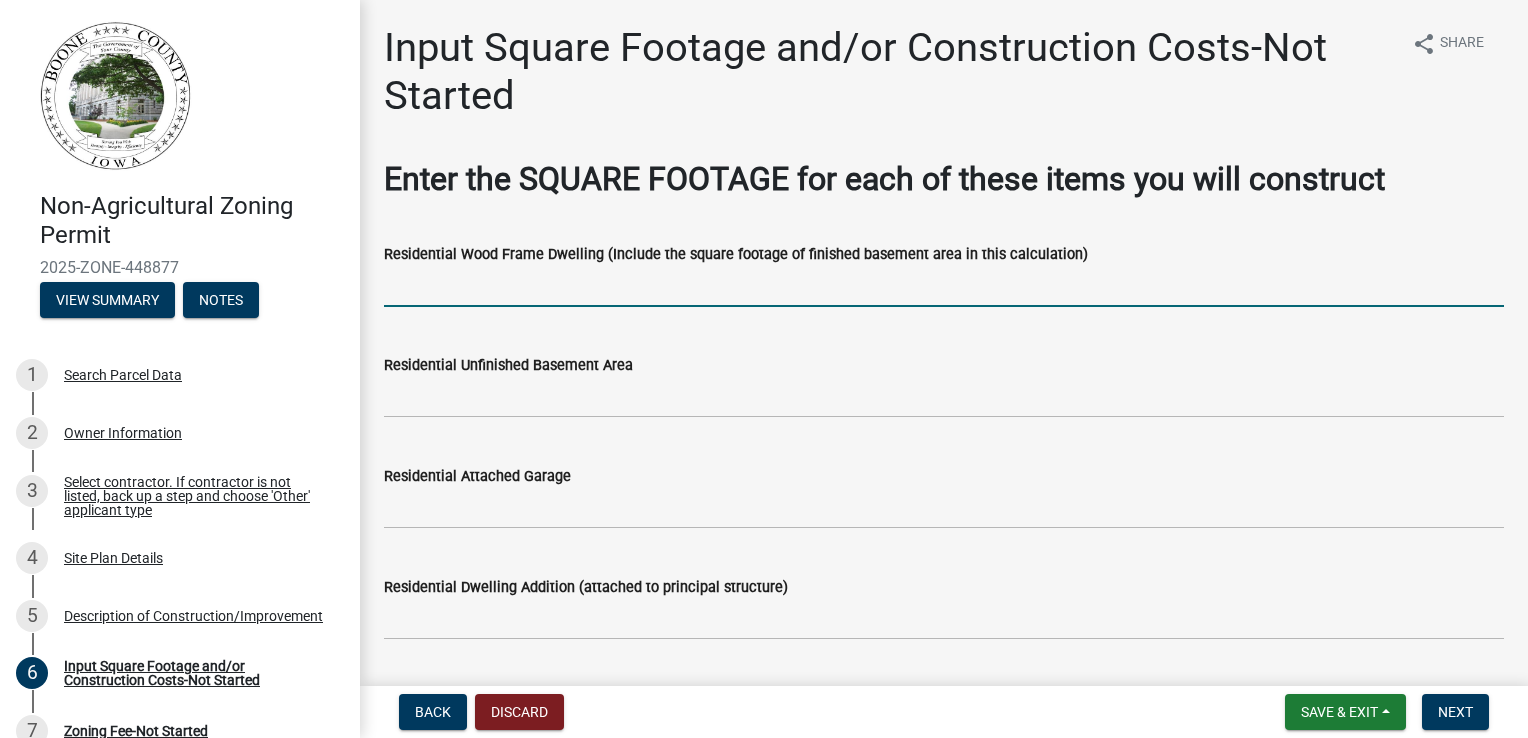 click 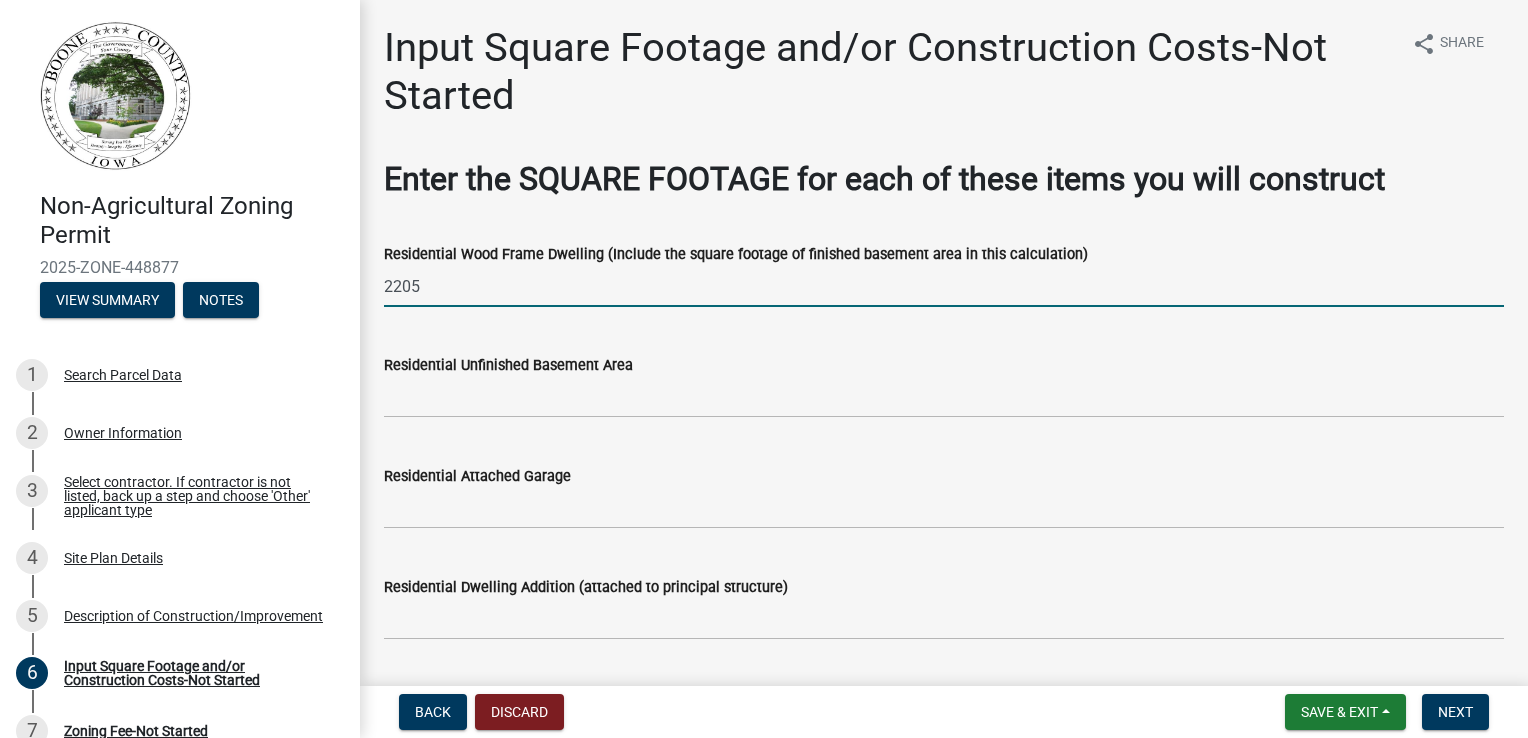 type on "2205" 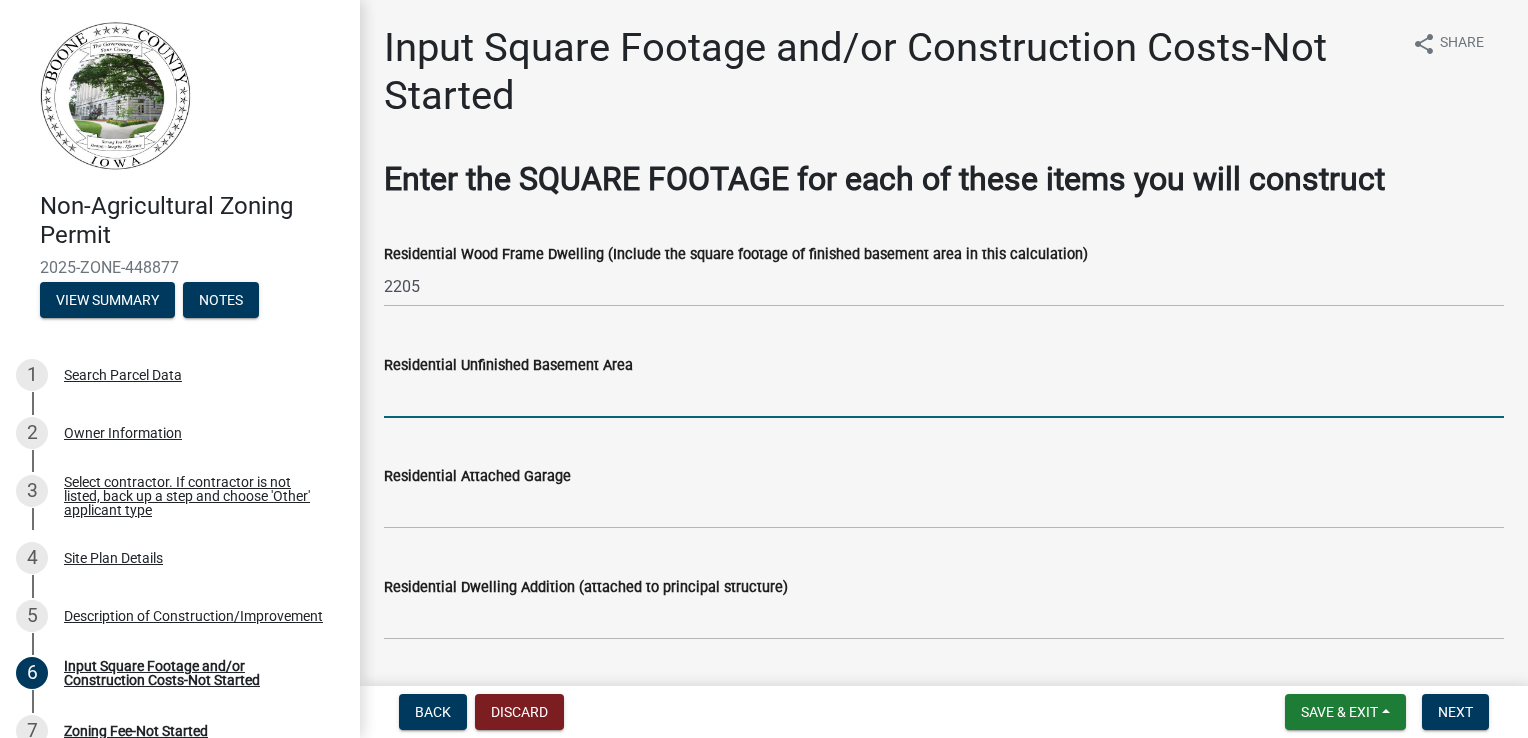 click 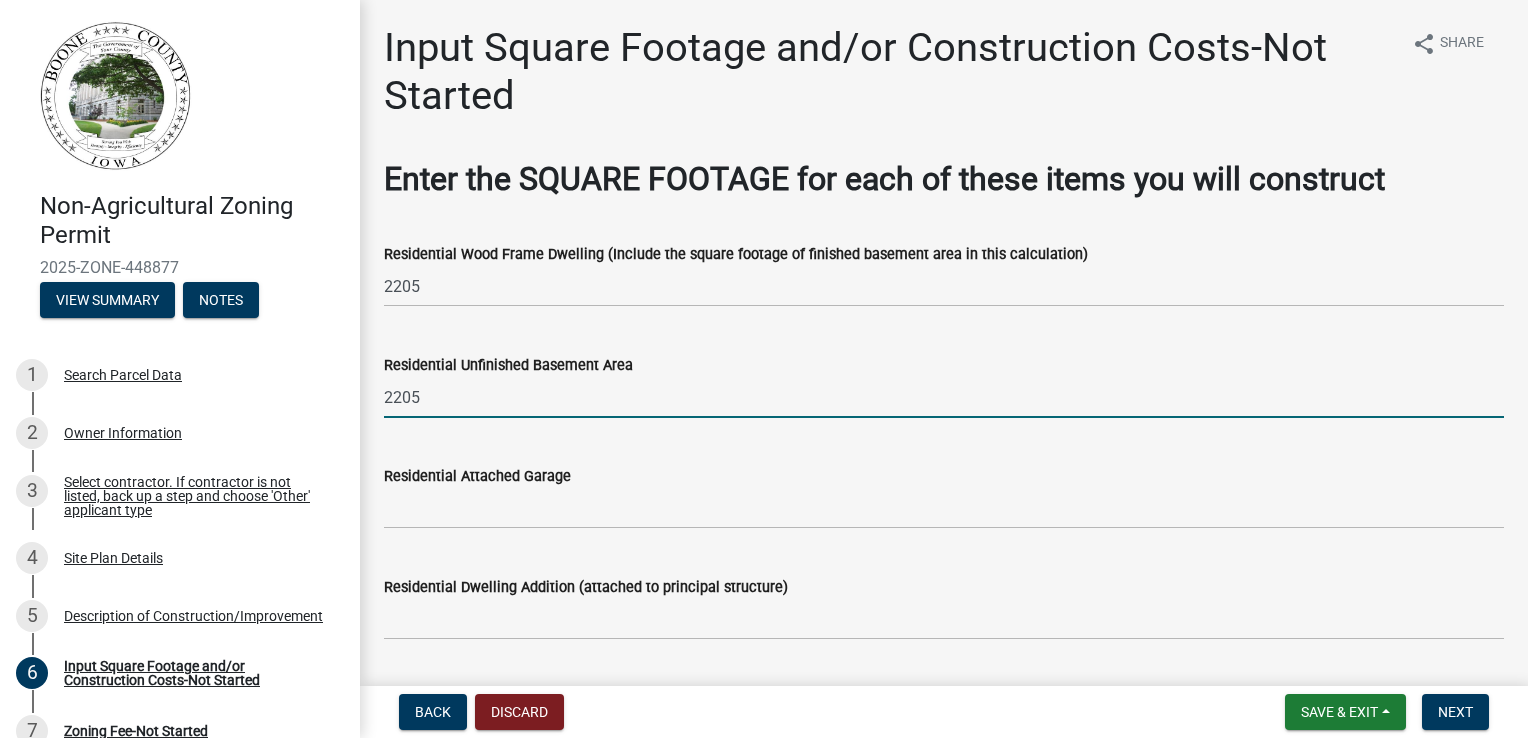 type on "2205" 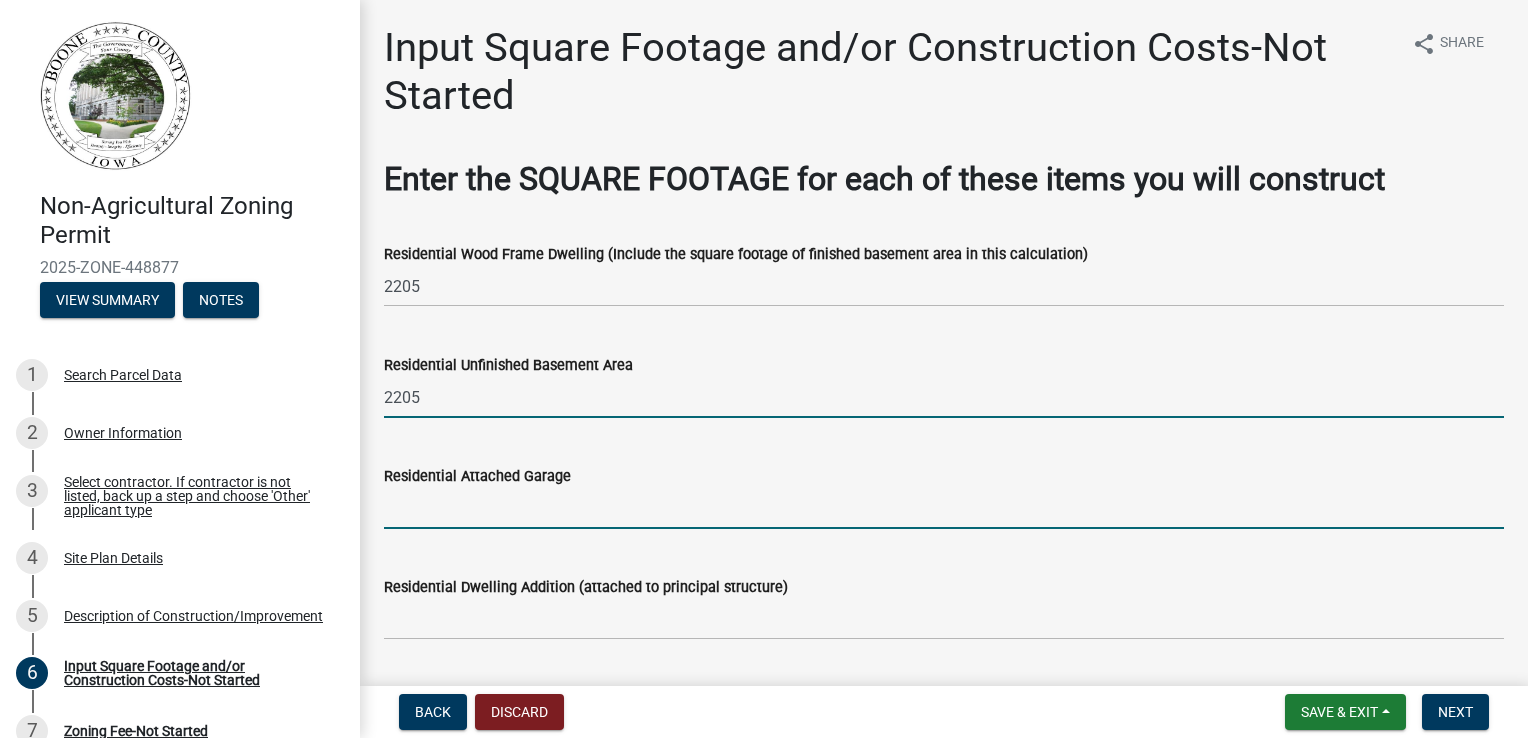 click 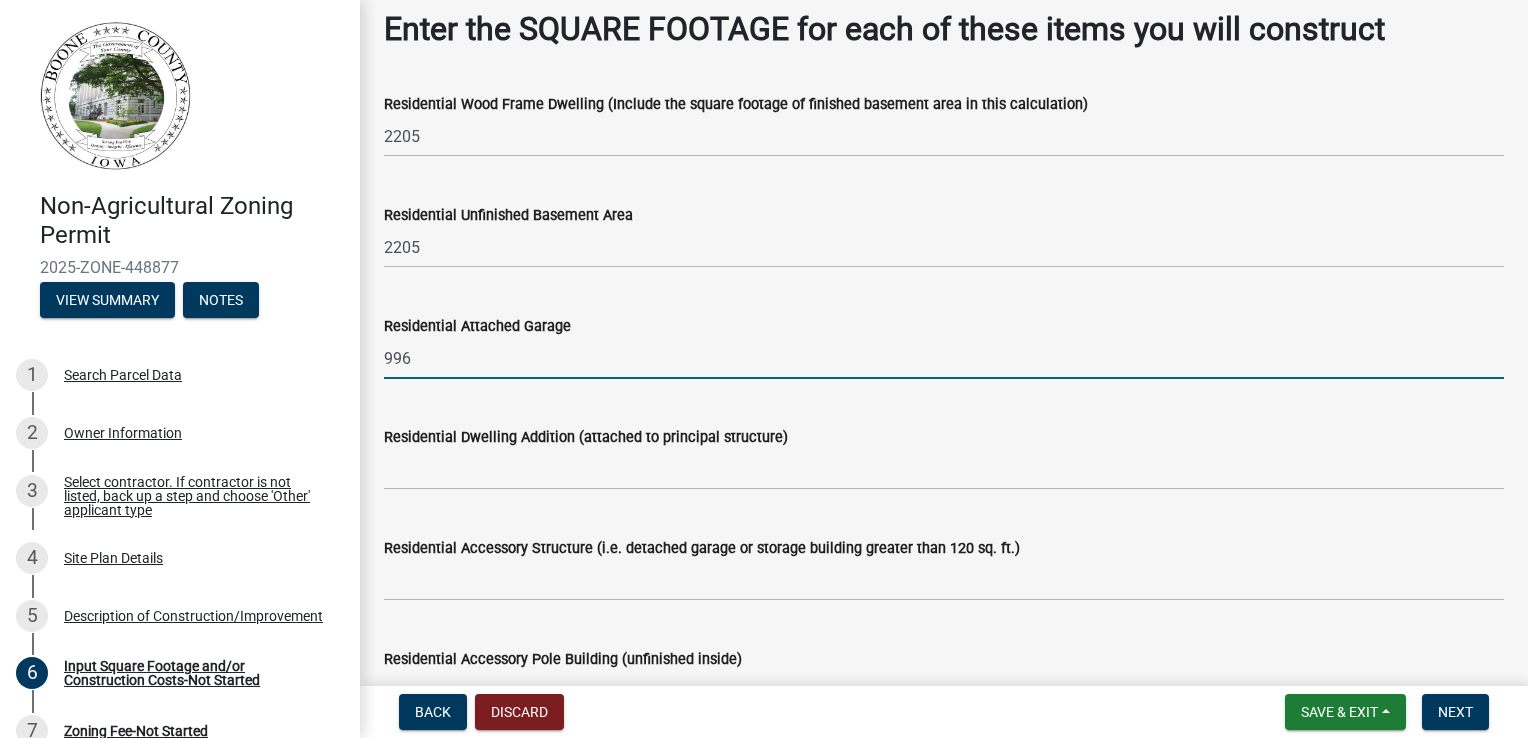 scroll, scrollTop: 236, scrollLeft: 0, axis: vertical 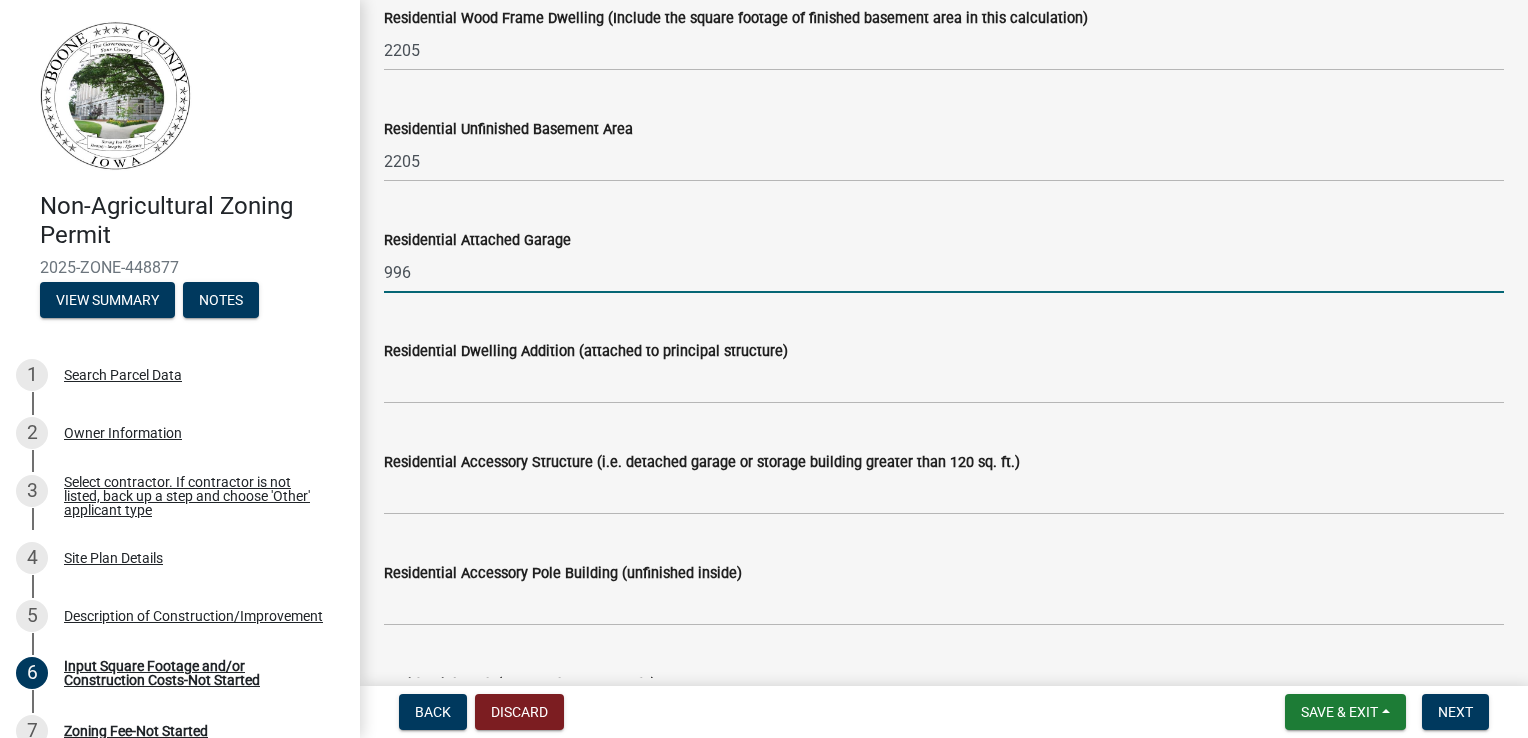 type on "996" 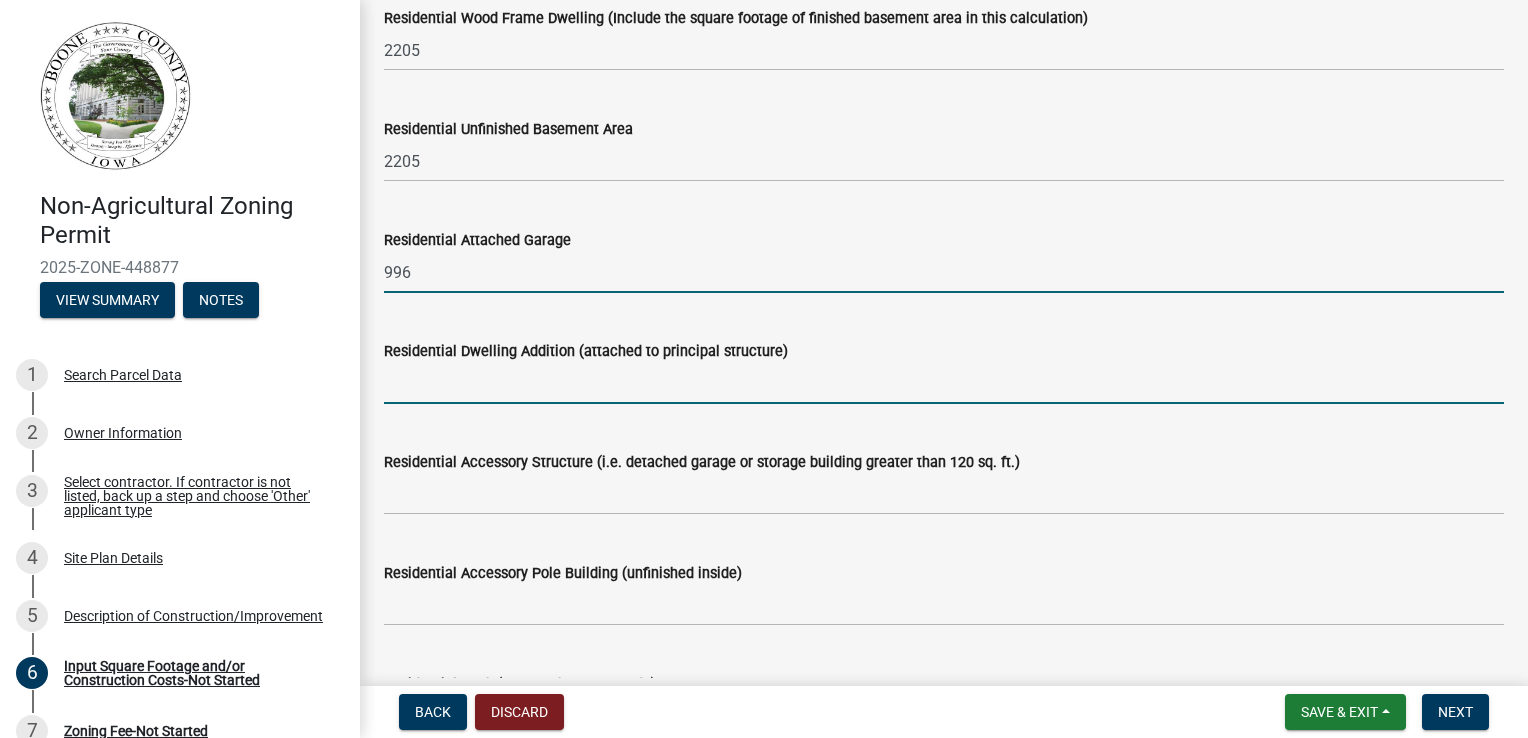 click 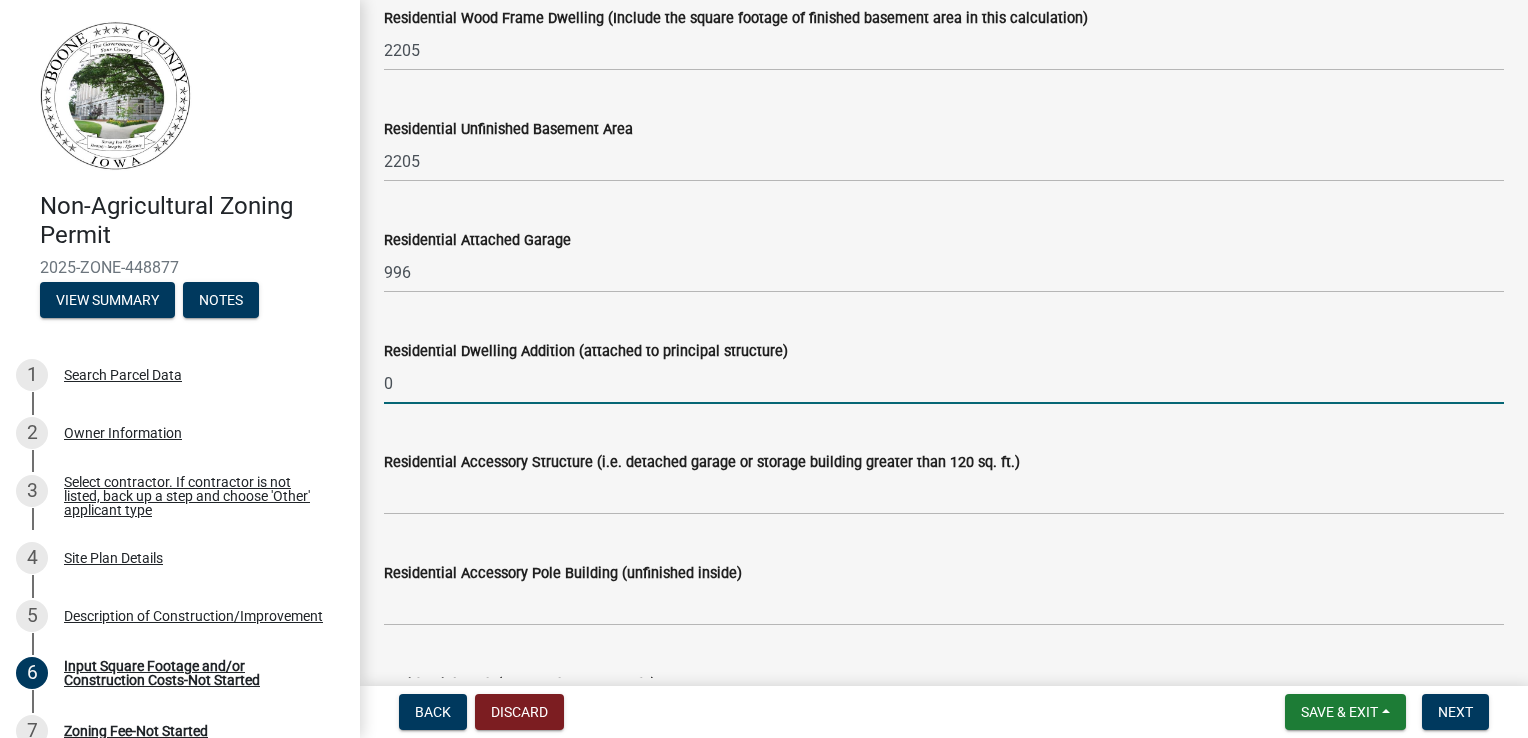 type on "0" 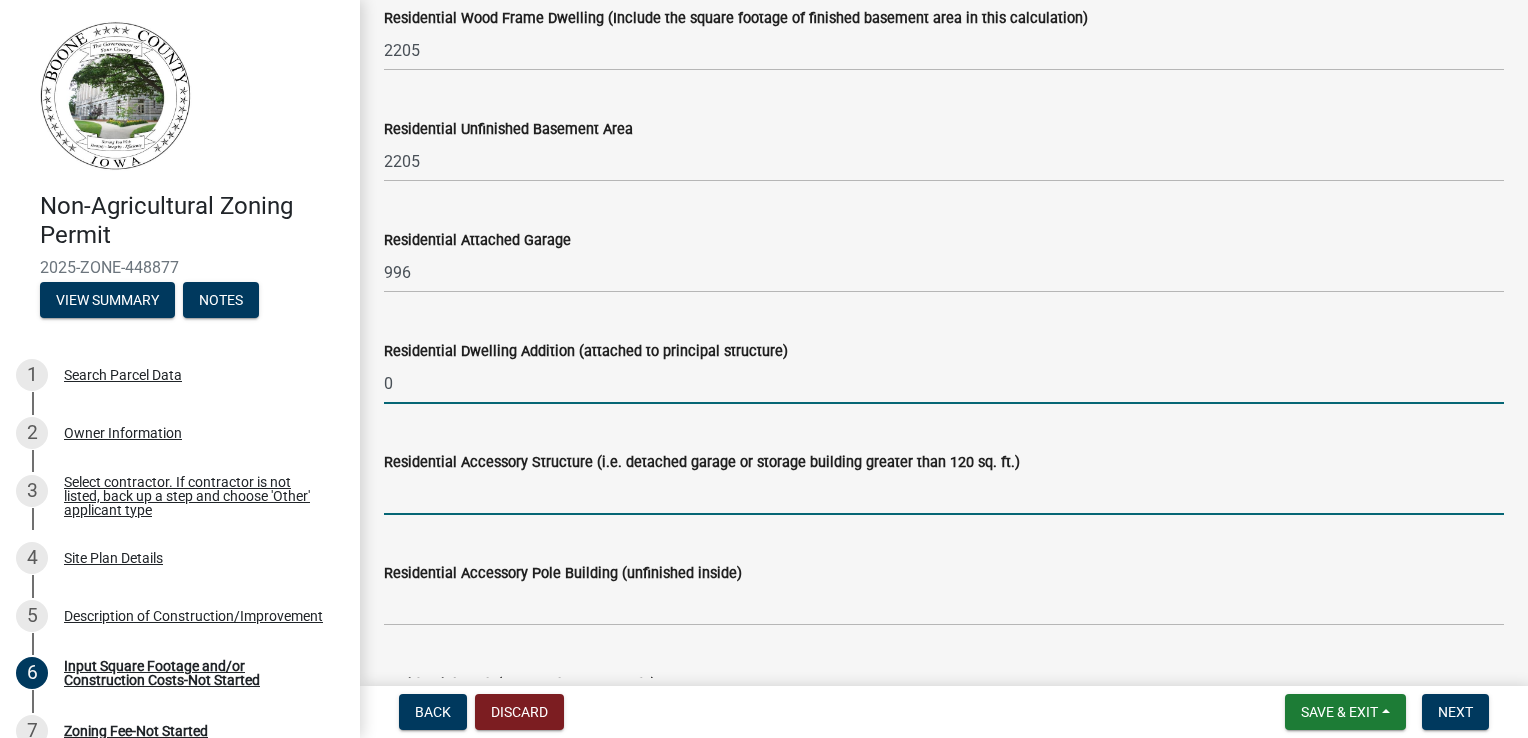 click 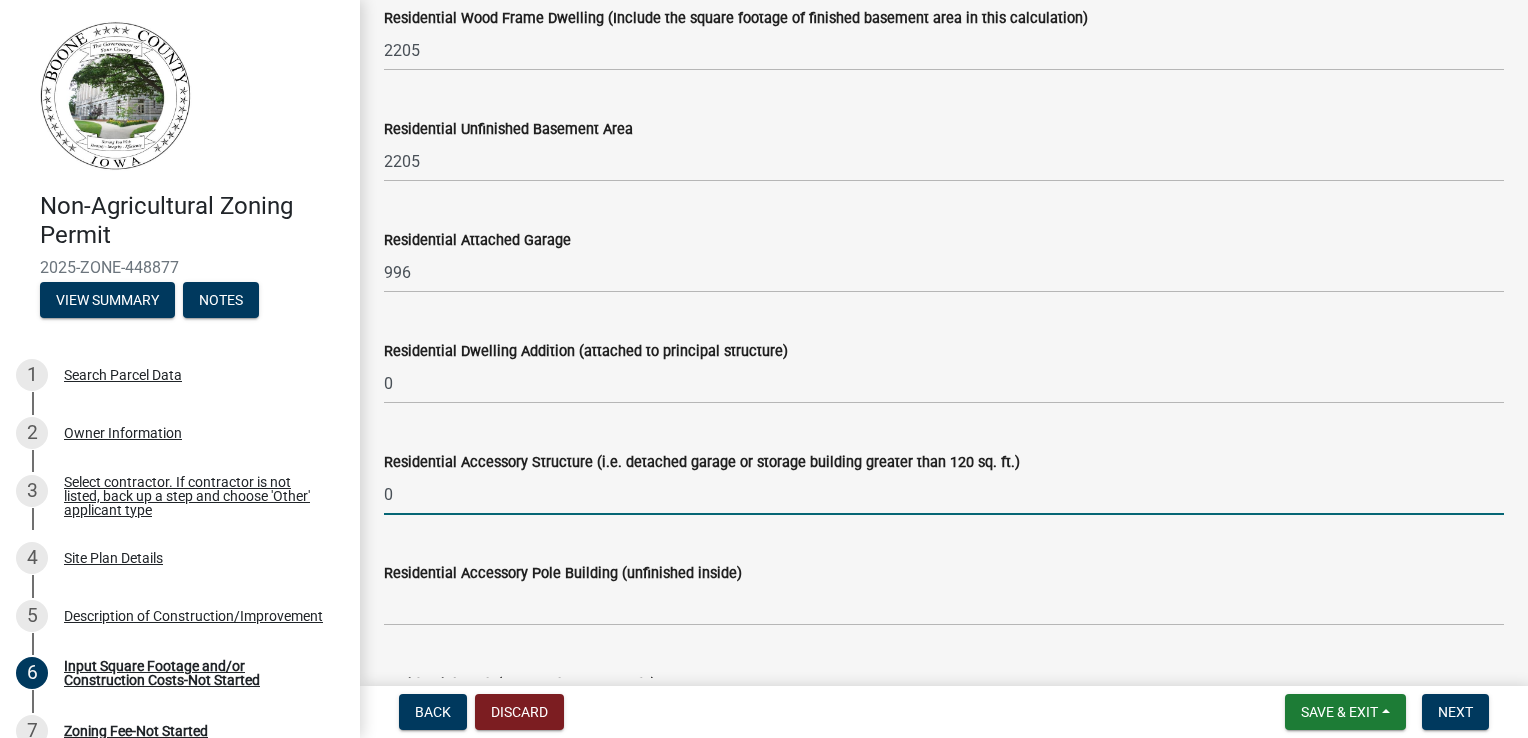 type on "0" 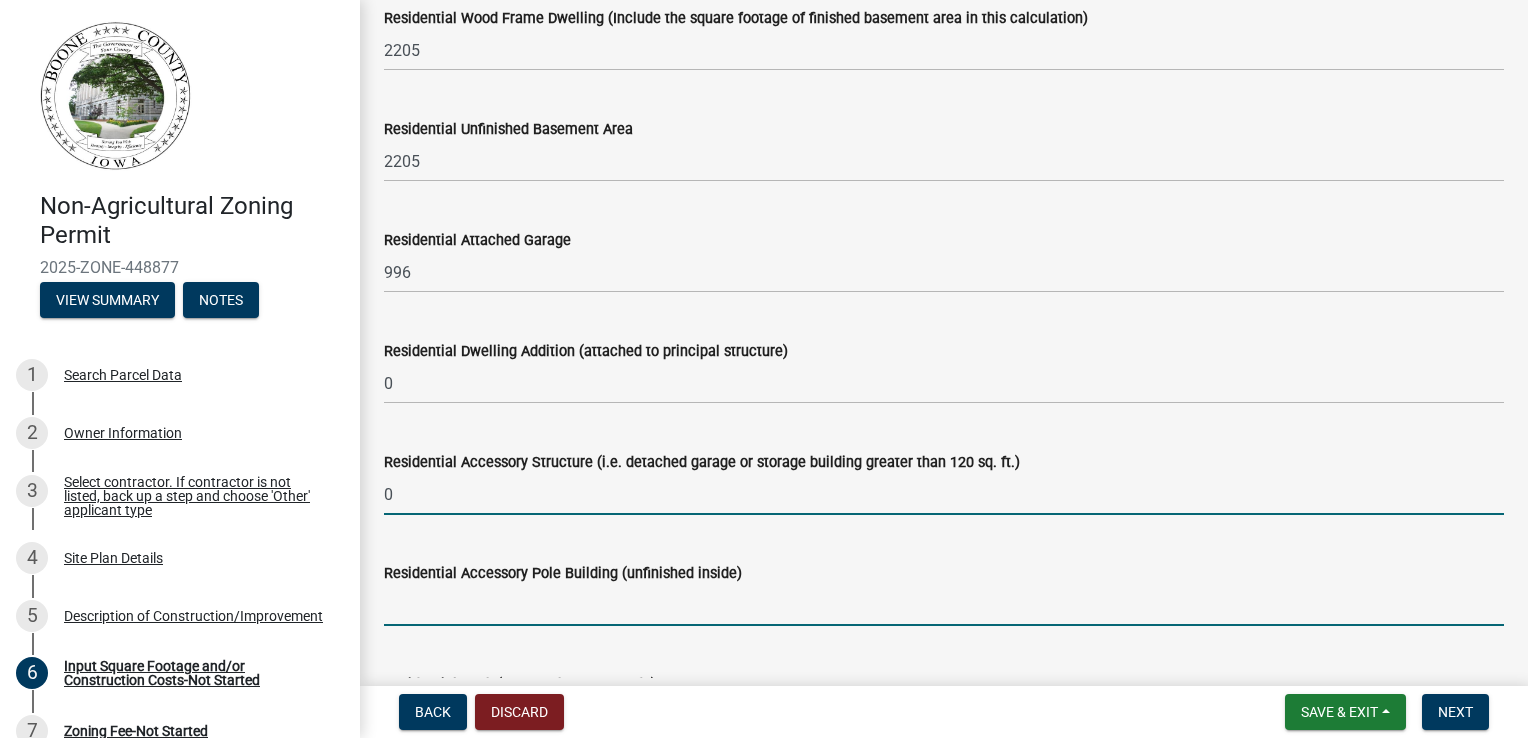click 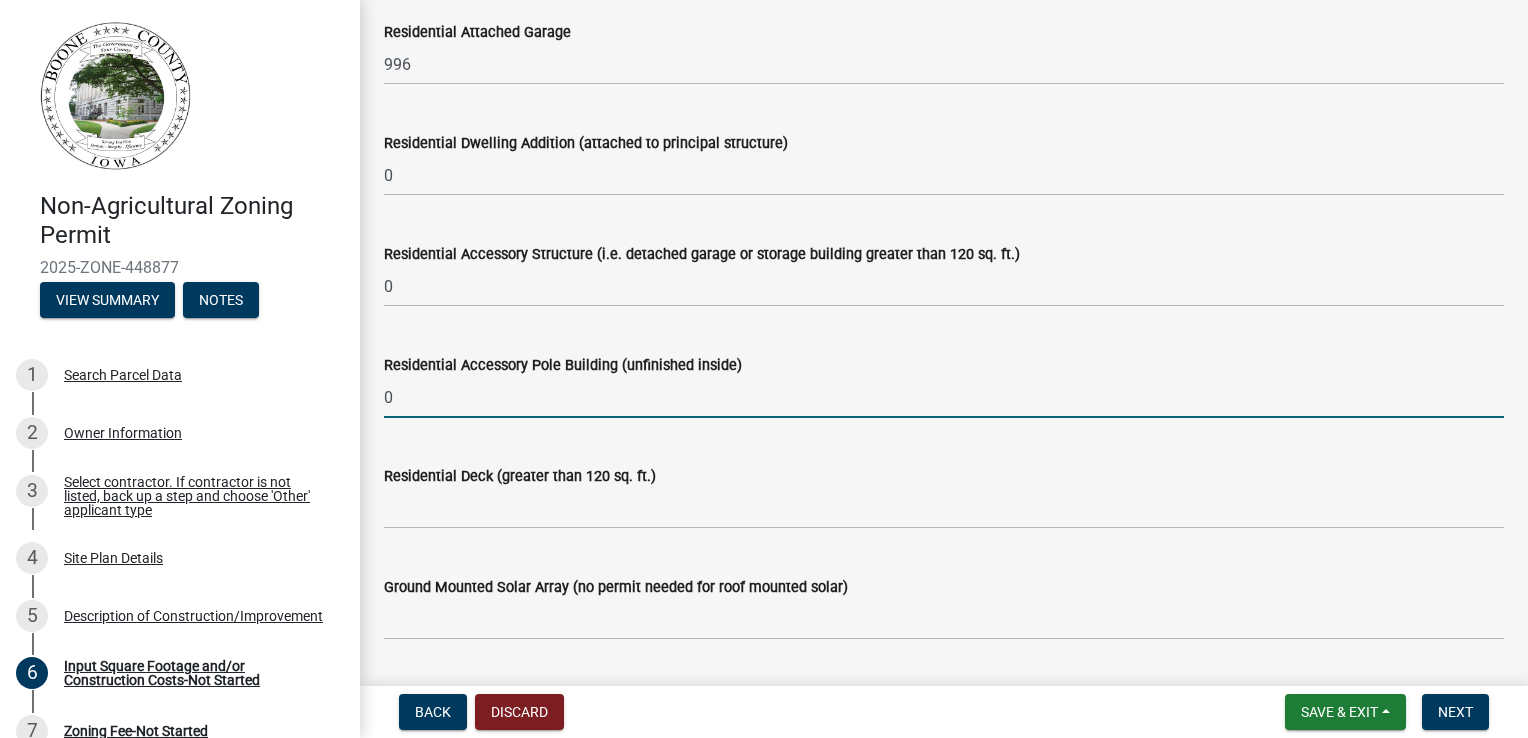 scroll, scrollTop: 486, scrollLeft: 0, axis: vertical 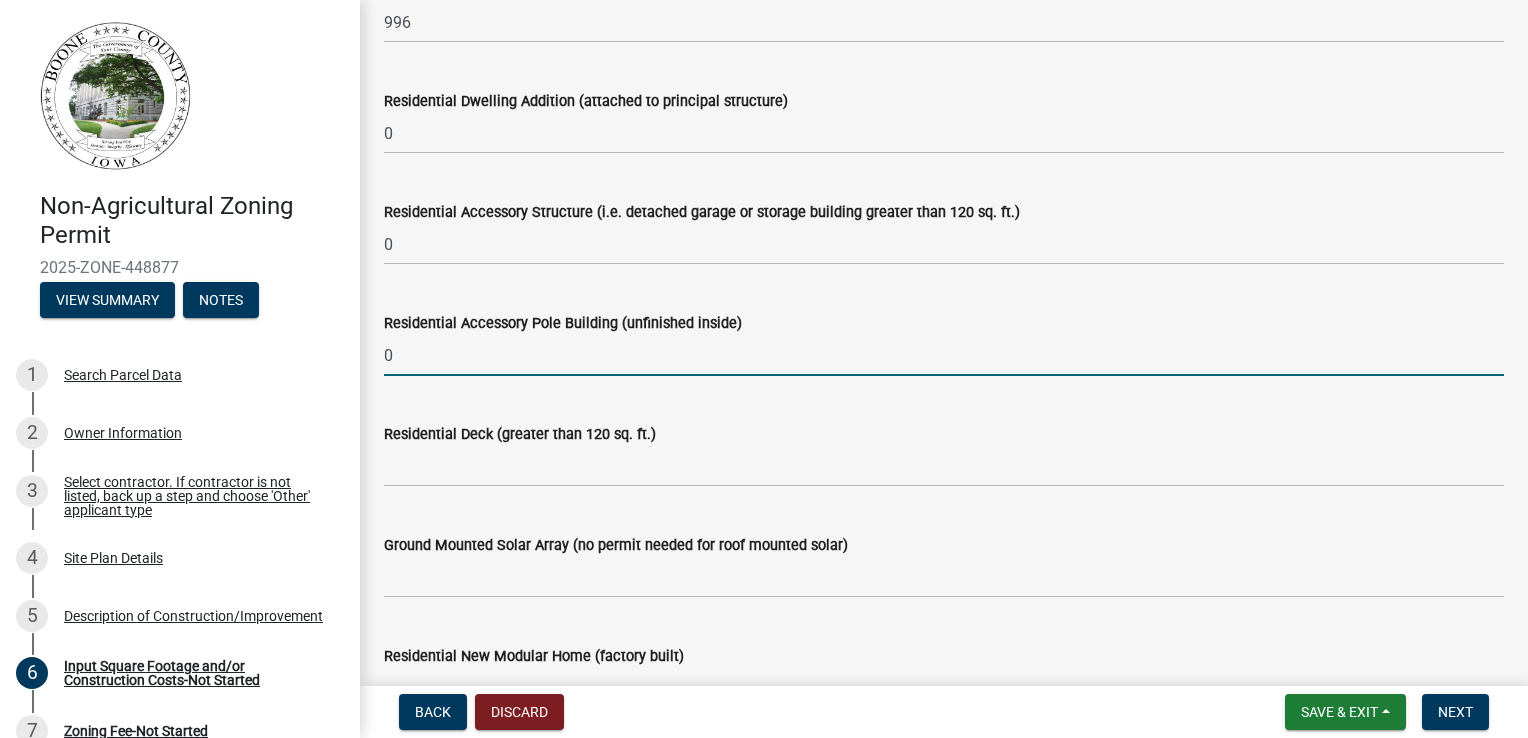 type on "0" 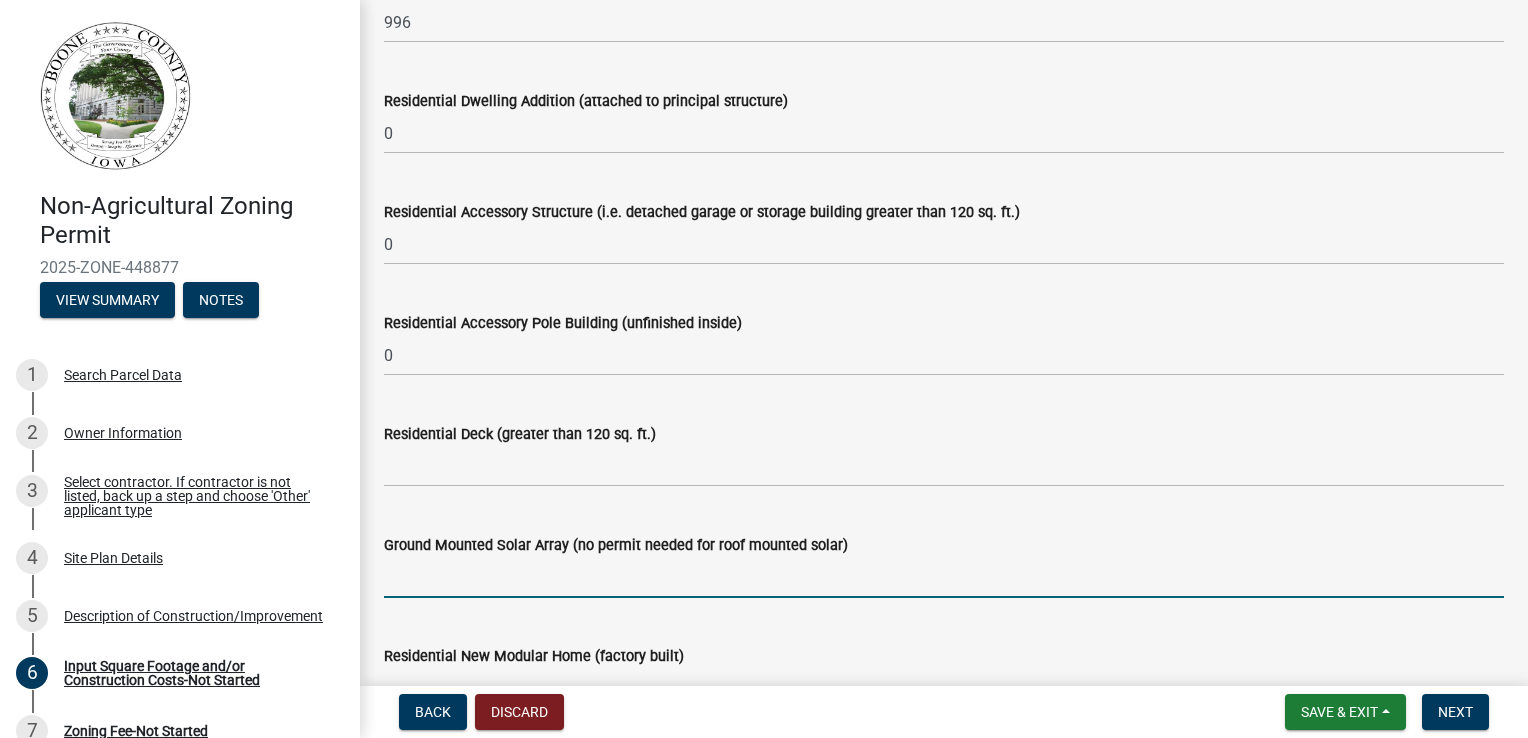 click 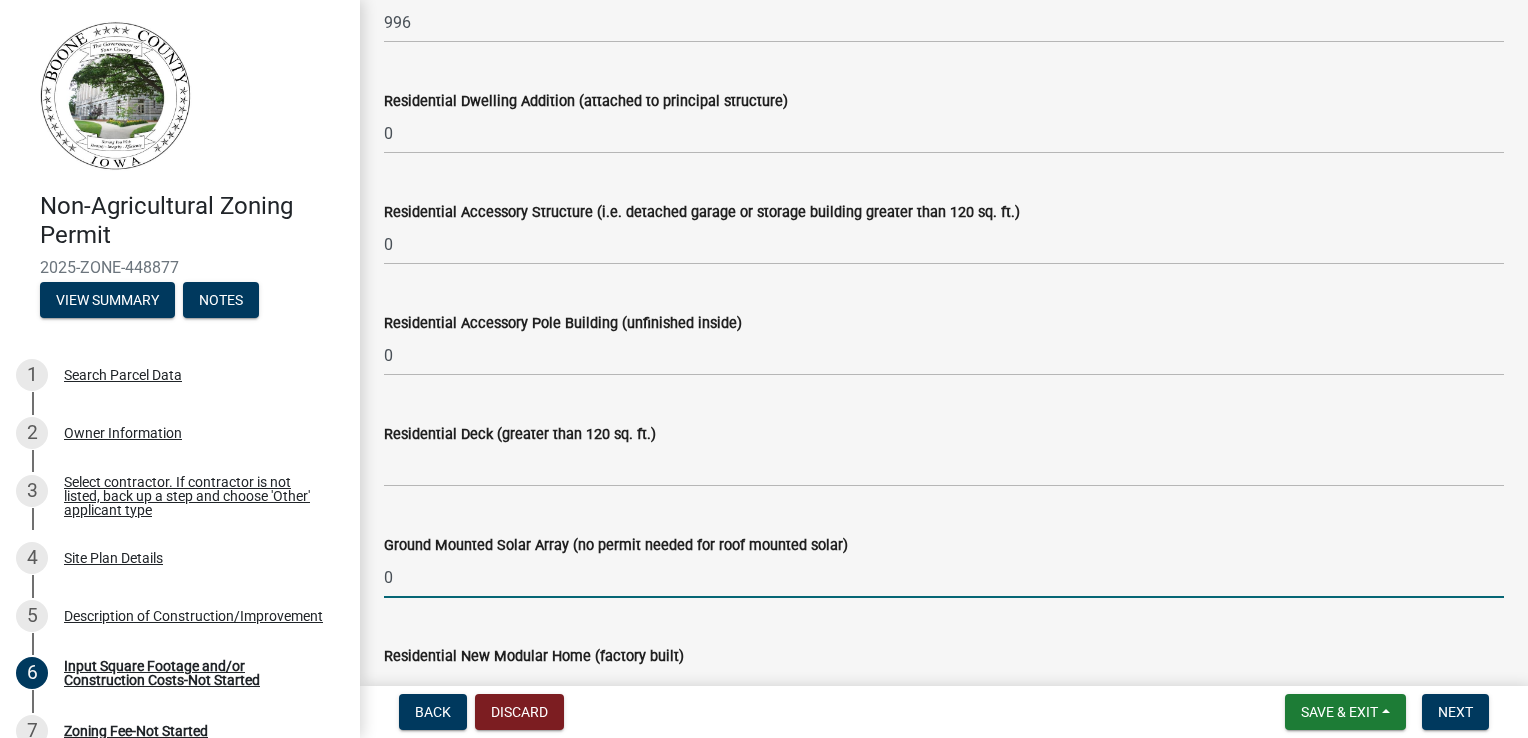 click on "0" 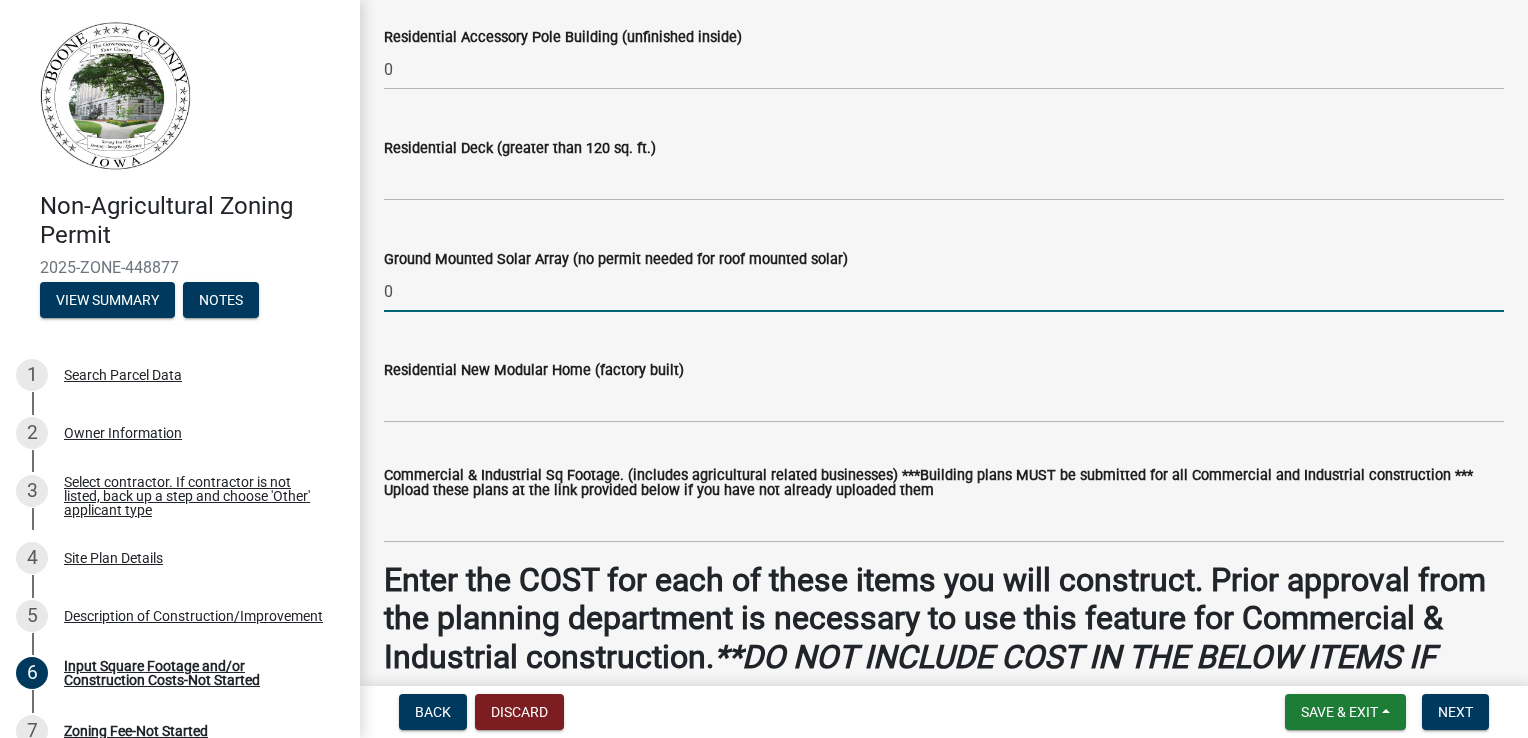 scroll, scrollTop: 775, scrollLeft: 0, axis: vertical 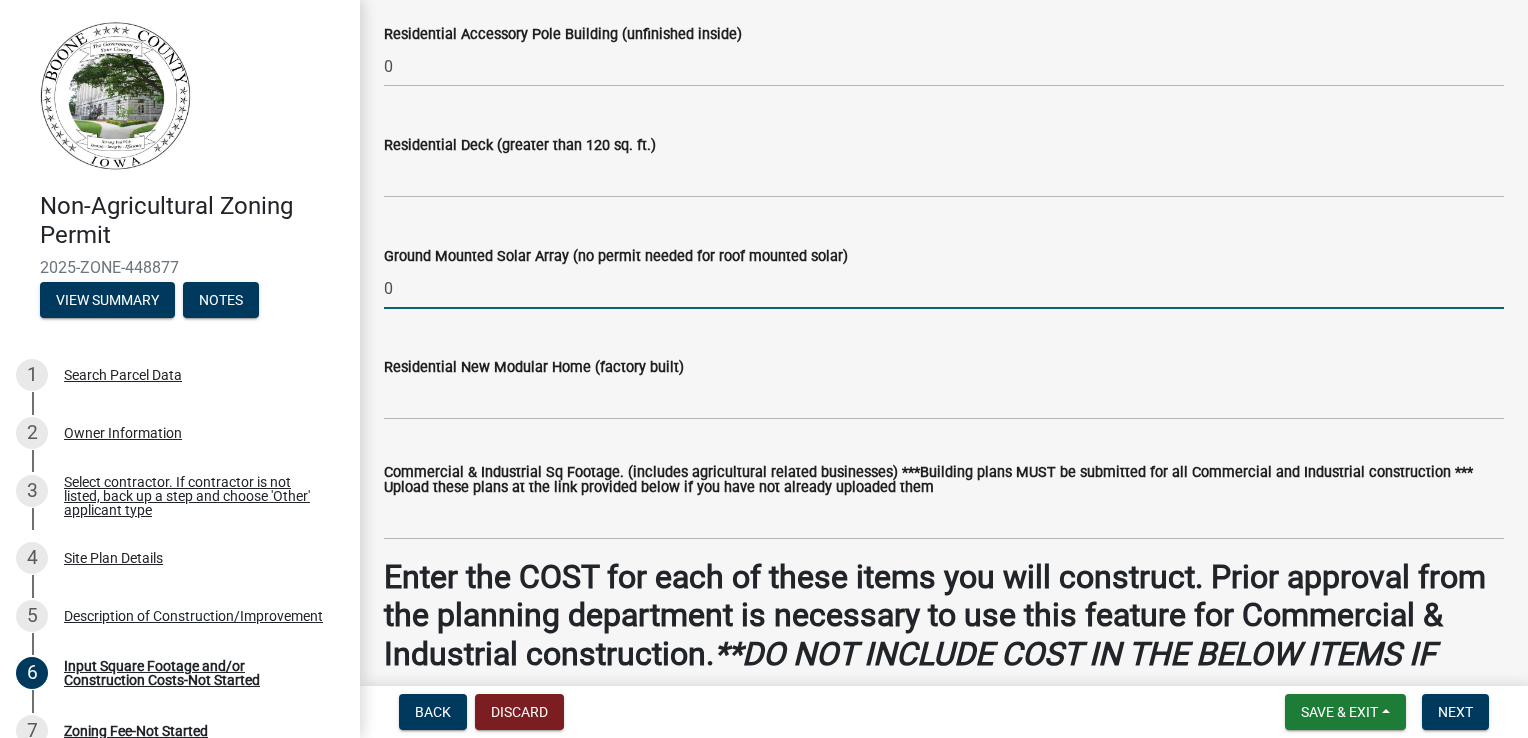 type on "0" 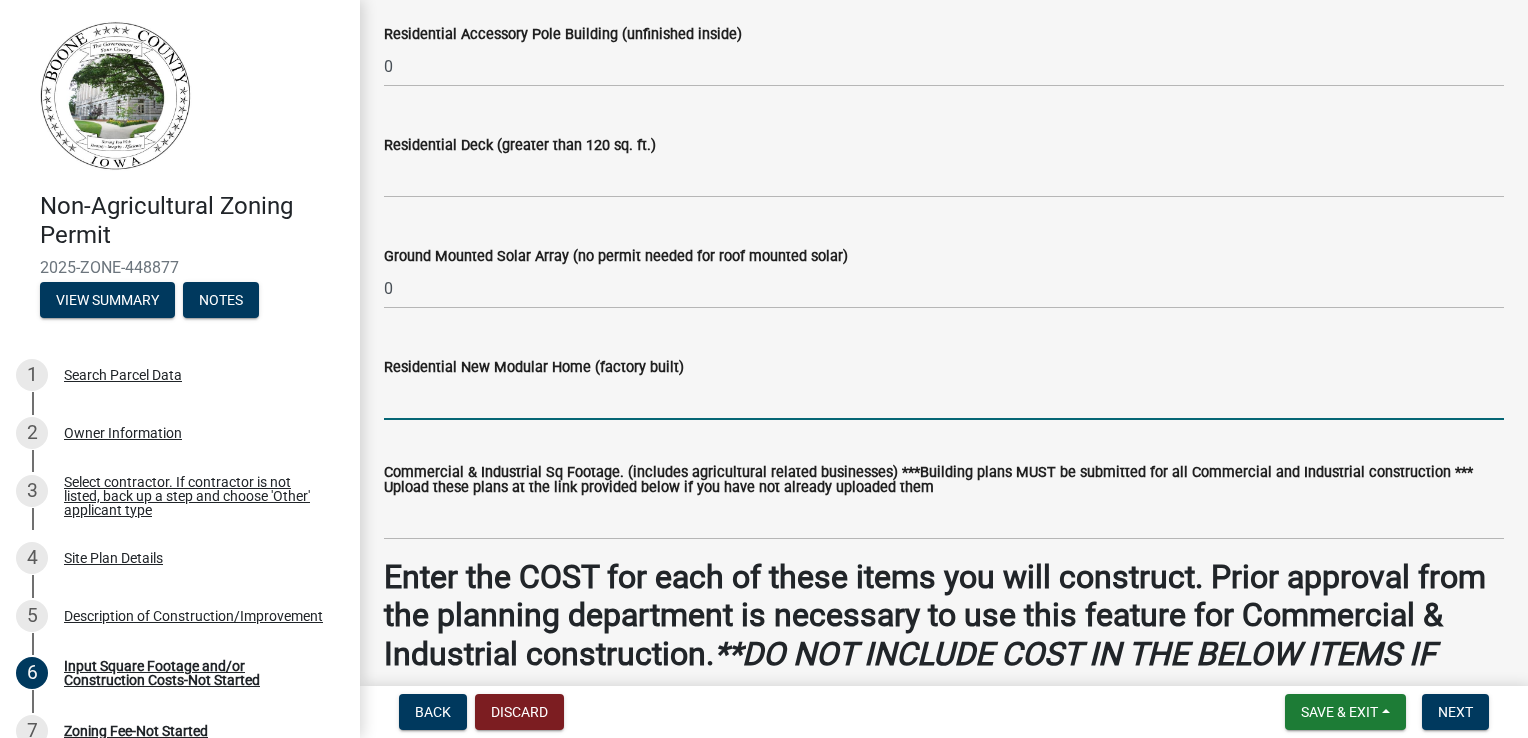 click 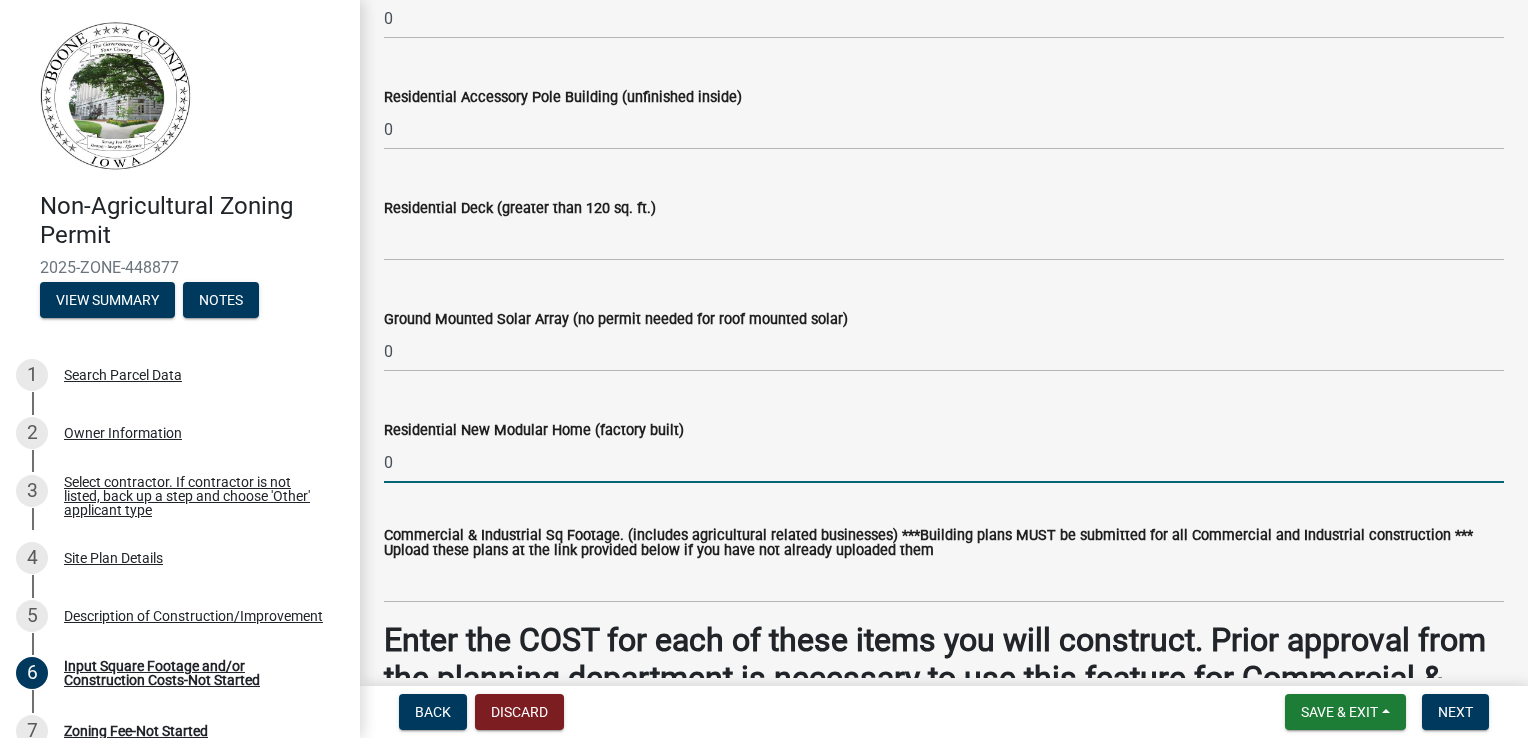 scroll, scrollTop: 711, scrollLeft: 0, axis: vertical 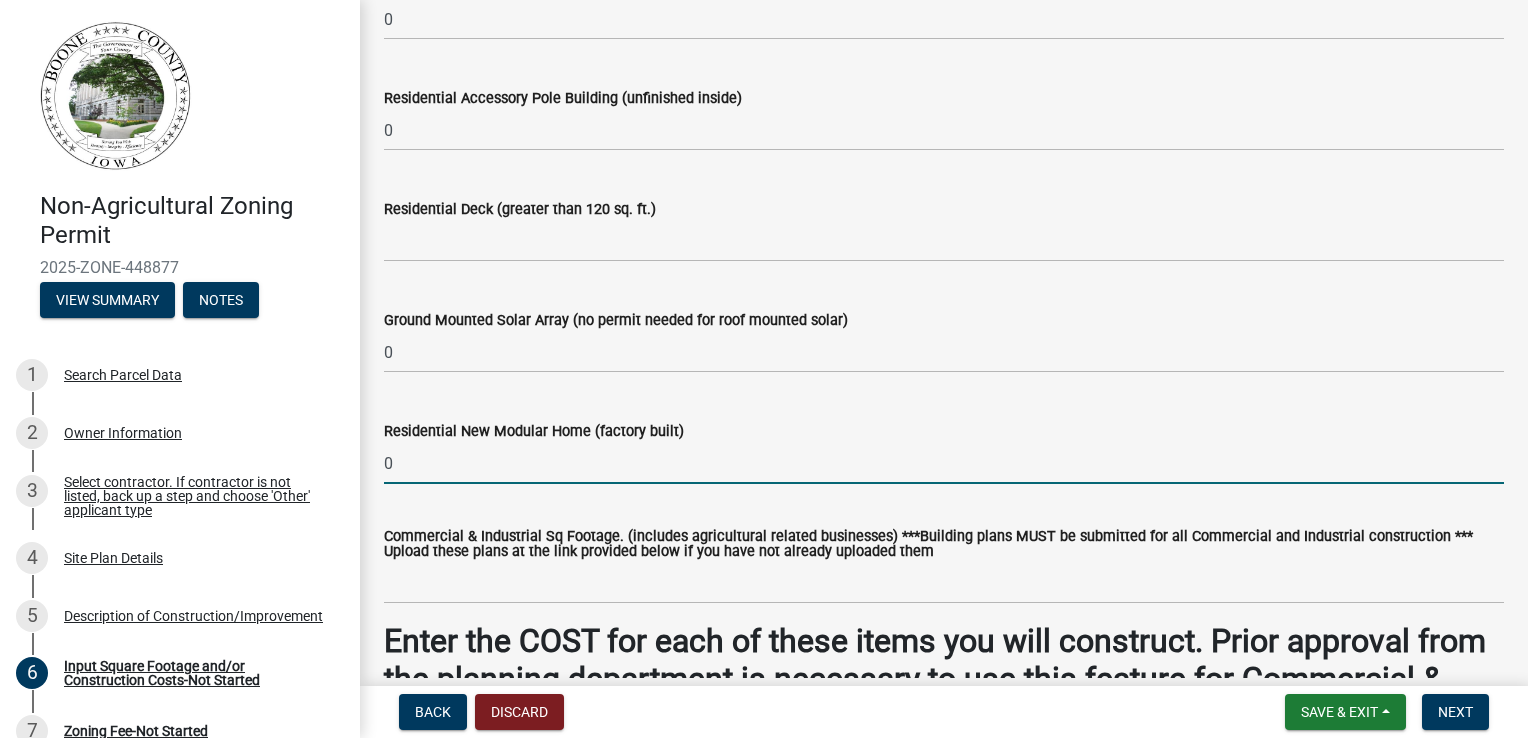 type on "0" 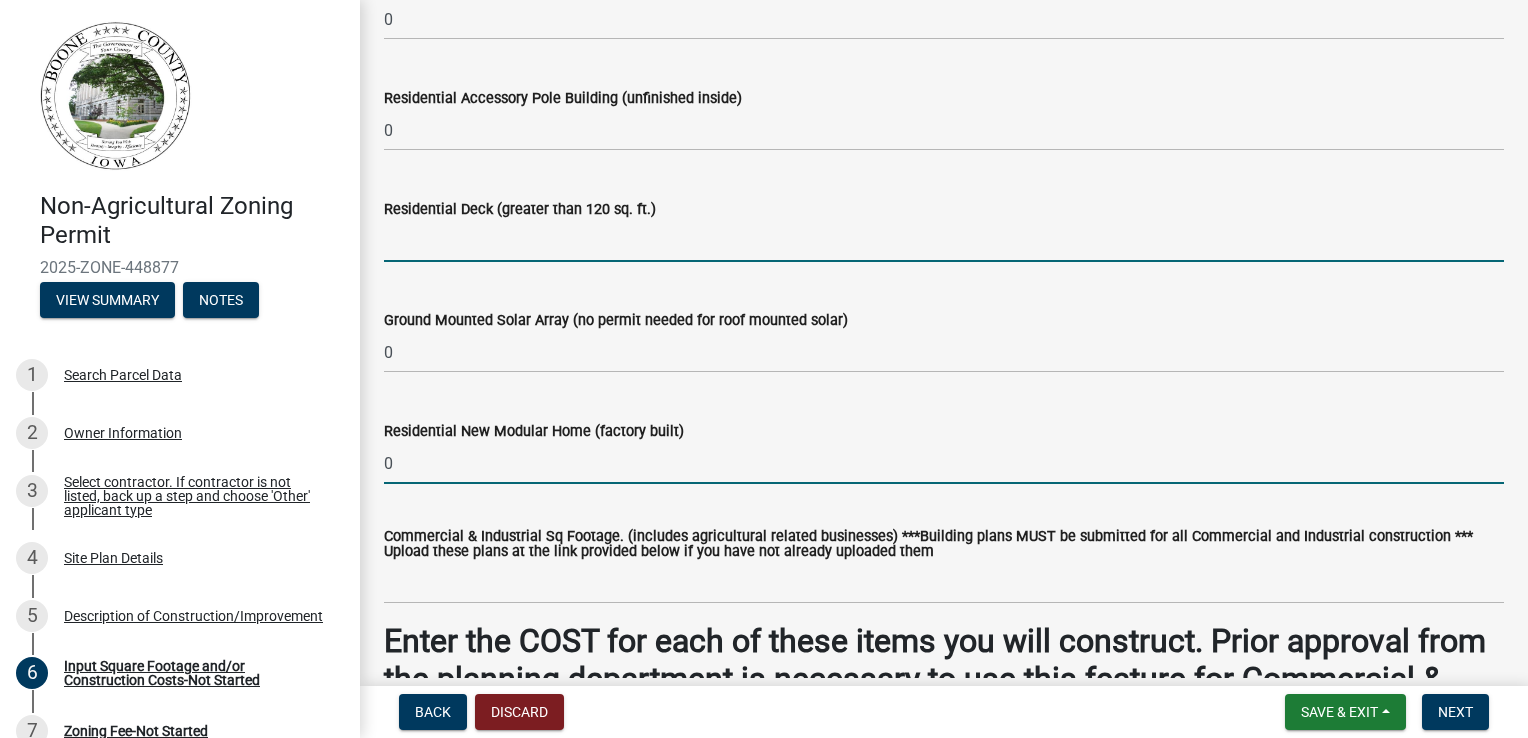 click 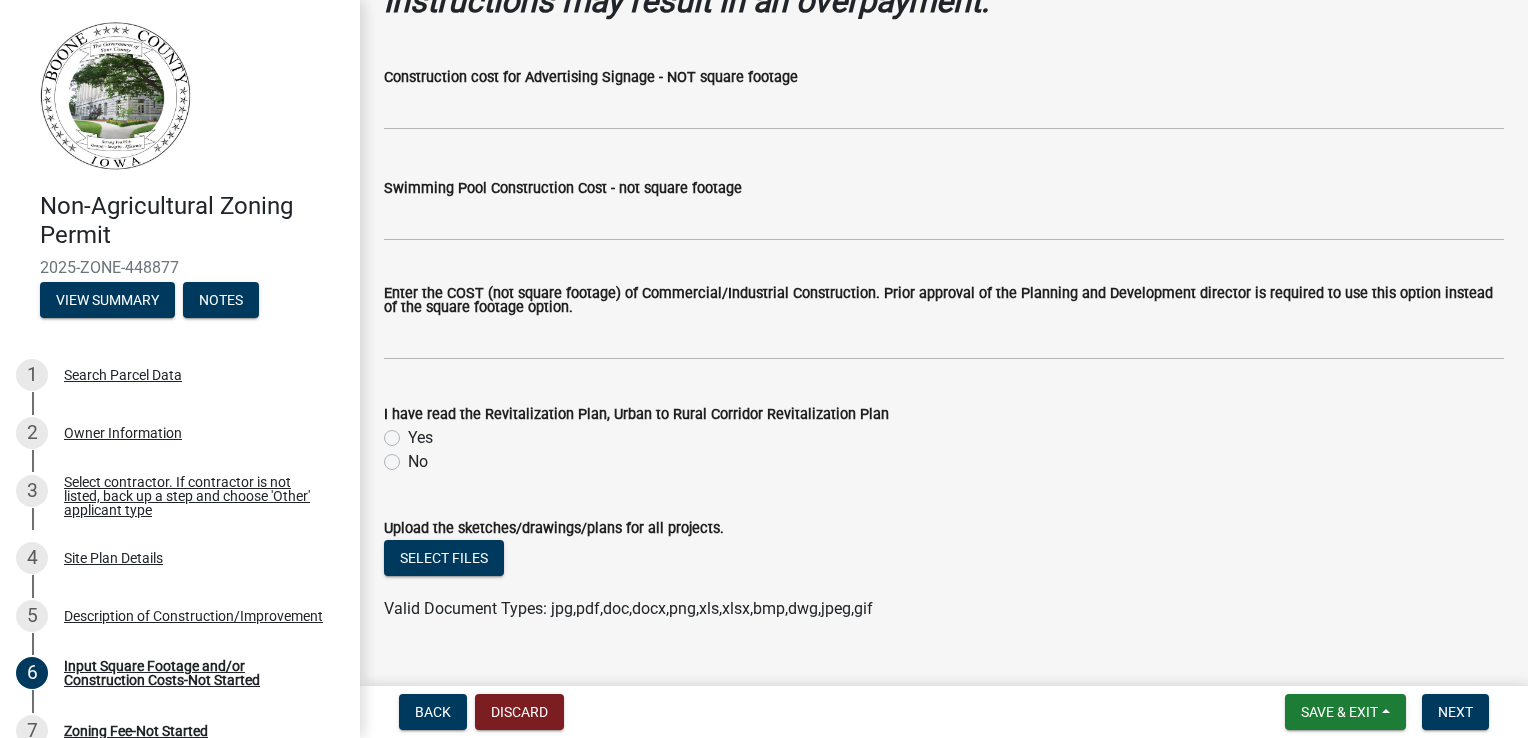 scroll, scrollTop: 1510, scrollLeft: 0, axis: vertical 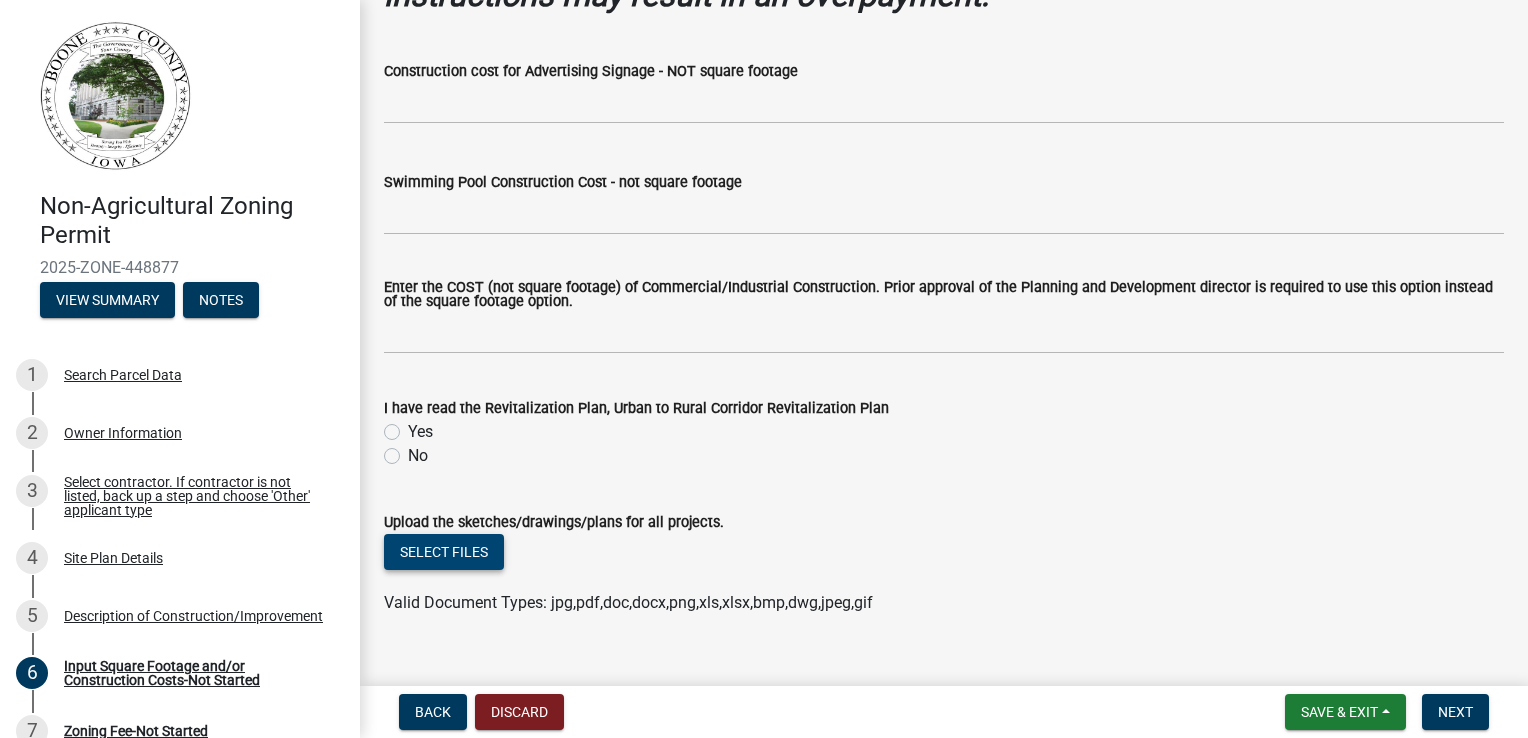 type on "470" 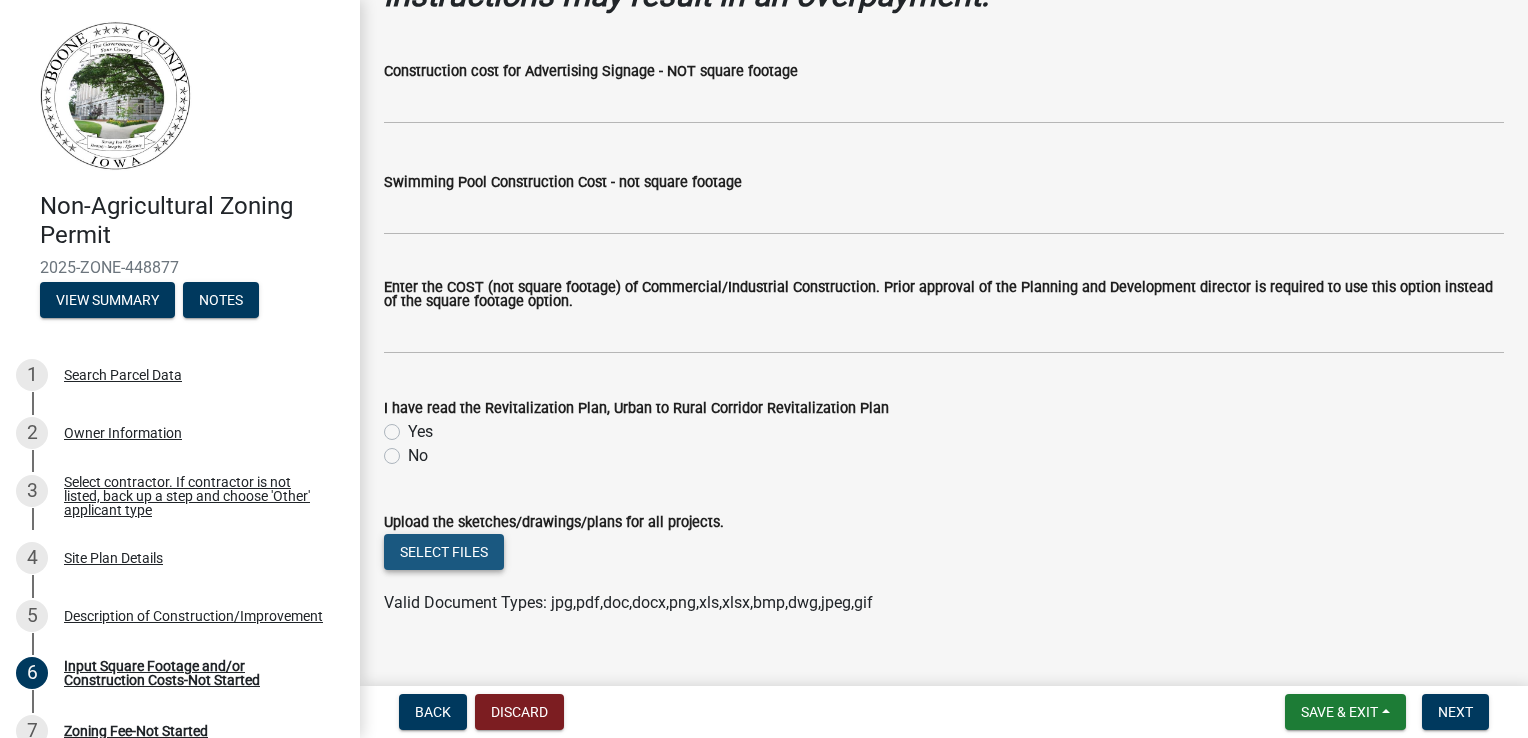 click on "Select files" 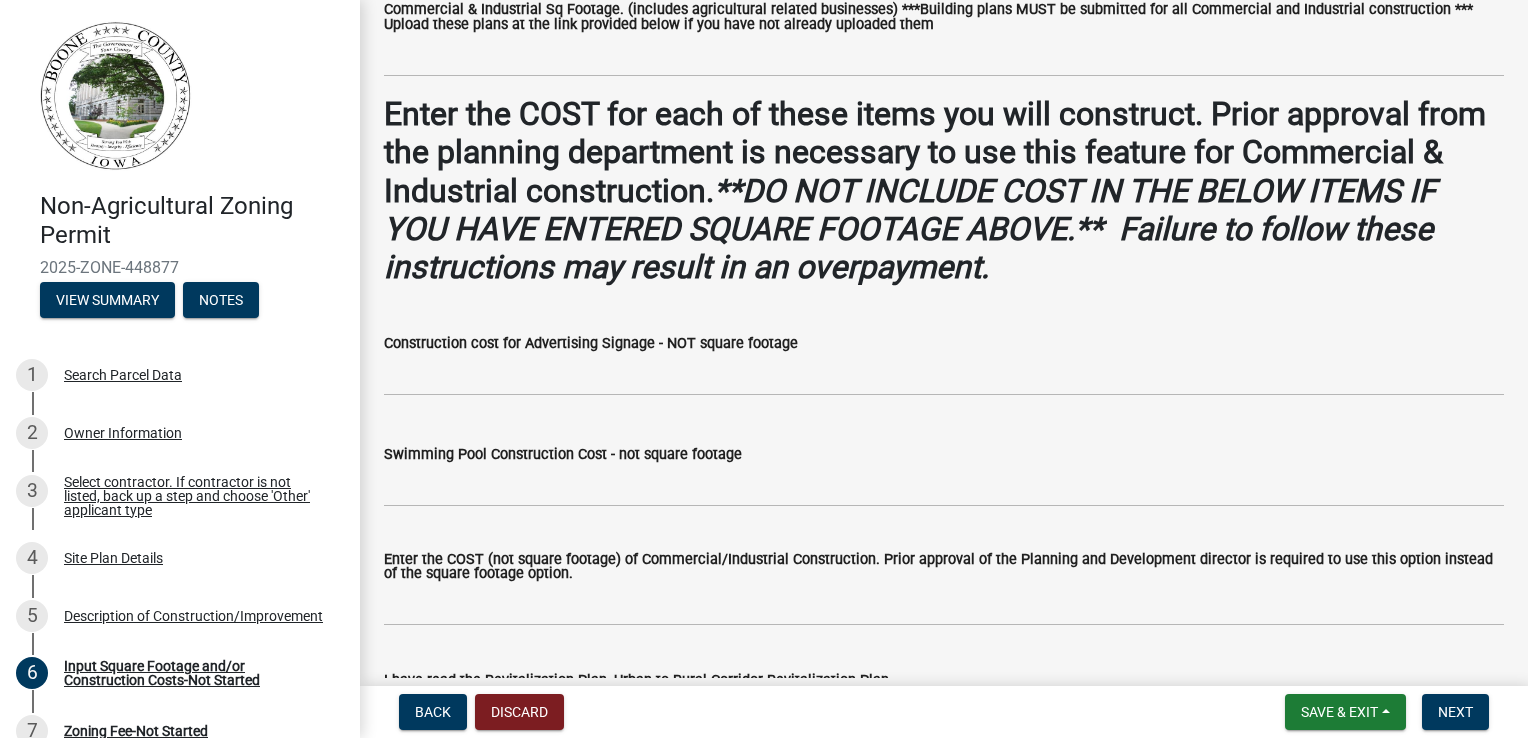 scroll, scrollTop: 1584, scrollLeft: 0, axis: vertical 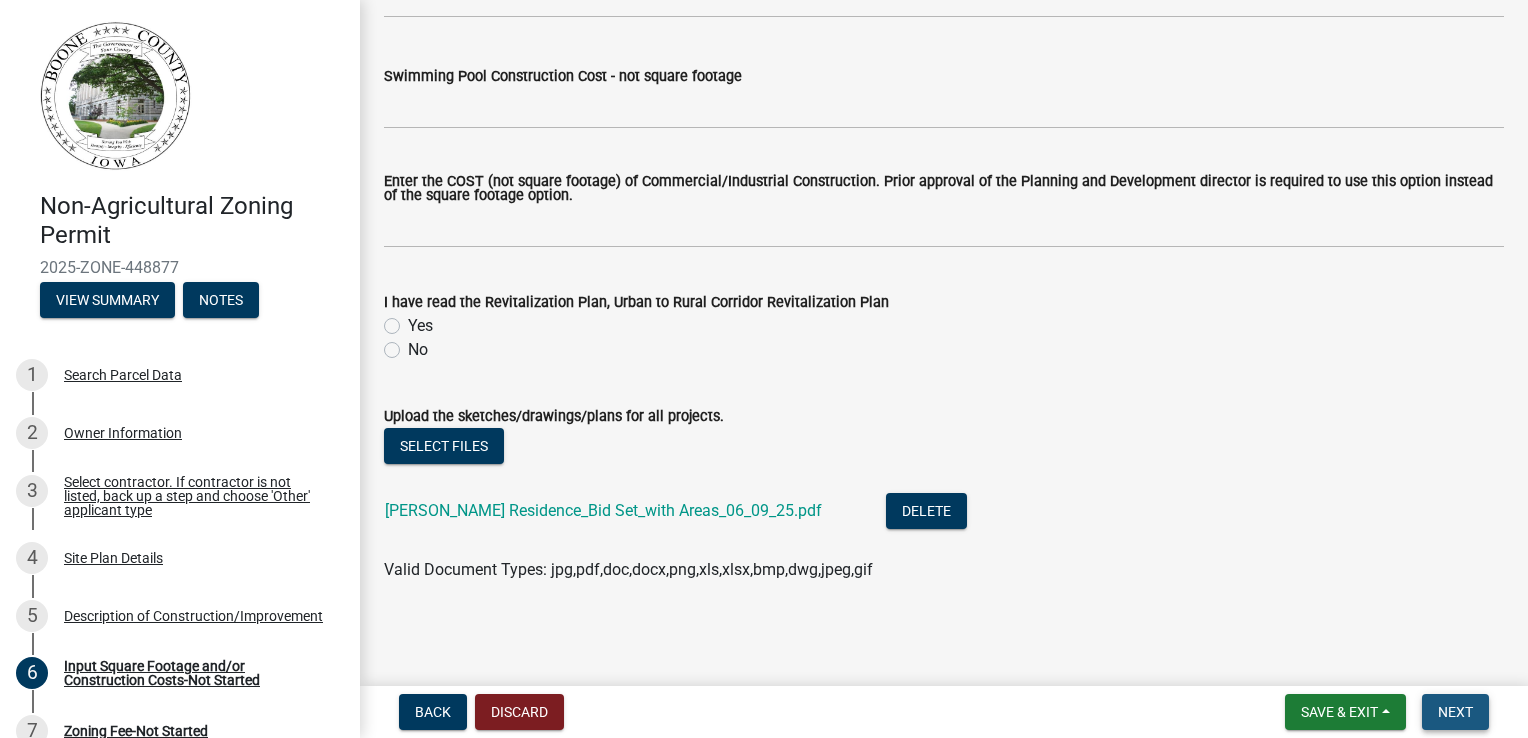 click on "Next" at bounding box center [1455, 712] 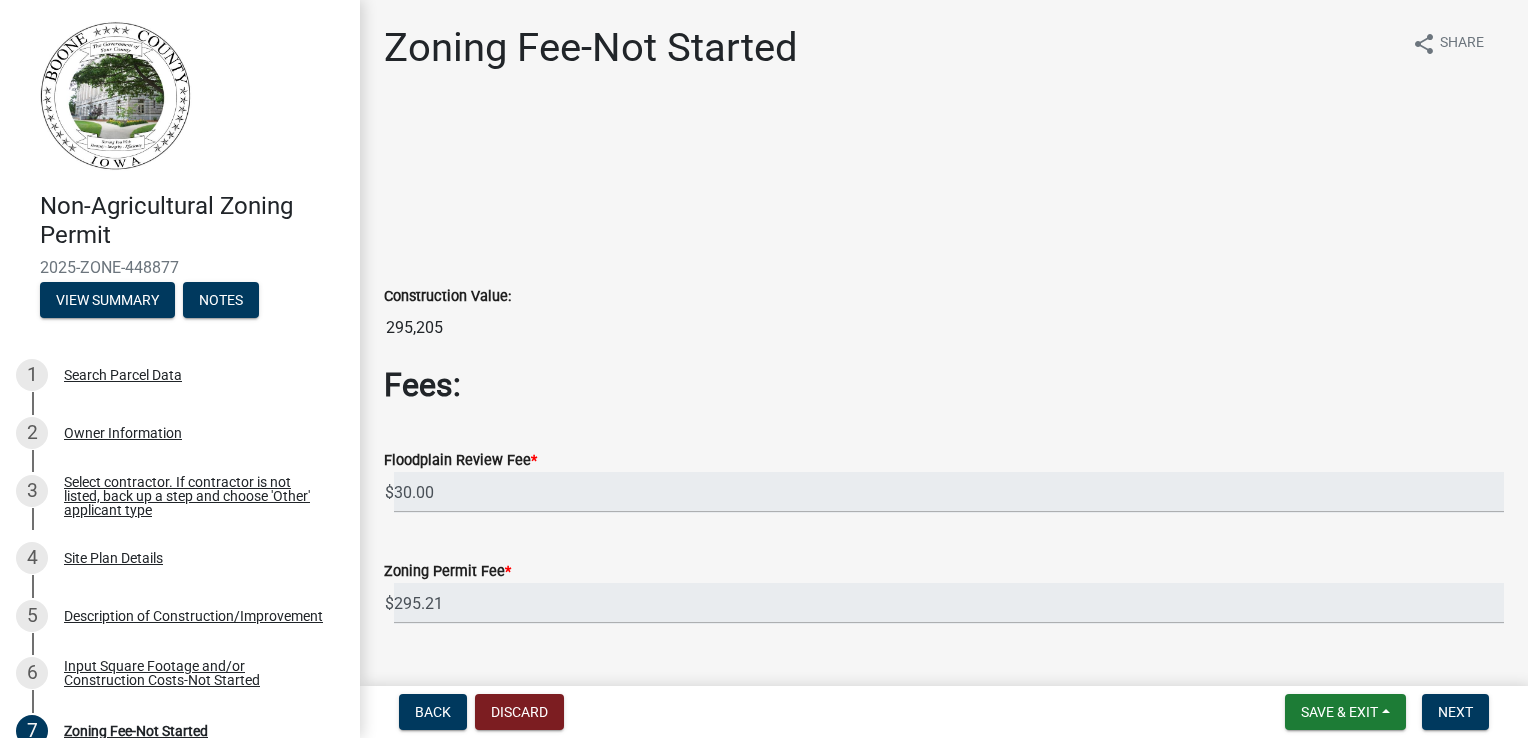 scroll, scrollTop: 0, scrollLeft: 0, axis: both 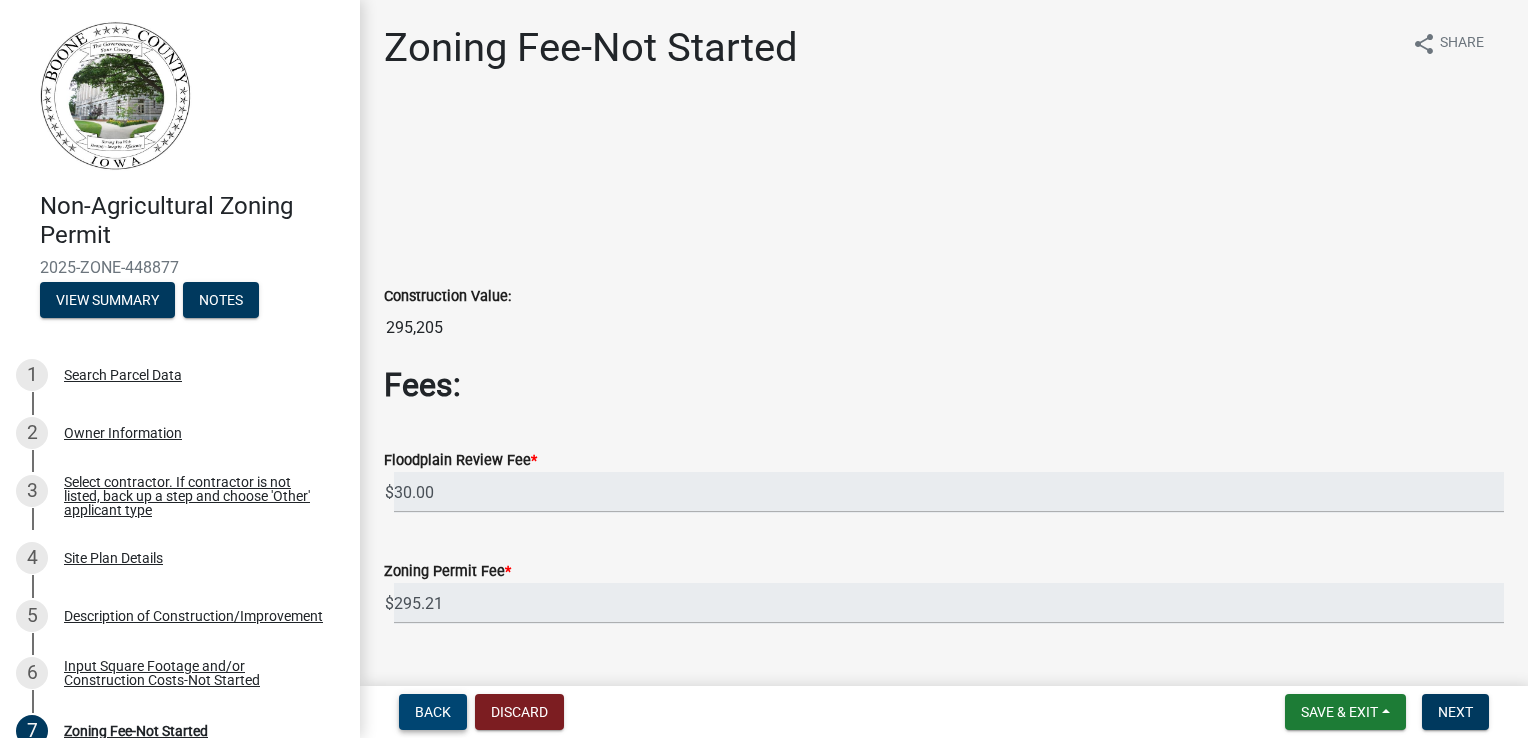 click on "Back" at bounding box center (433, 712) 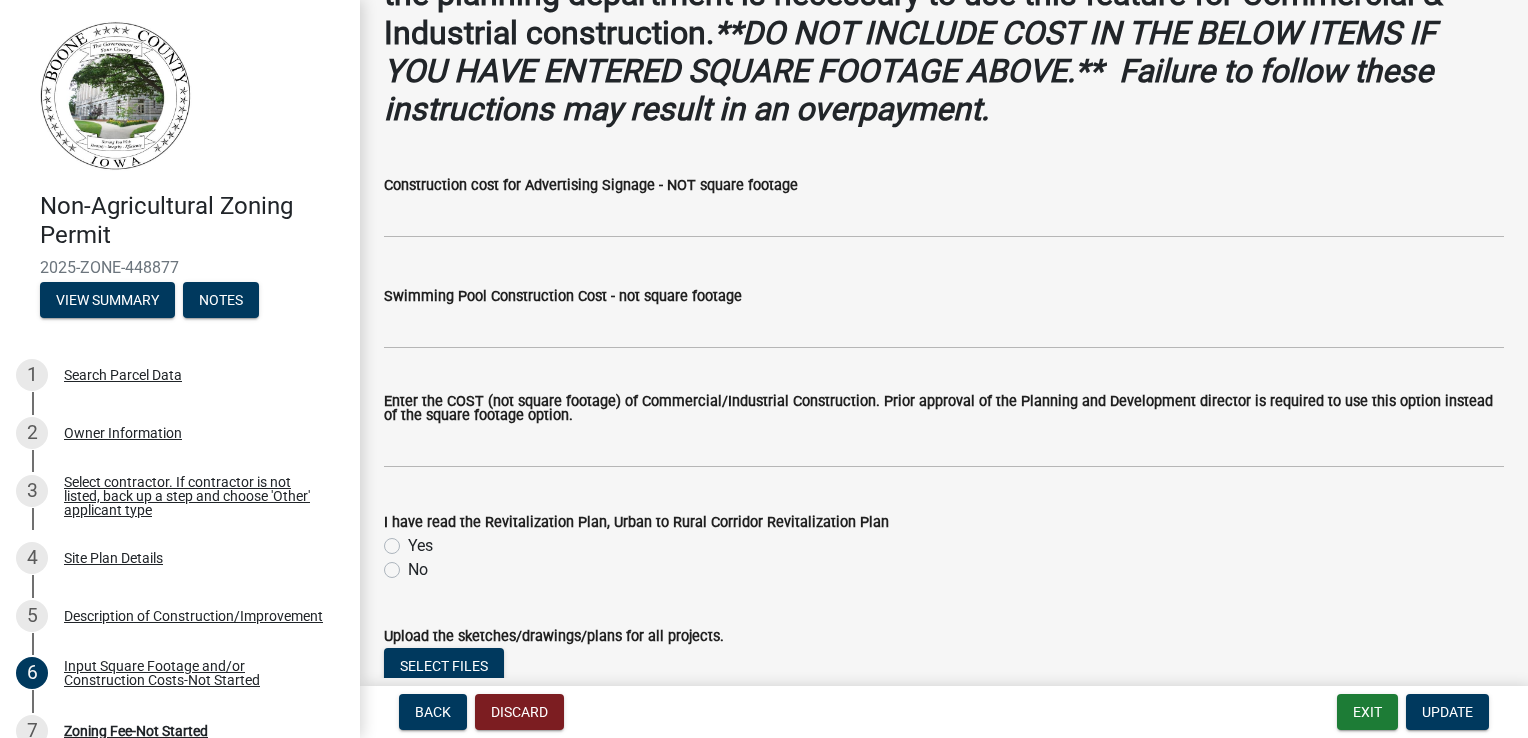 scroll, scrollTop: 1616, scrollLeft: 0, axis: vertical 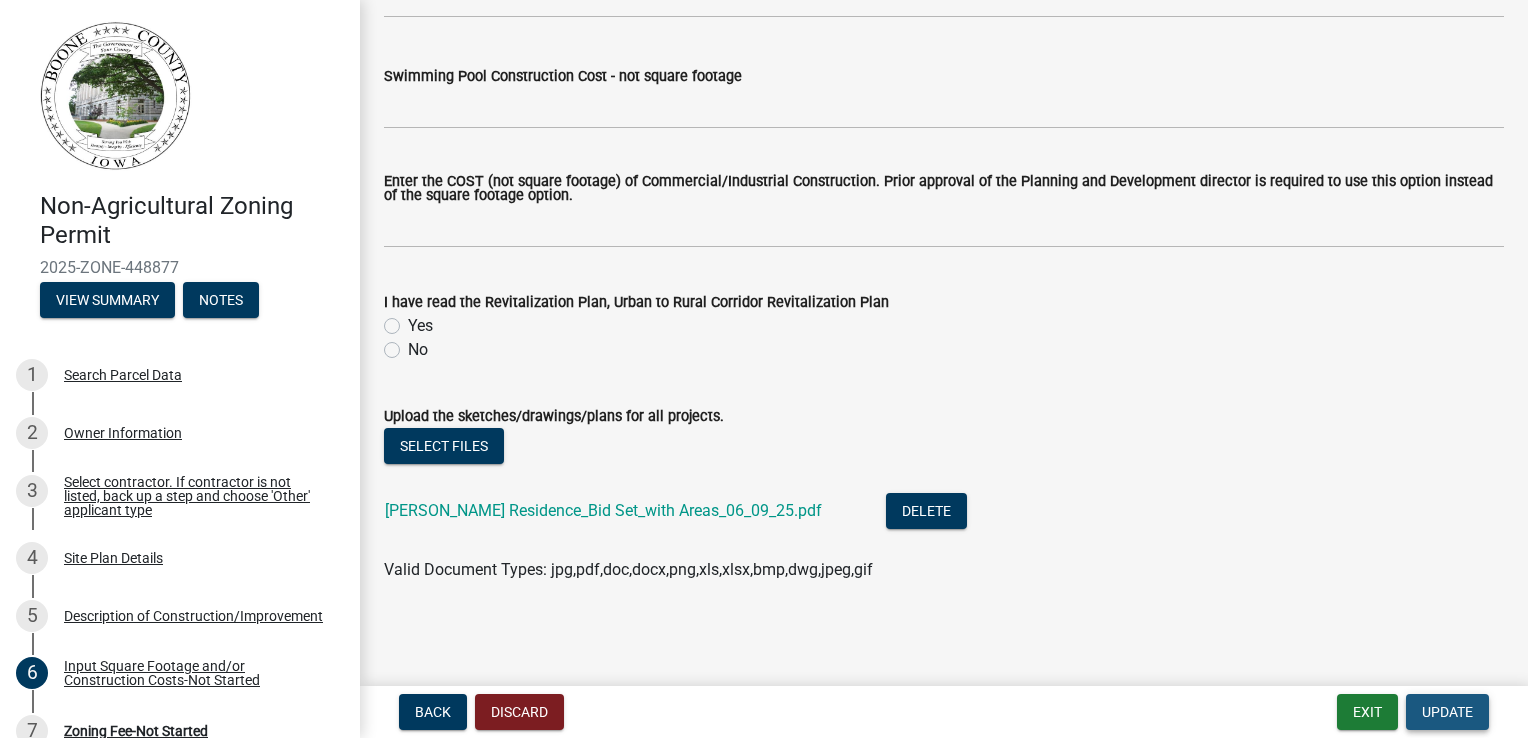 click on "Update" at bounding box center [1447, 712] 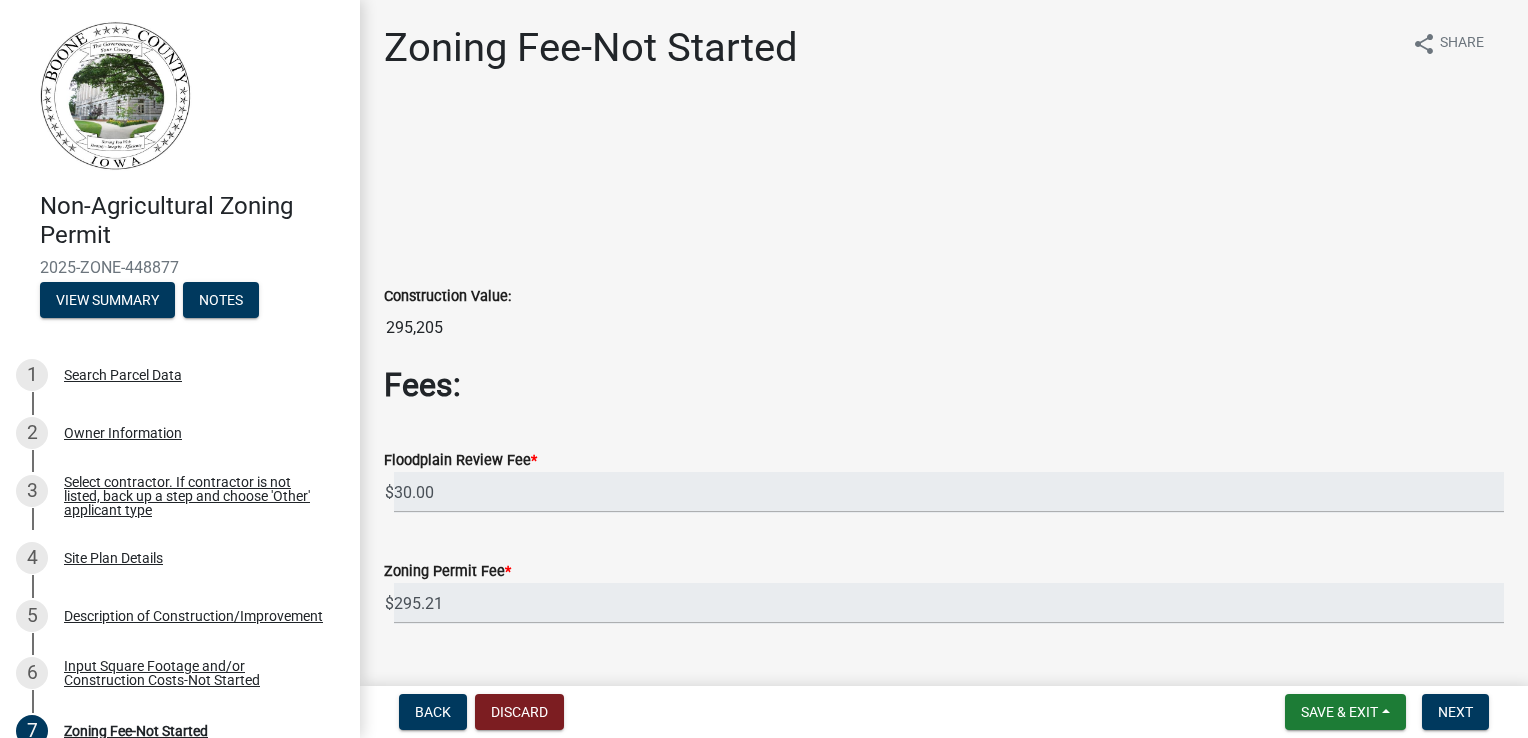 scroll, scrollTop: 41, scrollLeft: 0, axis: vertical 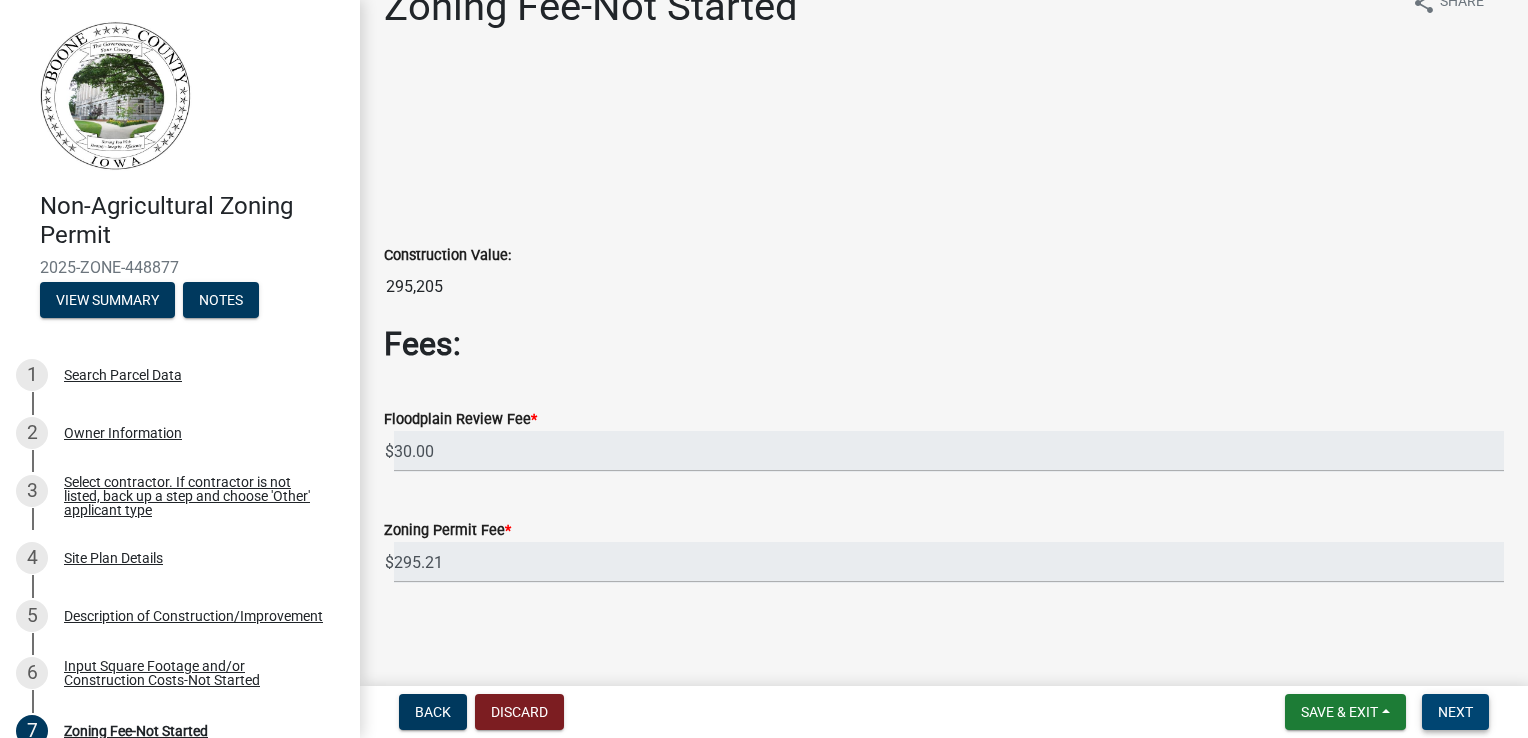 click on "Next" at bounding box center [1455, 712] 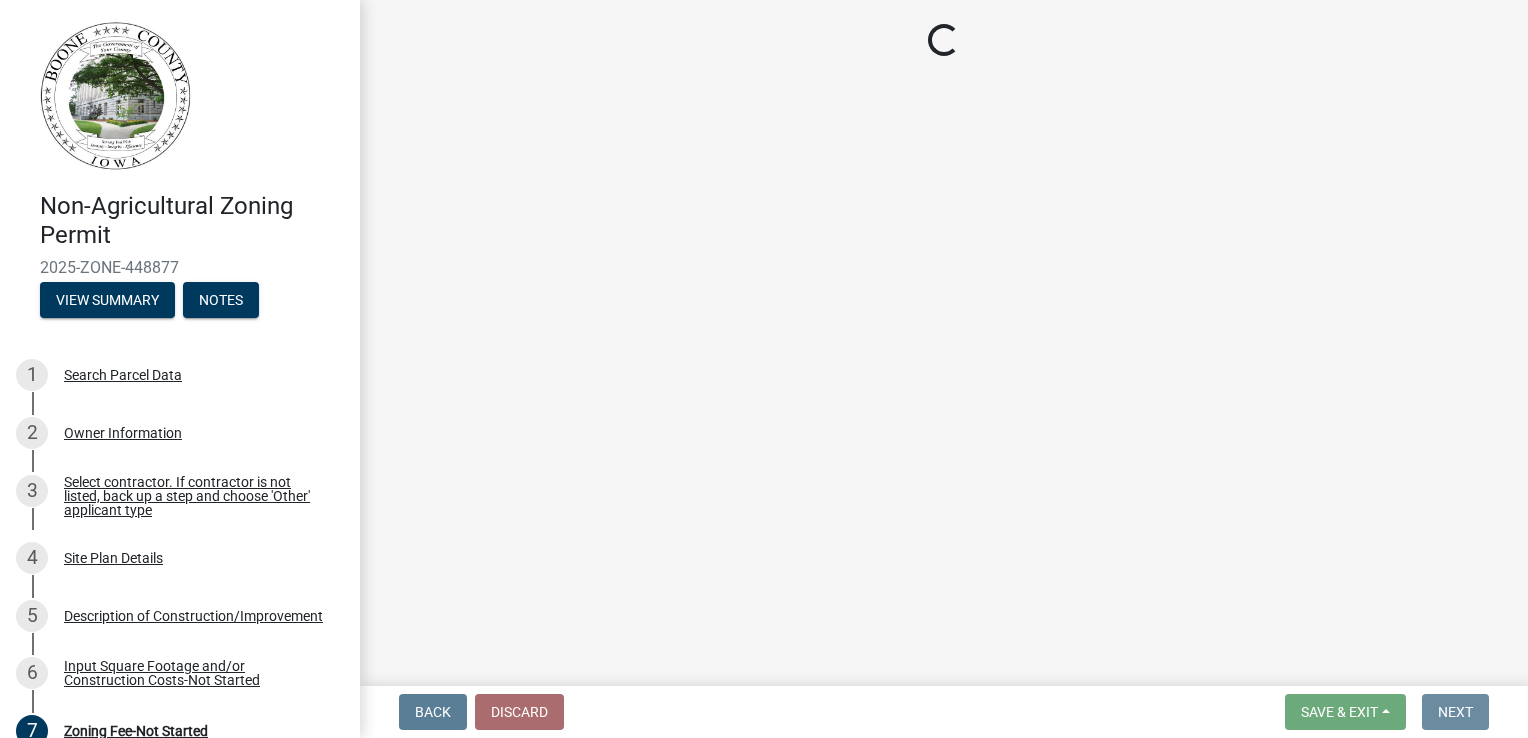 scroll, scrollTop: 0, scrollLeft: 0, axis: both 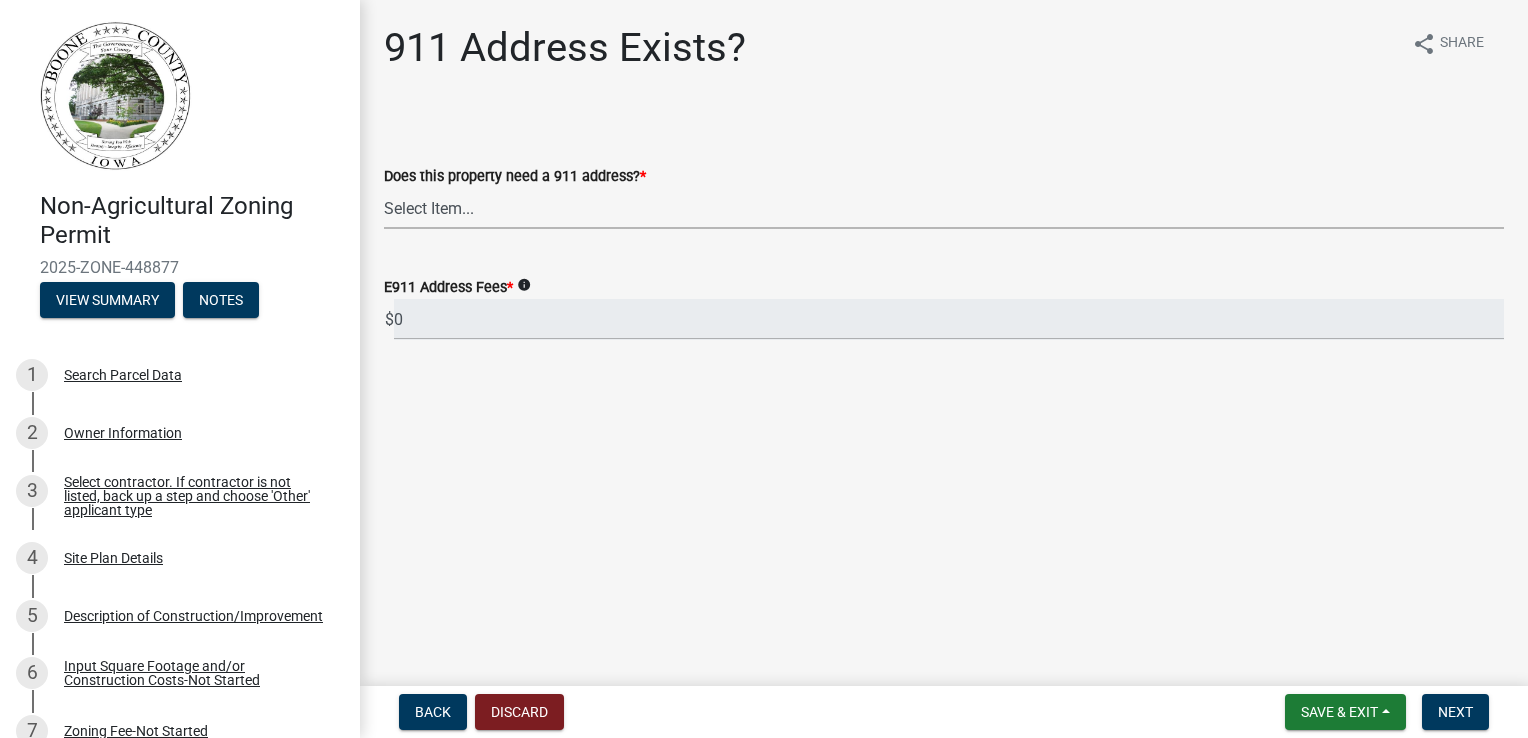 click on "Select Item...   Property already has a 911 address   Request a new 911 address, sign and post. Owners of new rural subdivision lots should select this option.   Request a replacement 911 sign and post   Request a Replacement Post   Request a Replacement Sign" at bounding box center (944, 208) 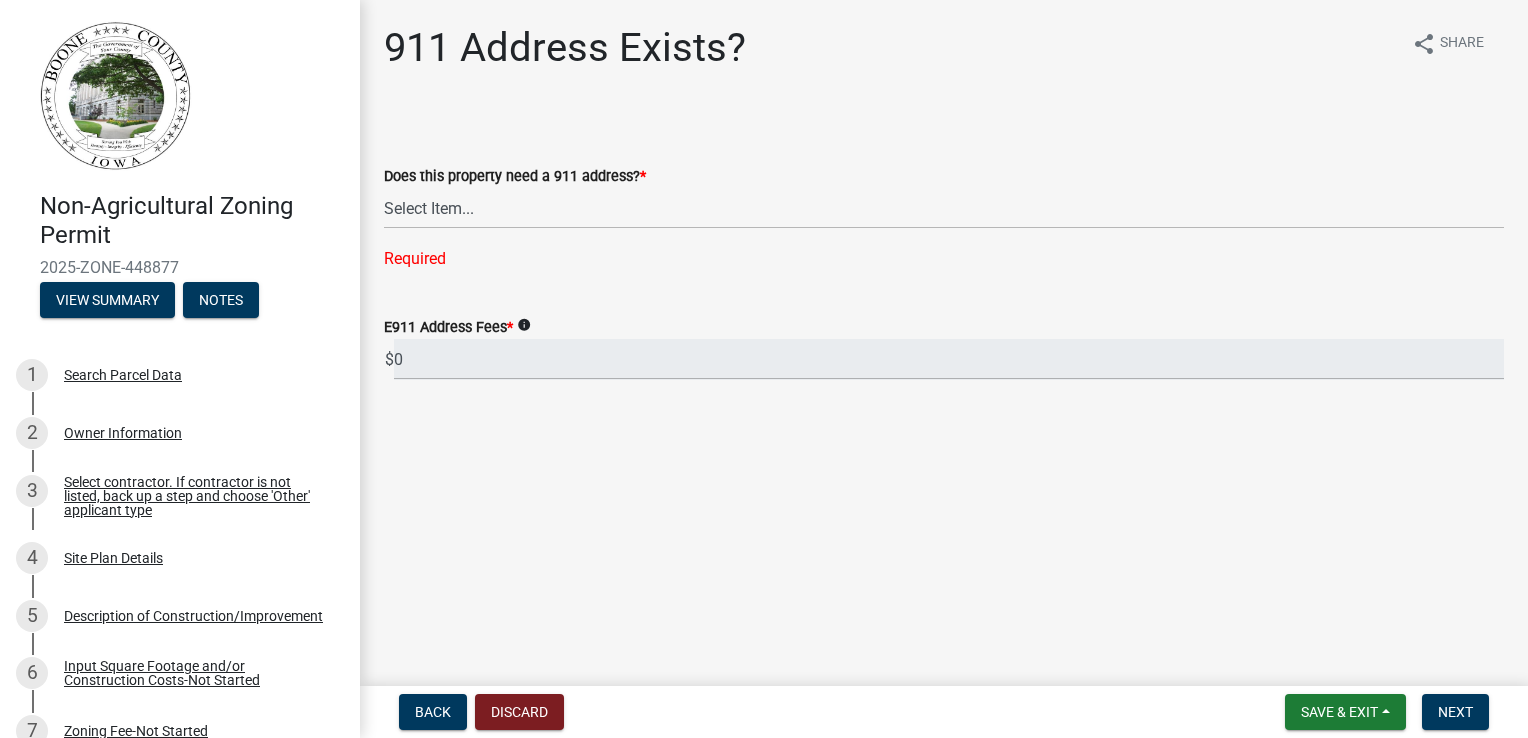 click on "911 Address Exists? share Share  Does this property need a 911 address?   *  Select Item...   Property already has a 911 address   Request a new 911 address, sign and post. Owners of new rural subdivision lots should select this option.   Request a replacement 911 sign and post   Request a Replacement Post   Request a Replacement Sign  Required  E911 Address Fees  *  info
$ 0" 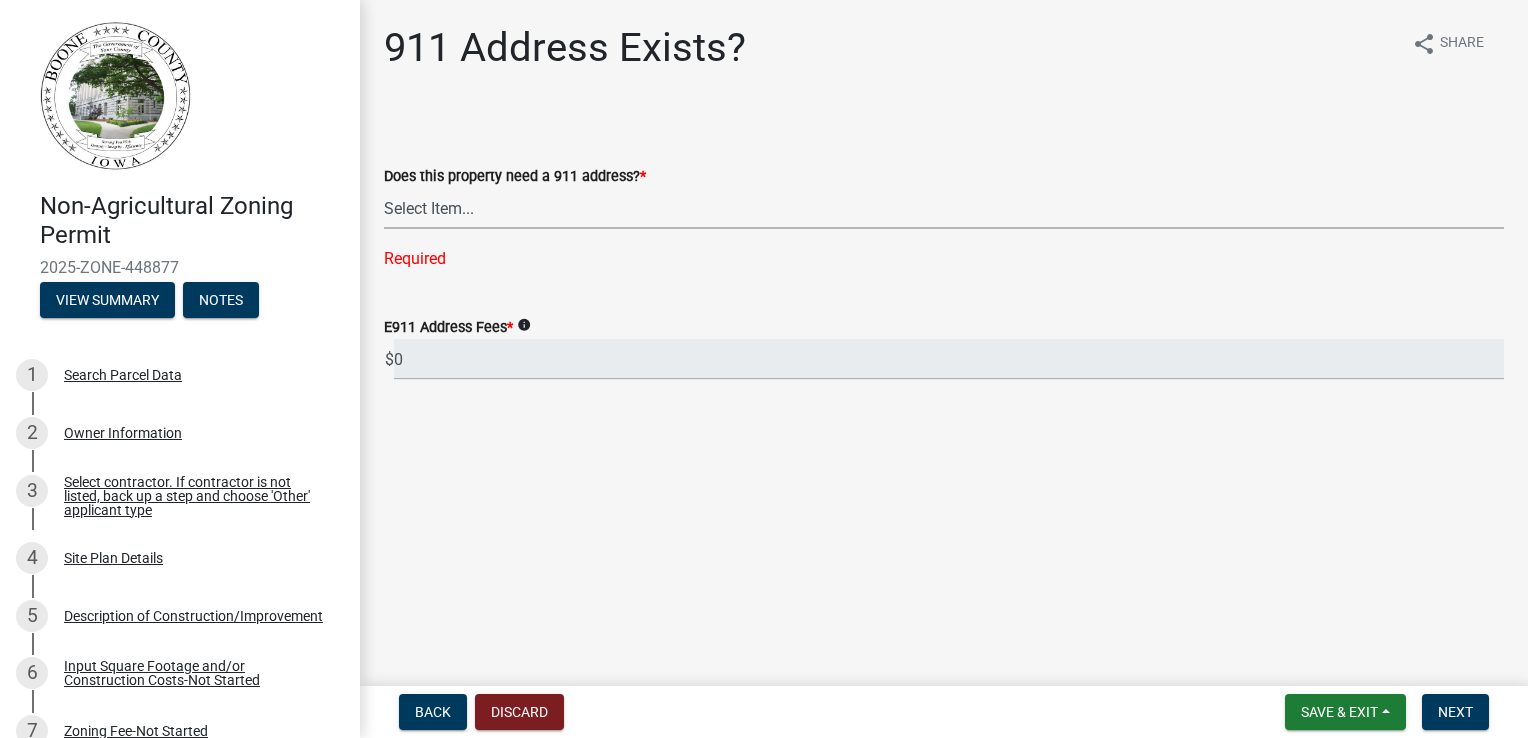 click on "Select Item...   Property already has a 911 address   Request a new 911 address, sign and post. Owners of new rural subdivision lots should select this option.   Request a replacement 911 sign and post   Request a Replacement Post   Request a Replacement Sign" at bounding box center [944, 208] 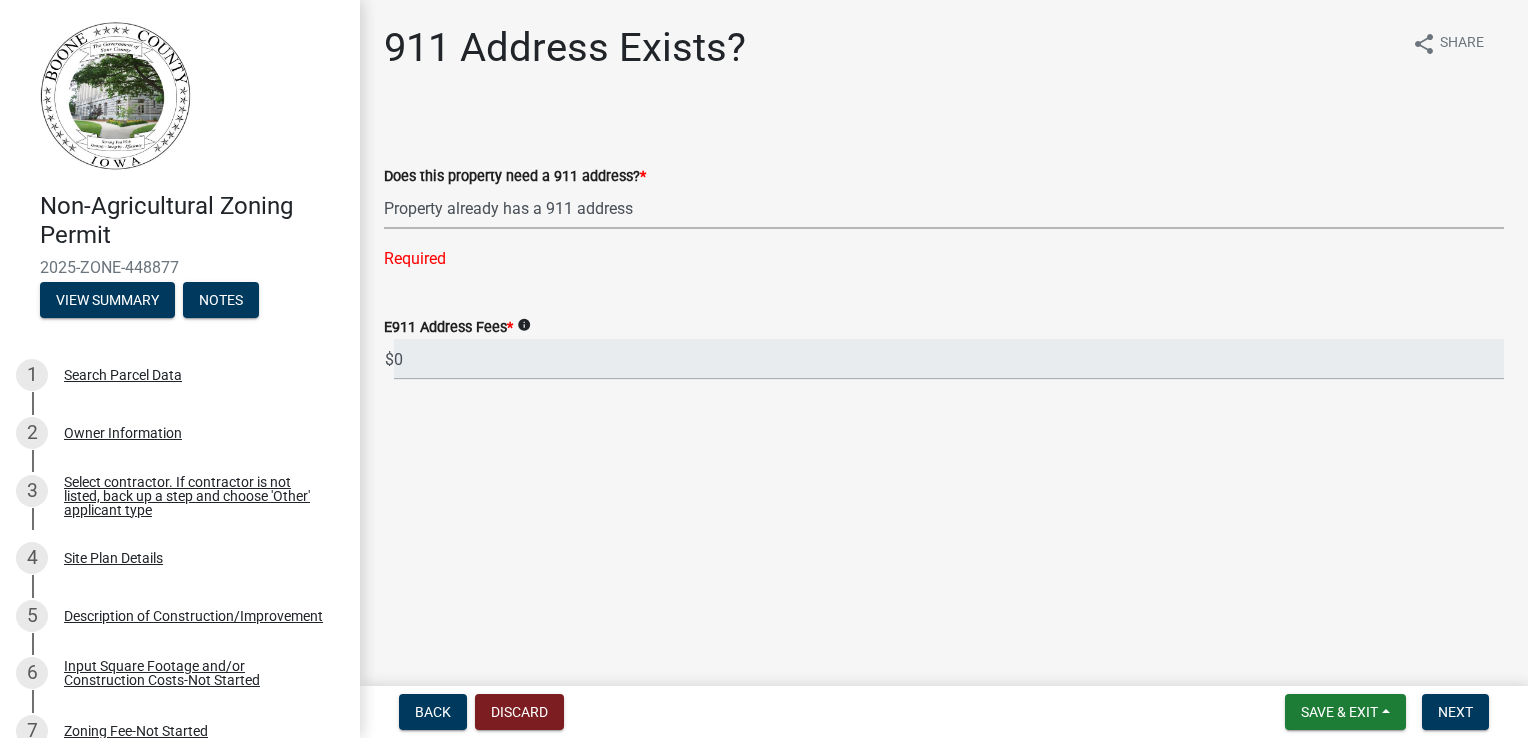 click on "Select Item...   Property already has a 911 address   Request a new 911 address, sign and post. Owners of new rural subdivision lots should select this option.   Request a replacement 911 sign and post   Request a Replacement Post   Request a Replacement Sign" at bounding box center [944, 208] 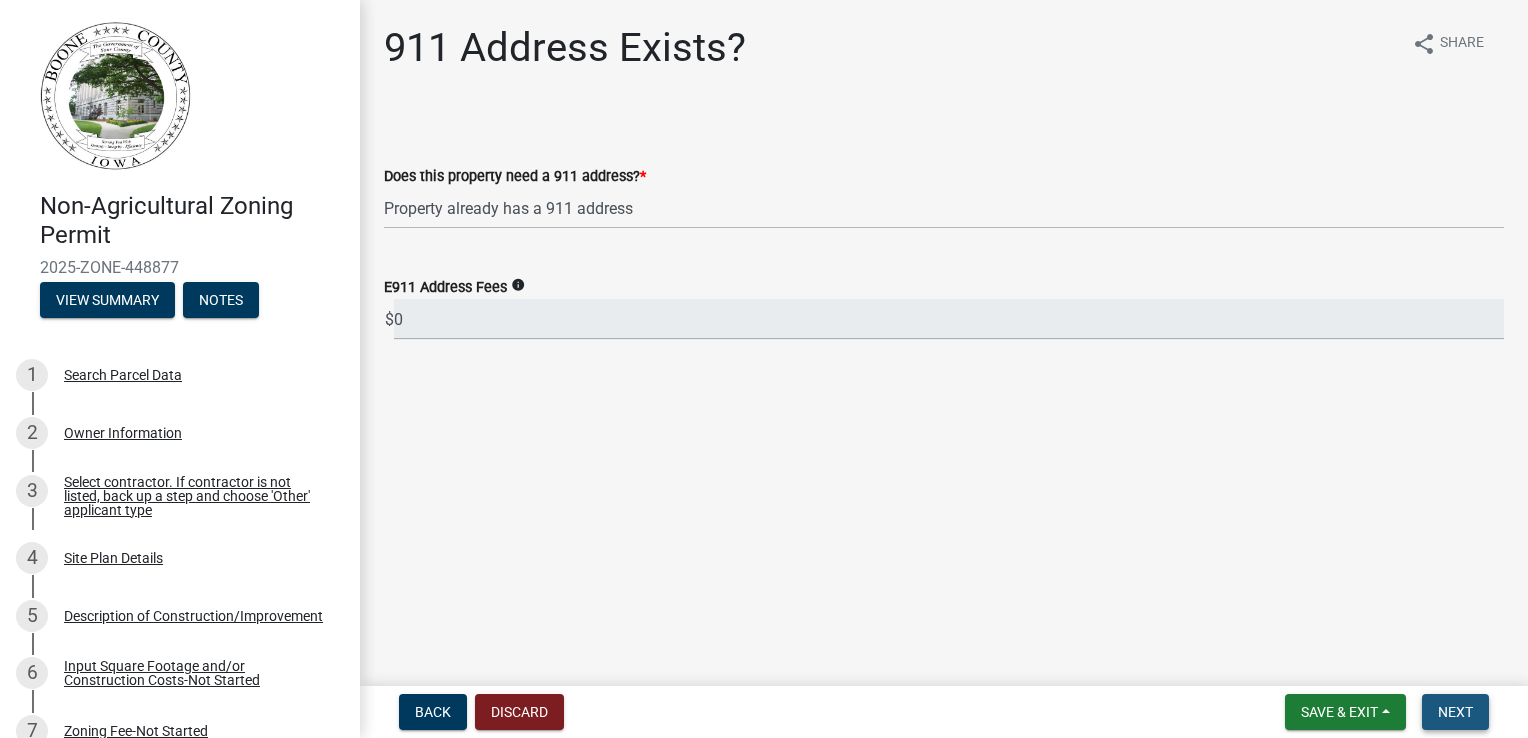 click on "Next" at bounding box center [1455, 712] 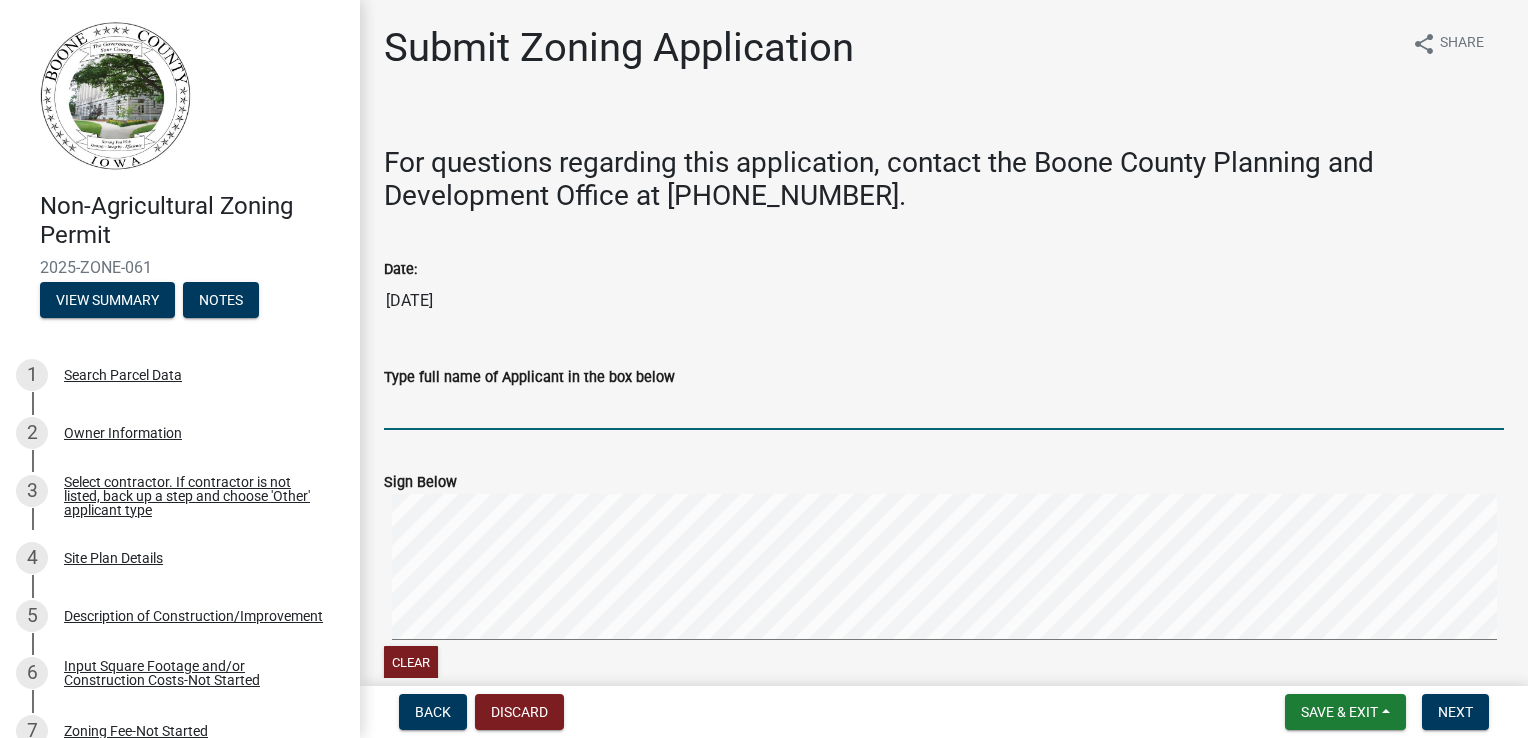 click on "Type full name of Applicant in the box below" at bounding box center (944, 409) 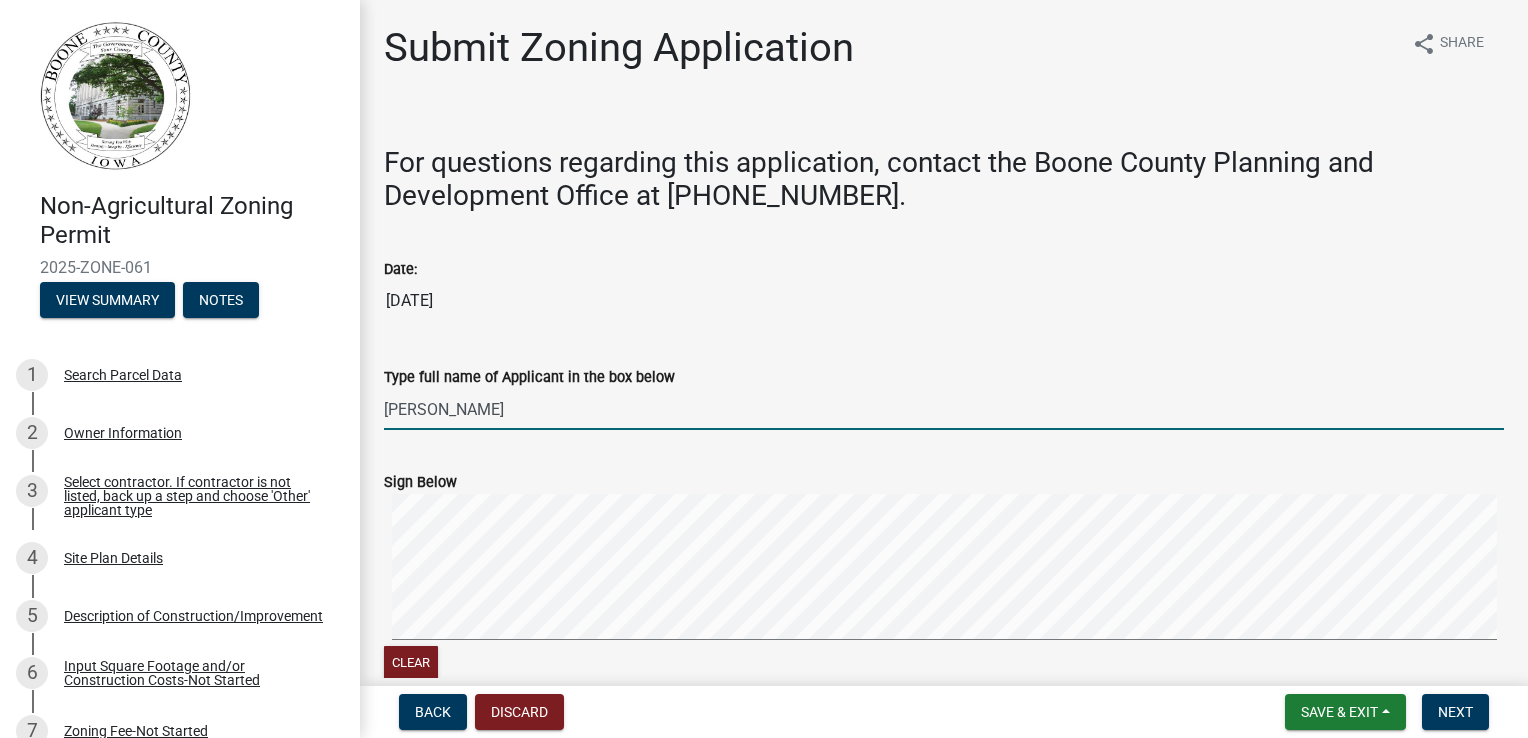 type on "[PERSON_NAME]" 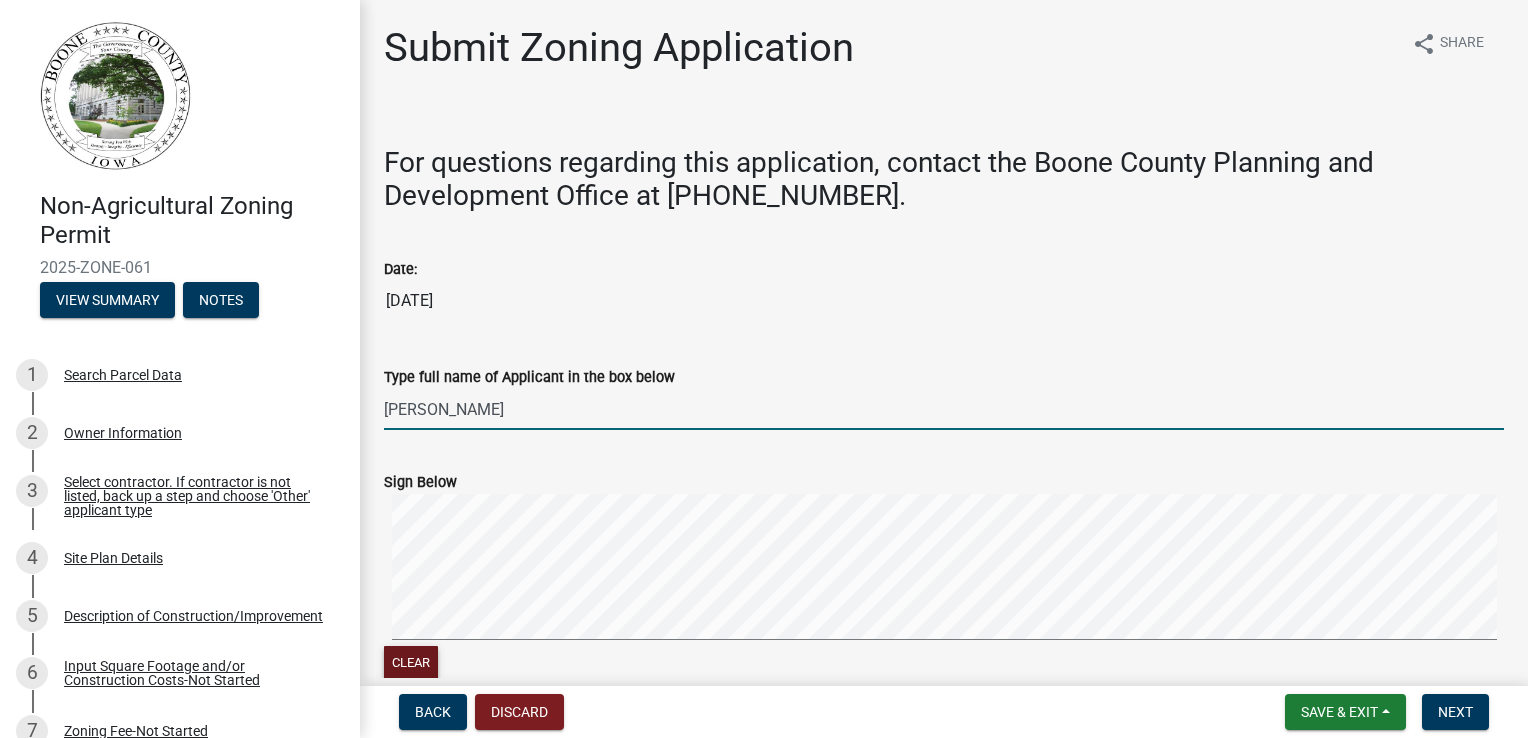type 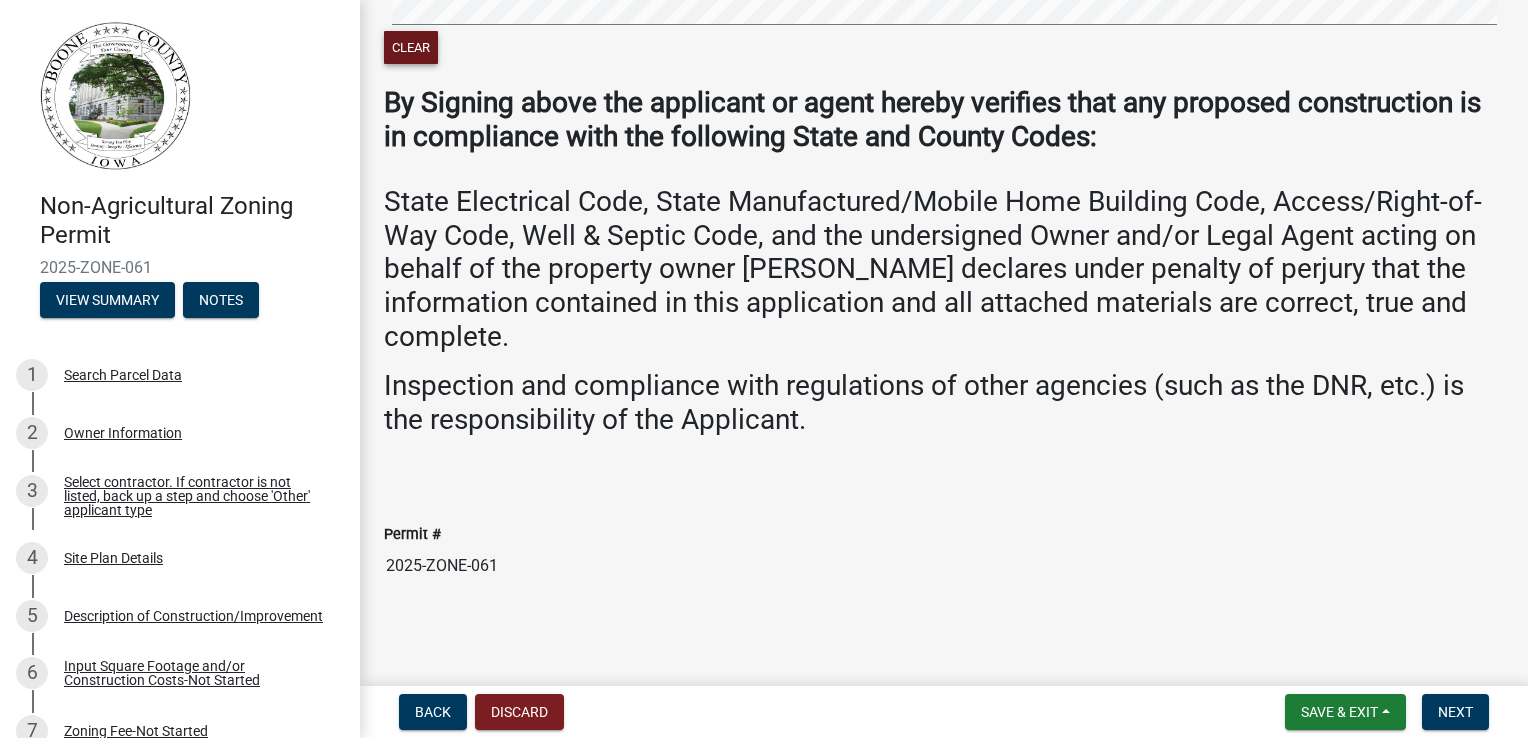 scroll, scrollTop: 578, scrollLeft: 0, axis: vertical 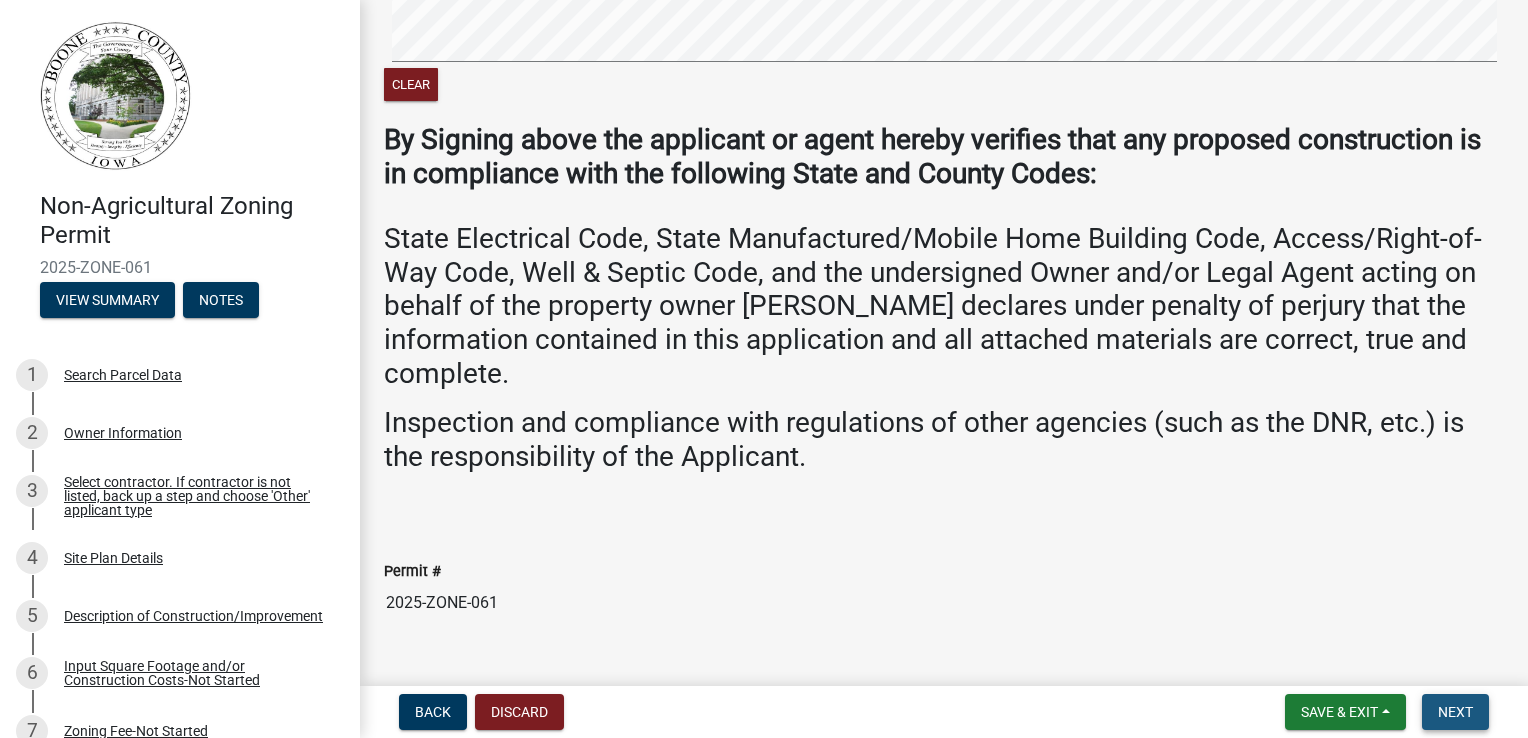 click on "Next" at bounding box center [1455, 712] 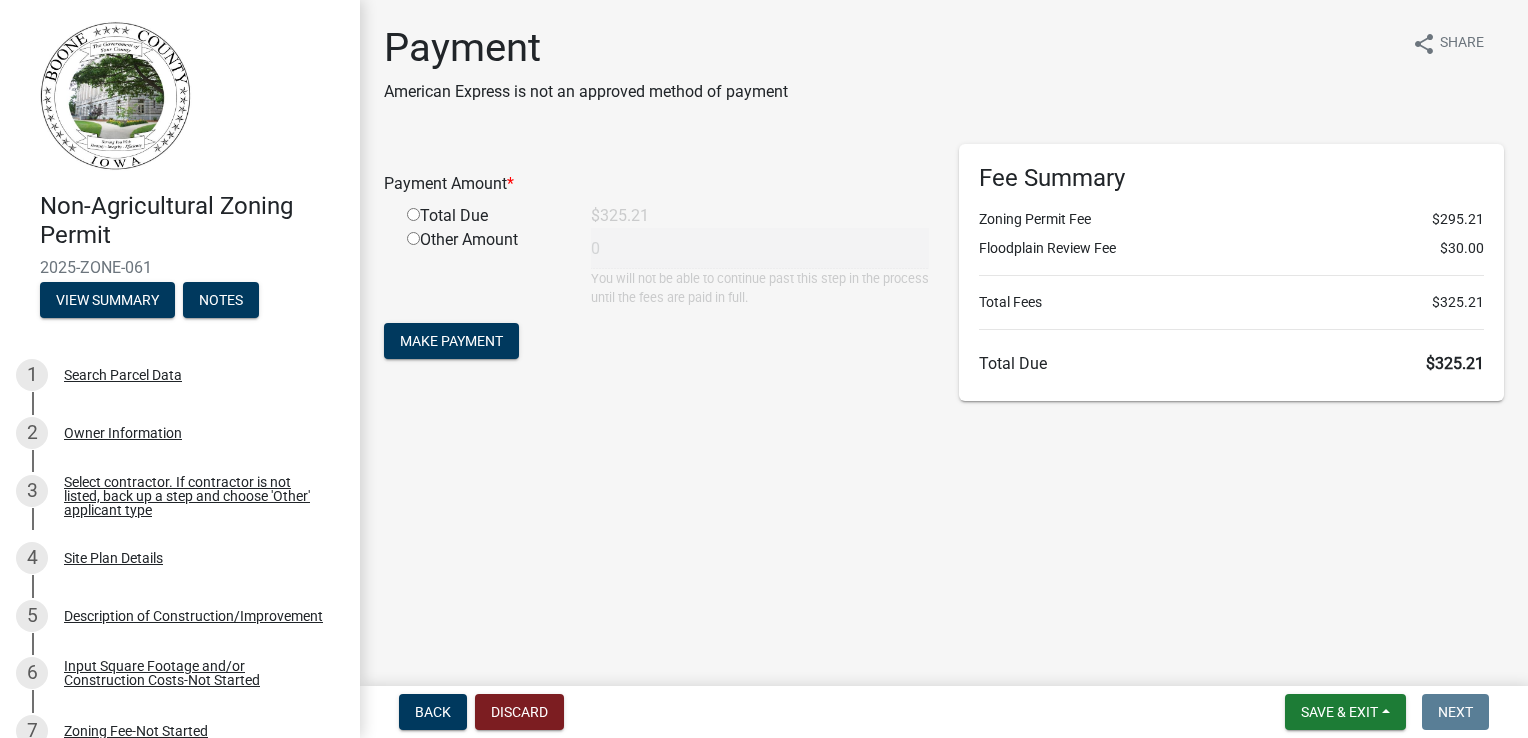 click on "Total Due" 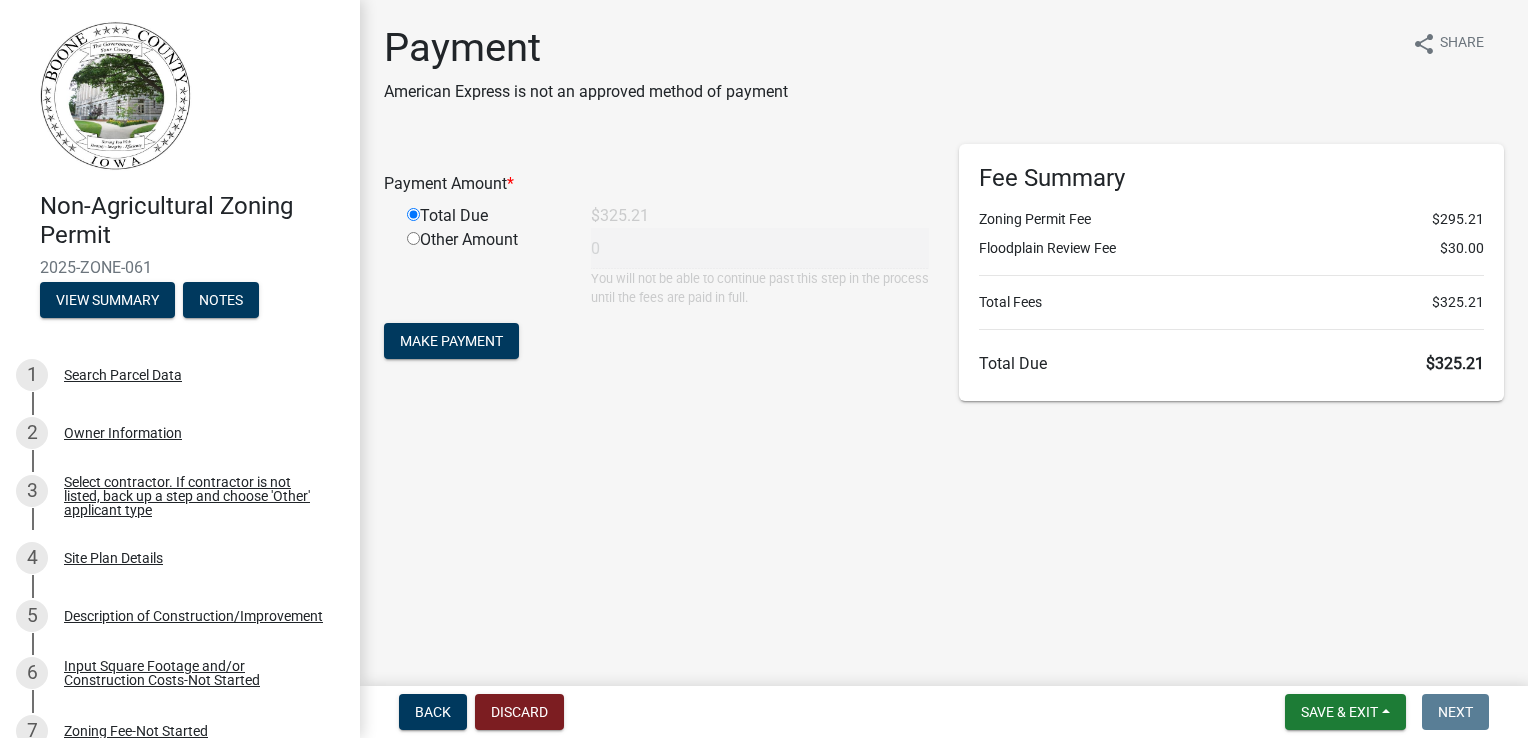 type on "325.21" 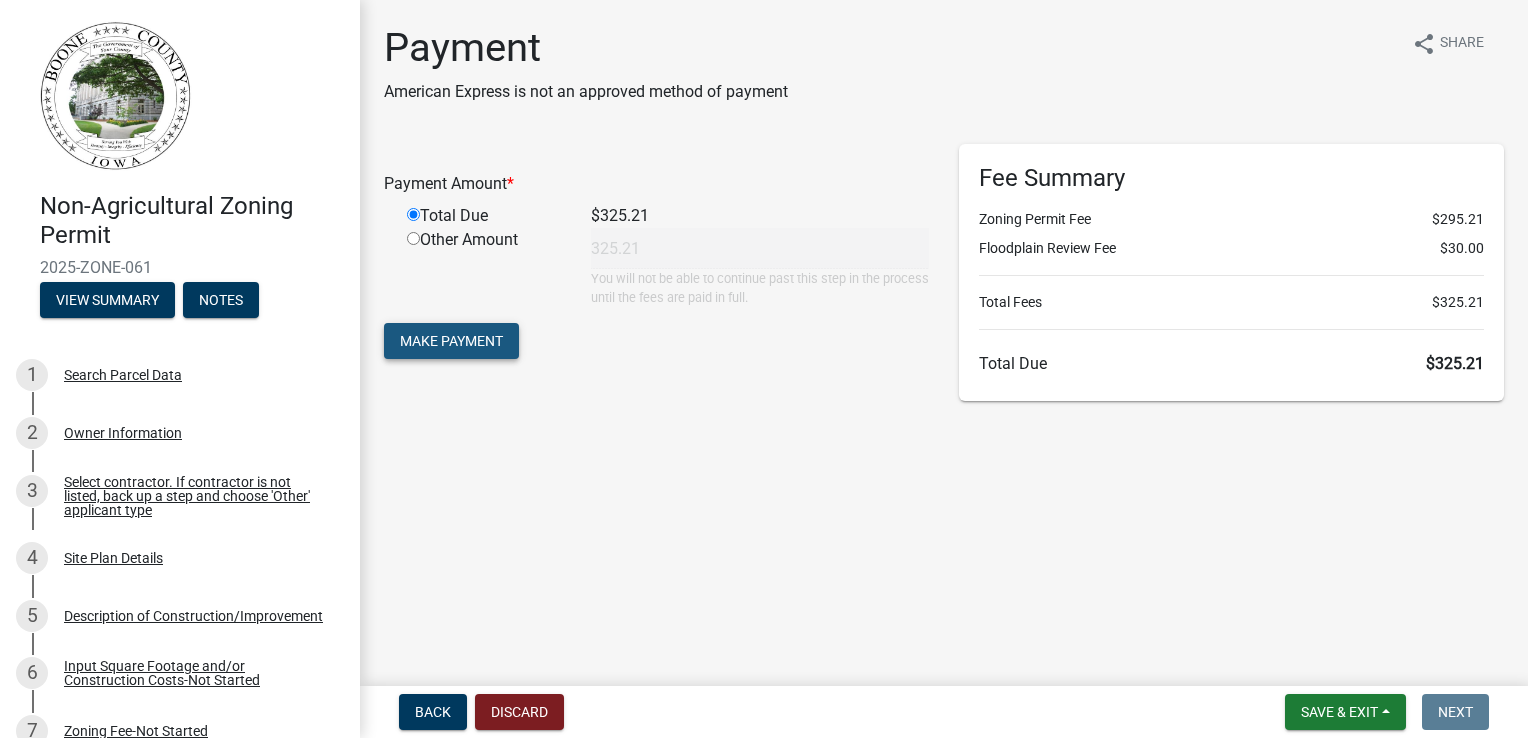 click on "Make Payment" 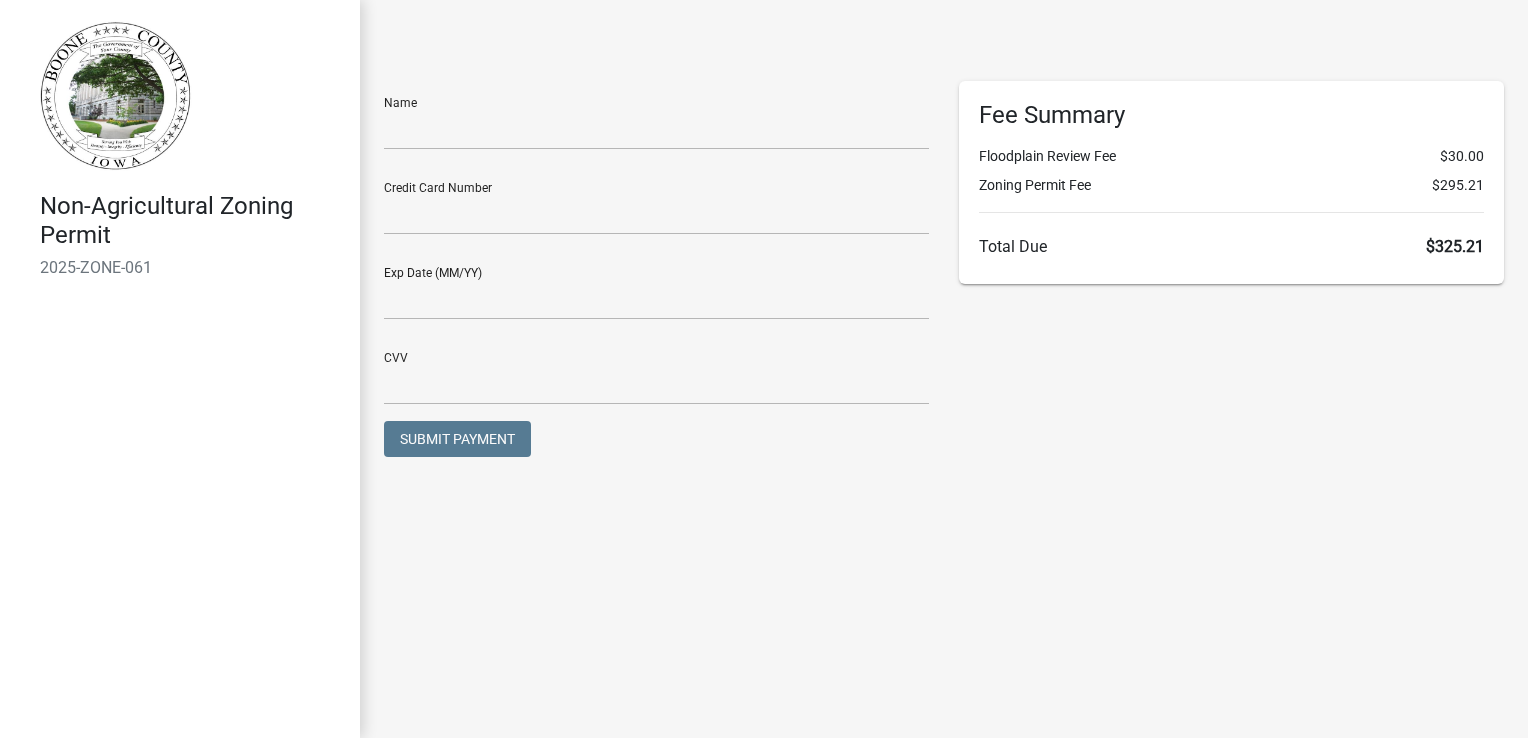 scroll, scrollTop: 0, scrollLeft: 0, axis: both 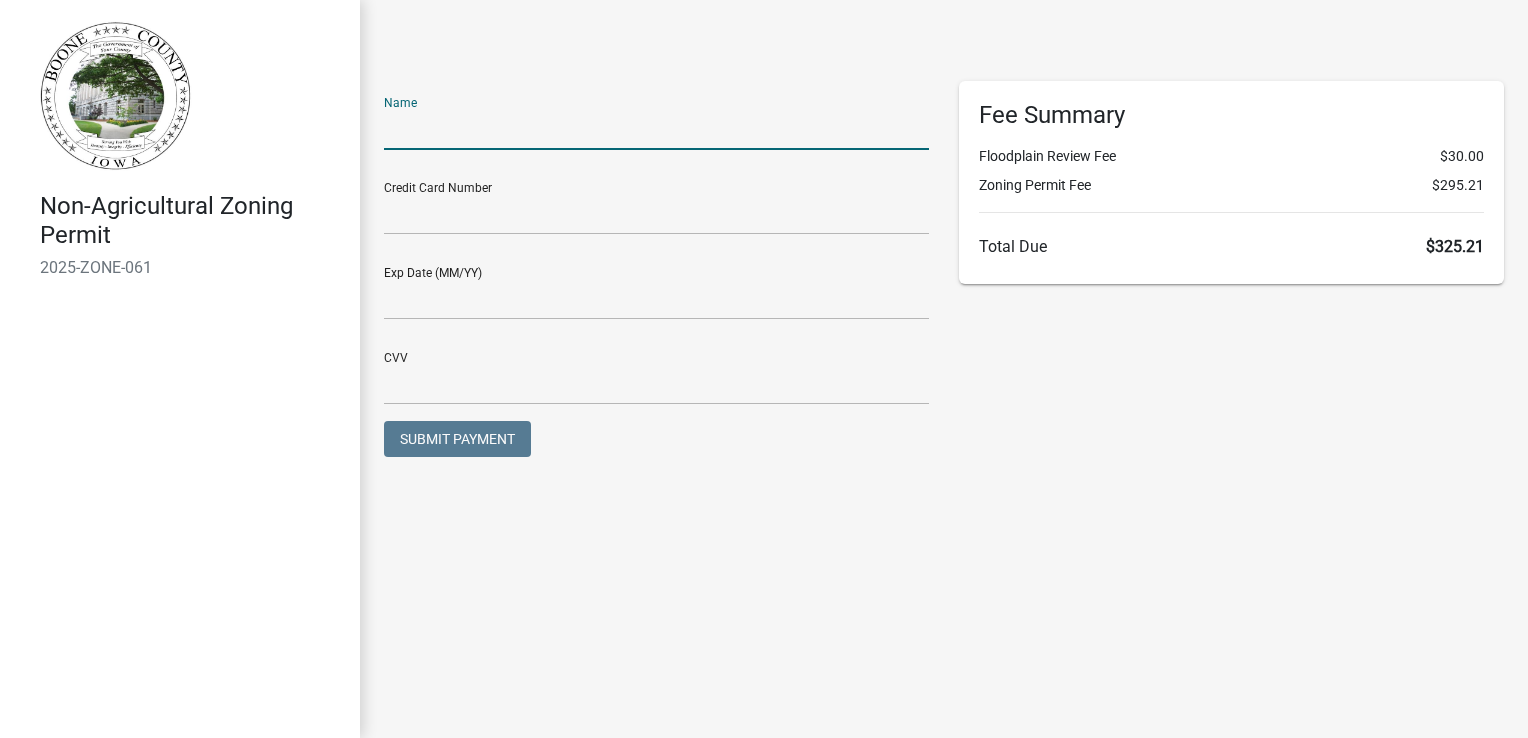 click 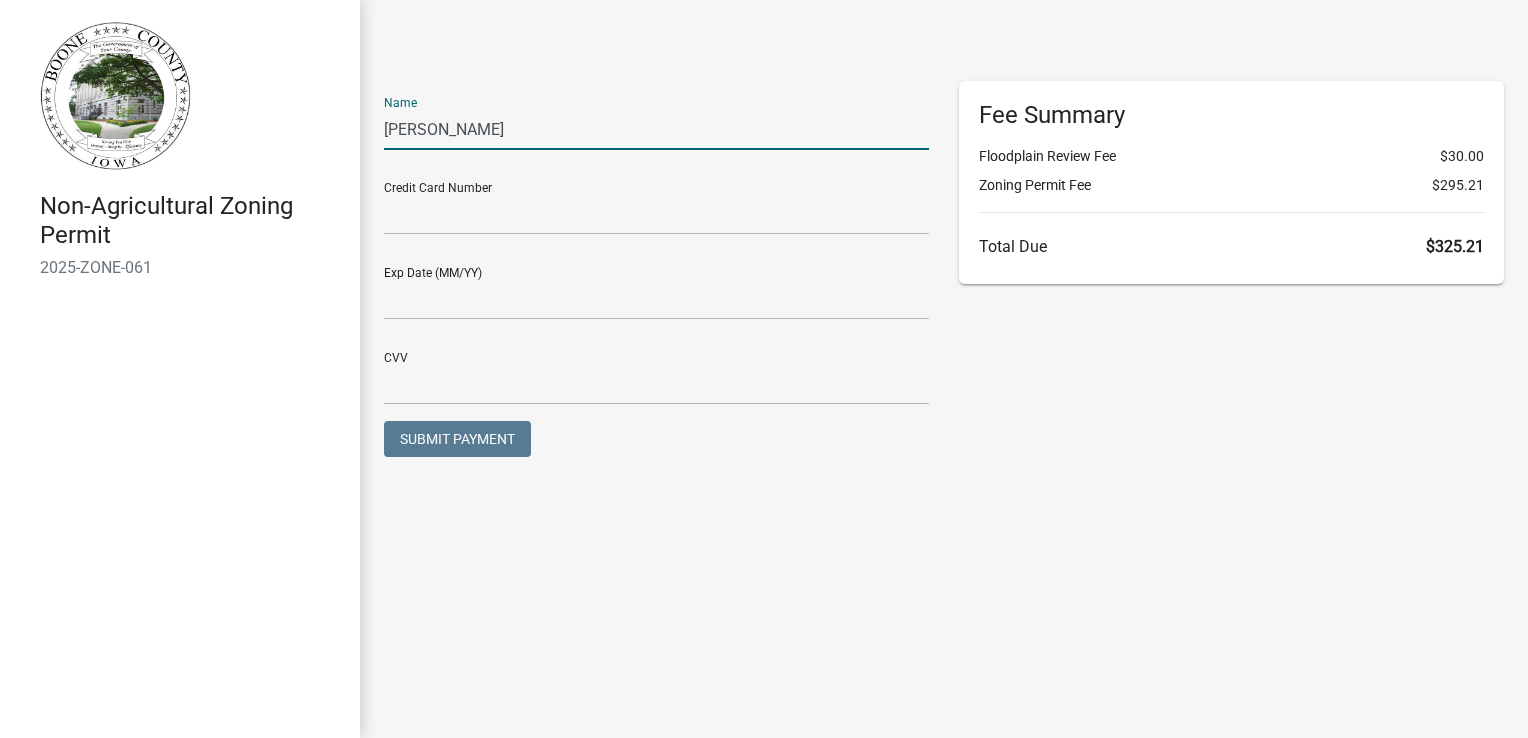 type on "CHAD" 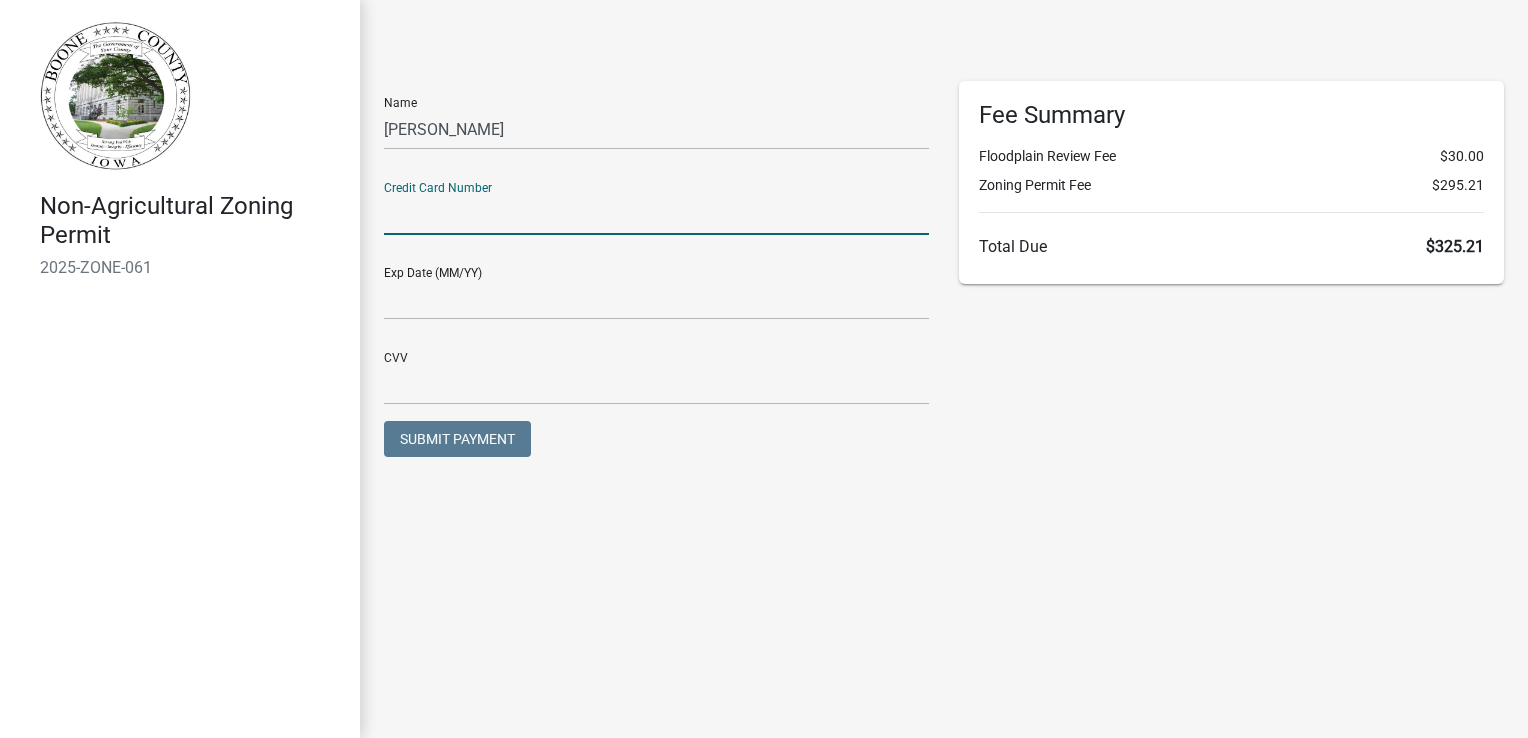 click 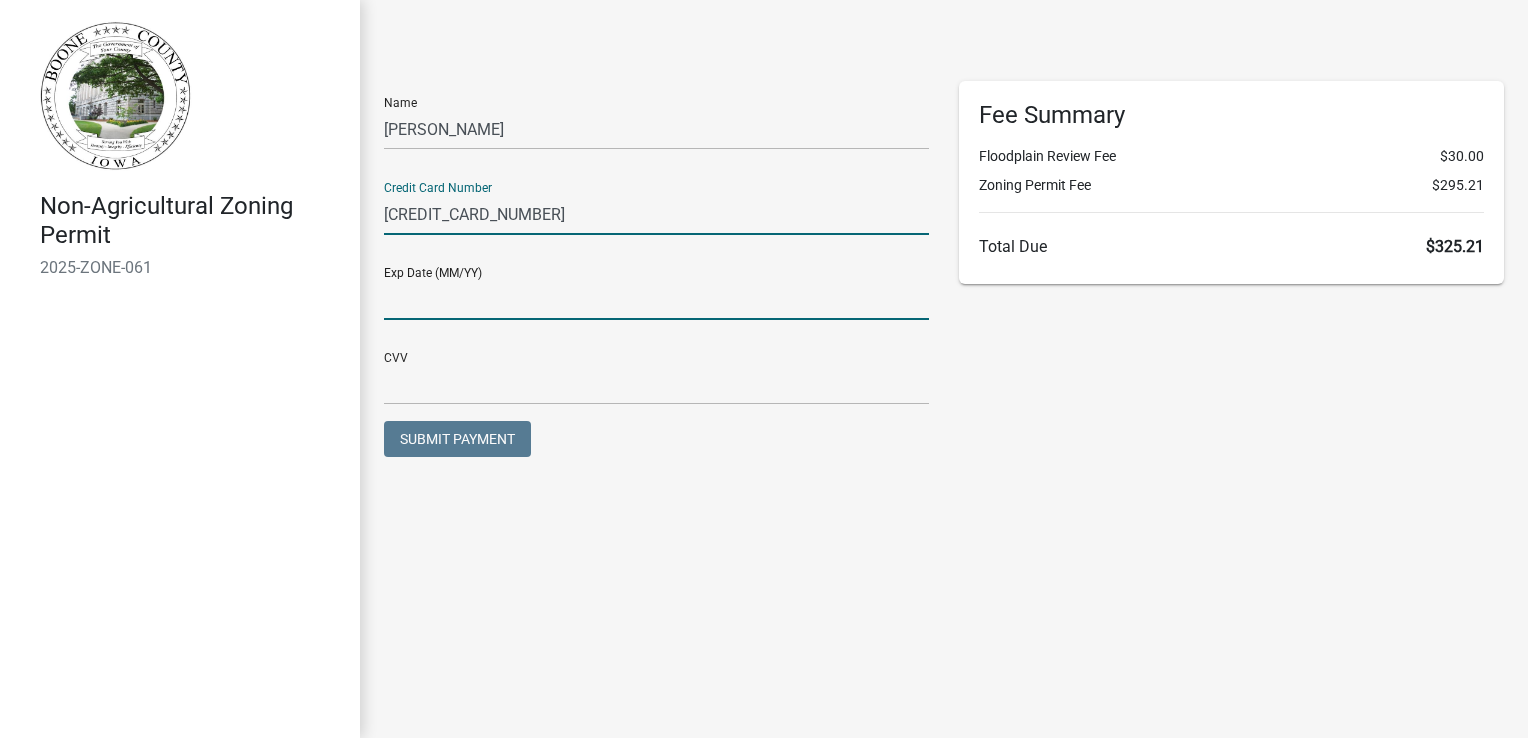 type on "12/25" 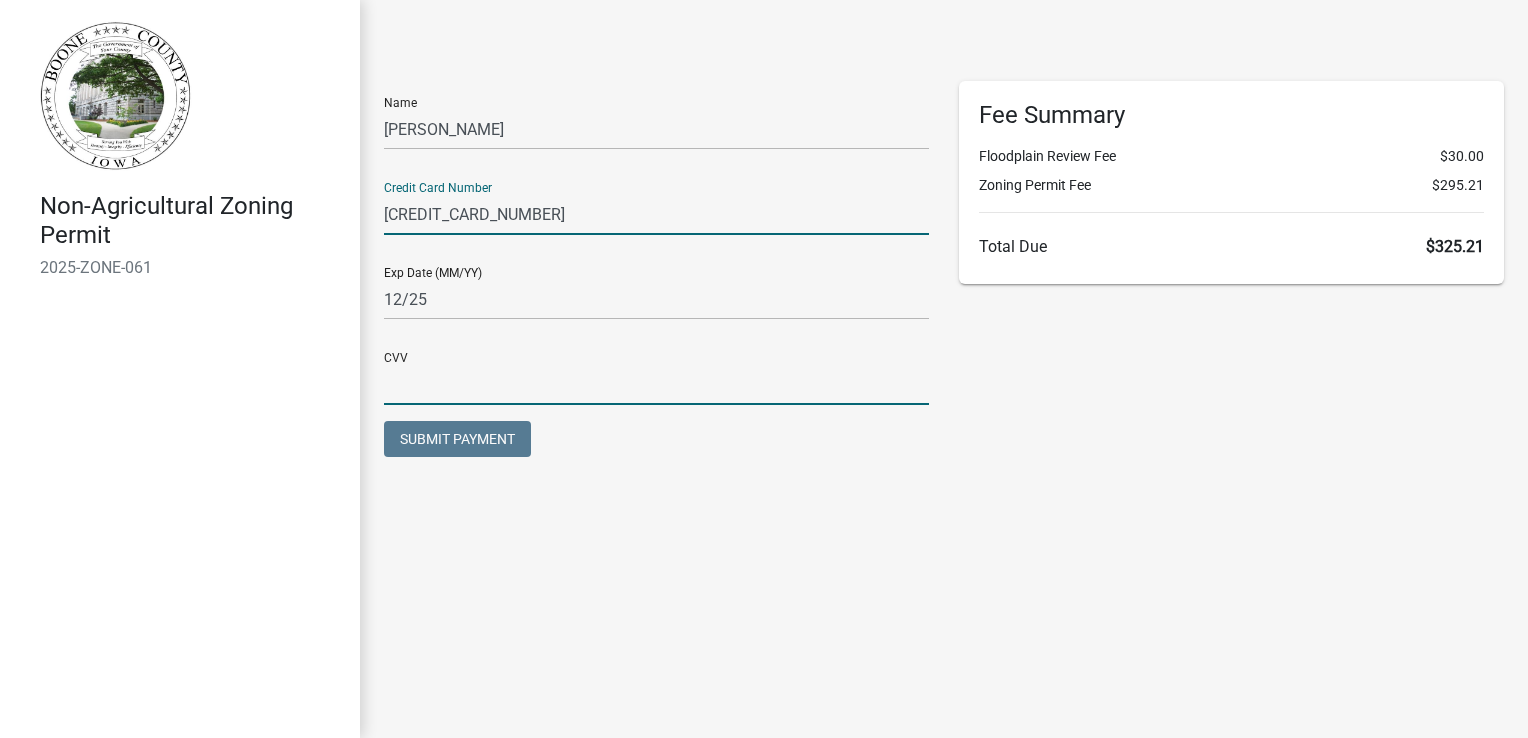 type on "189" 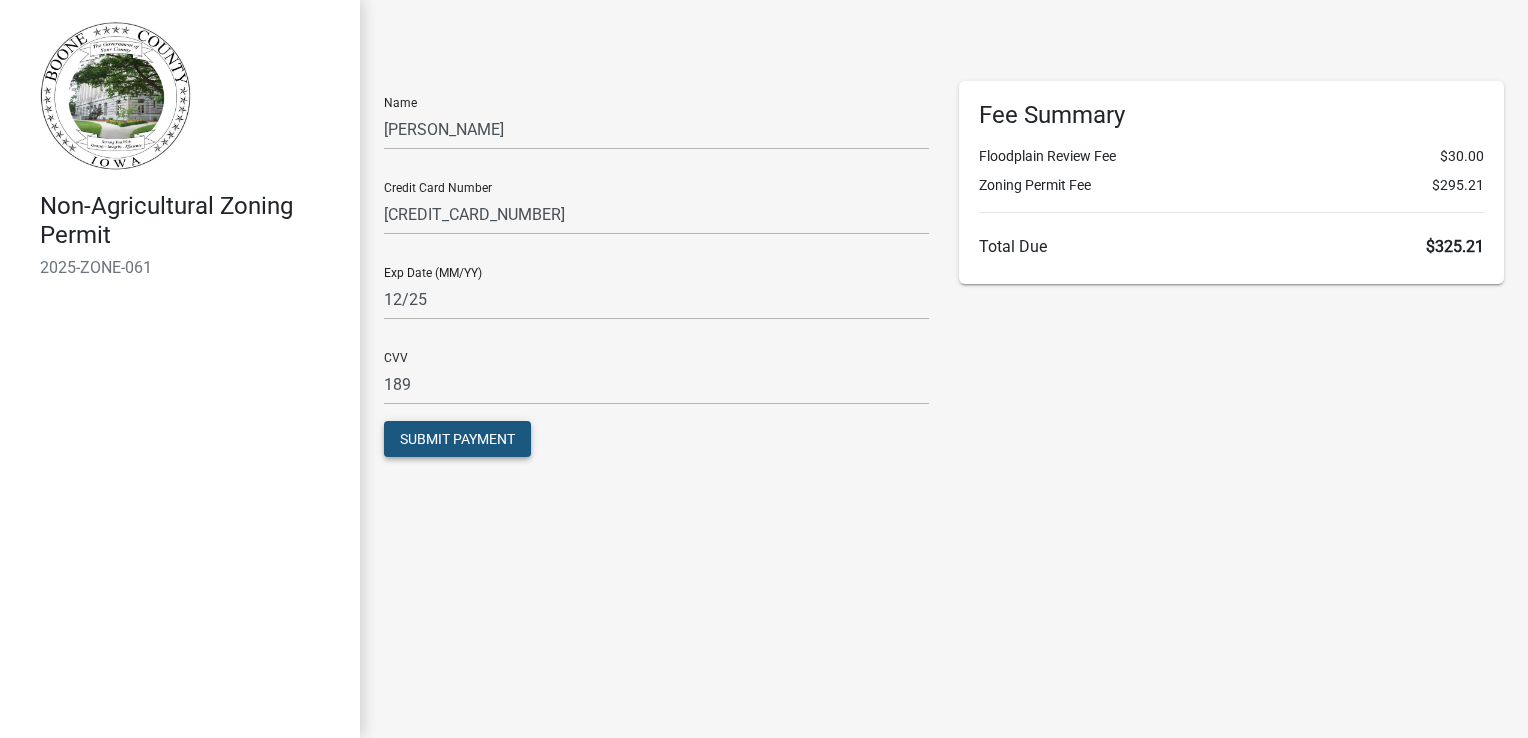 click on "Submit Payment" 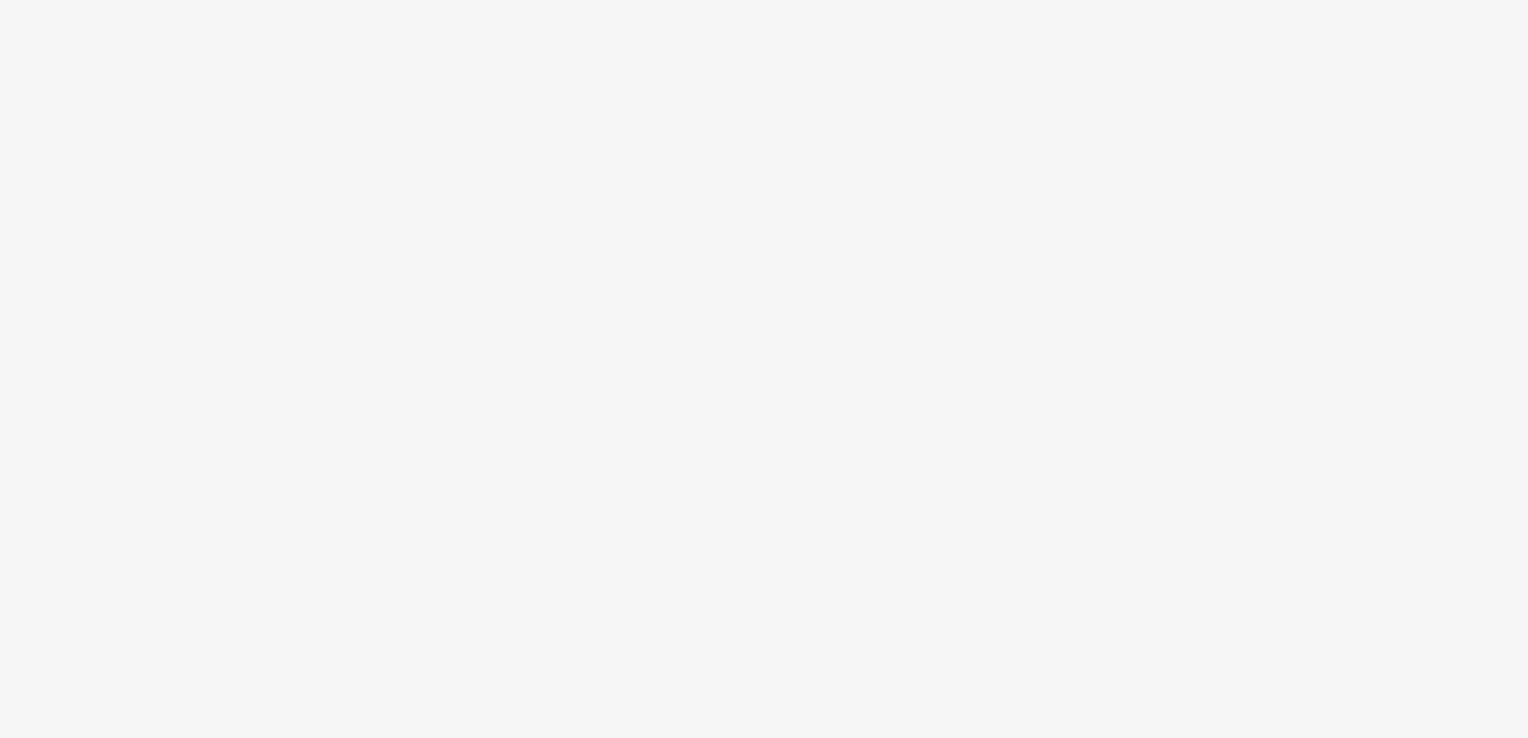 scroll, scrollTop: 0, scrollLeft: 0, axis: both 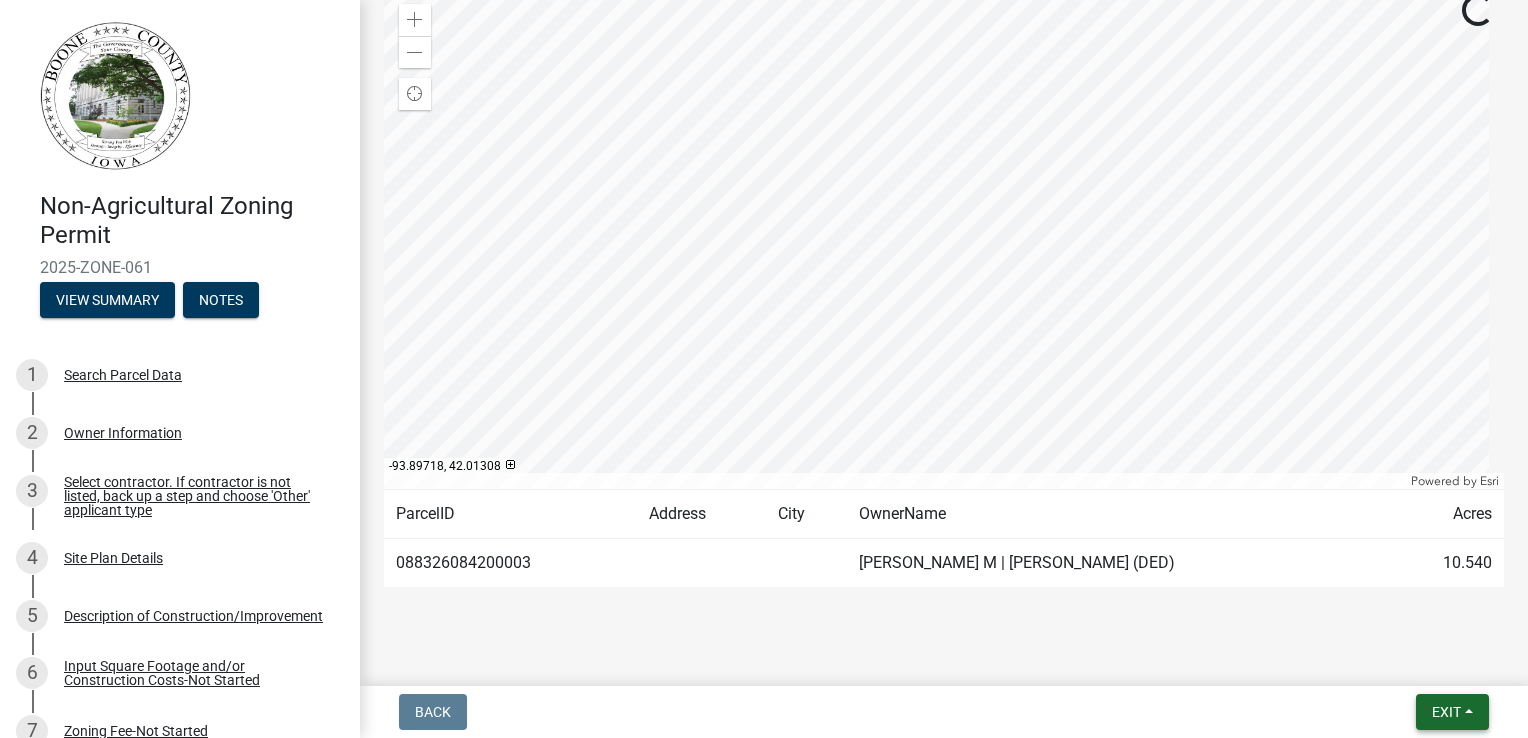 click on "Exit" at bounding box center [1446, 712] 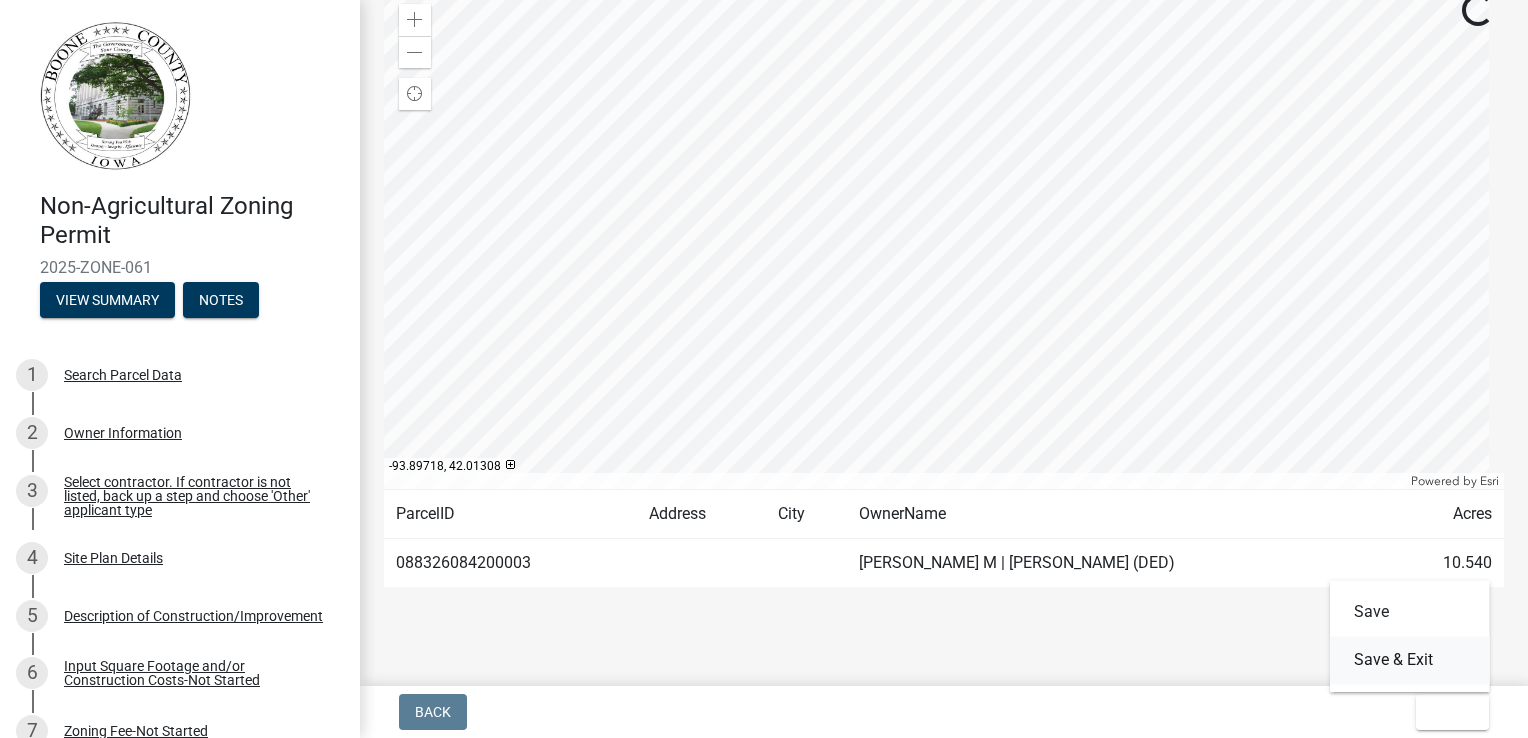 click on "Save & Exit" at bounding box center [1410, 660] 